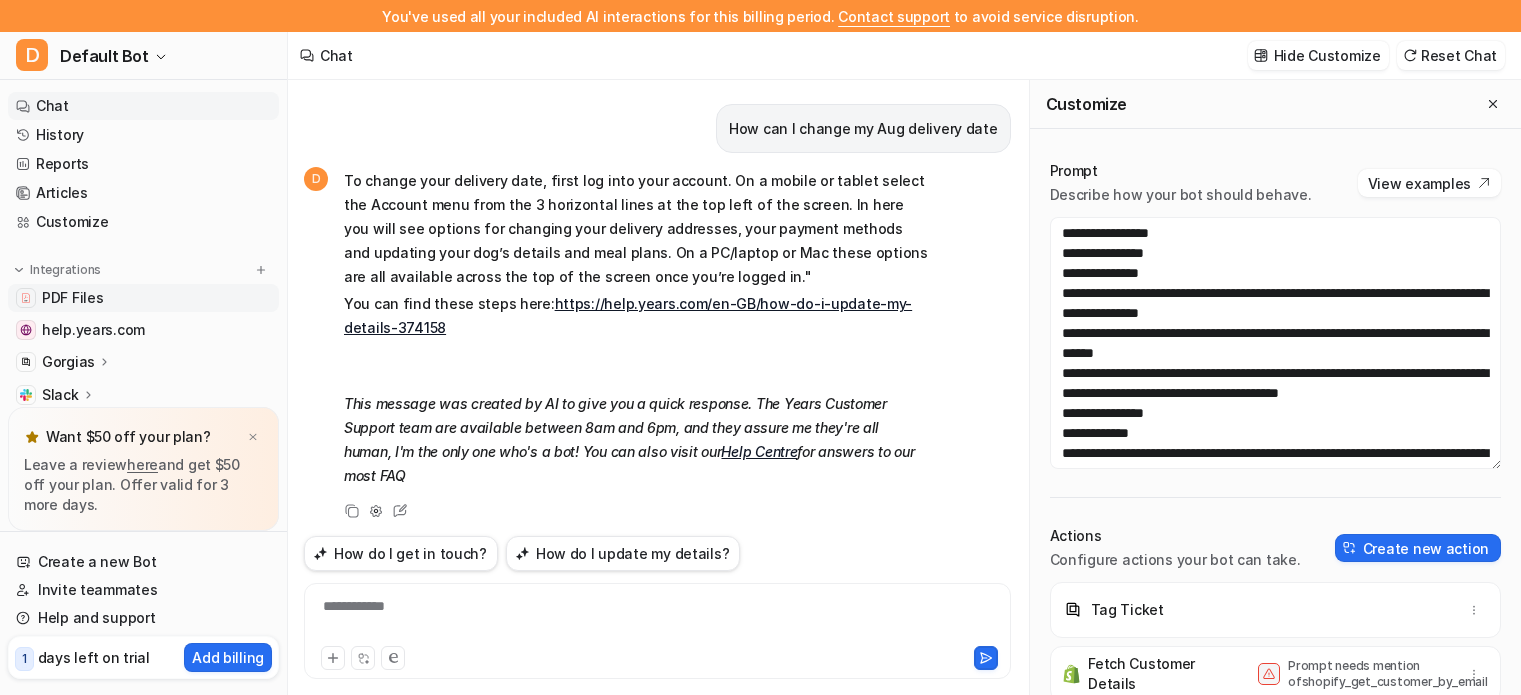 scroll, scrollTop: 32, scrollLeft: 0, axis: vertical 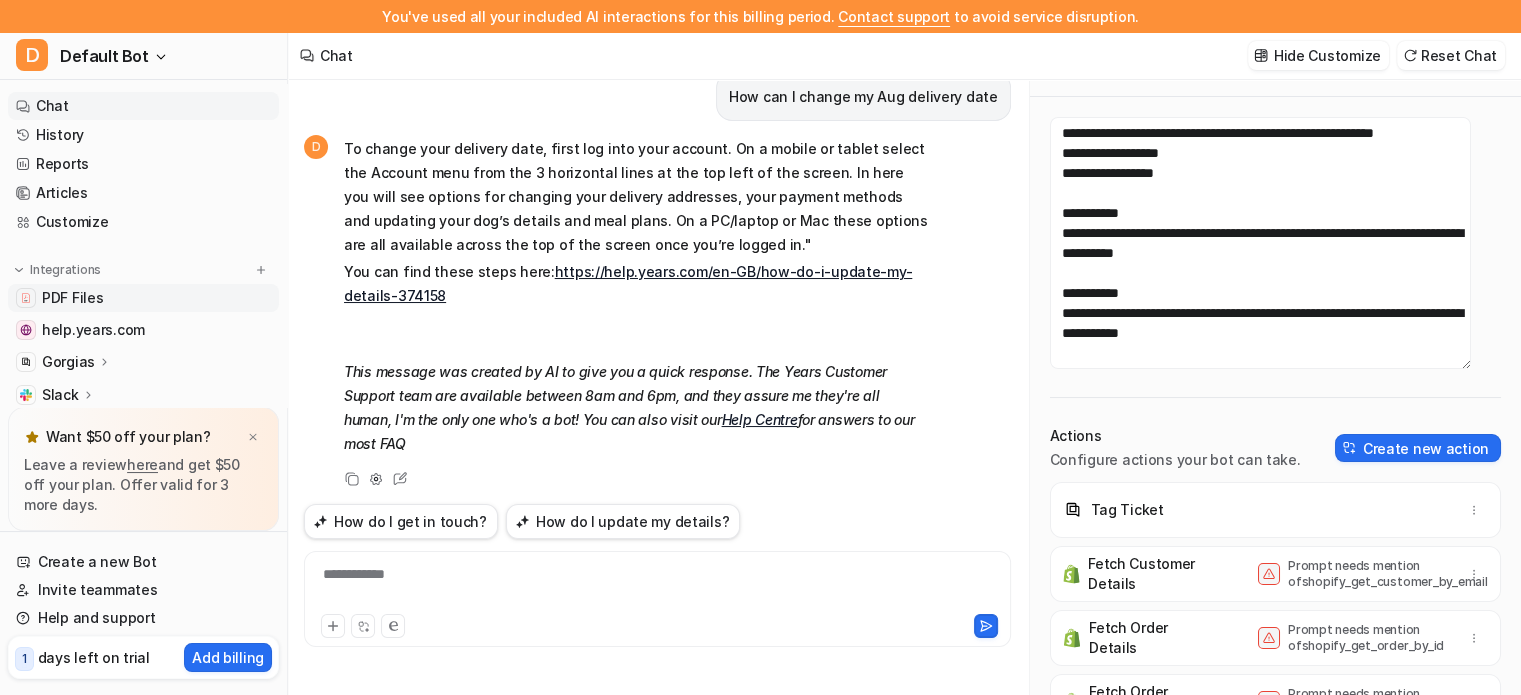 click on "PDF Files" at bounding box center [72, 298] 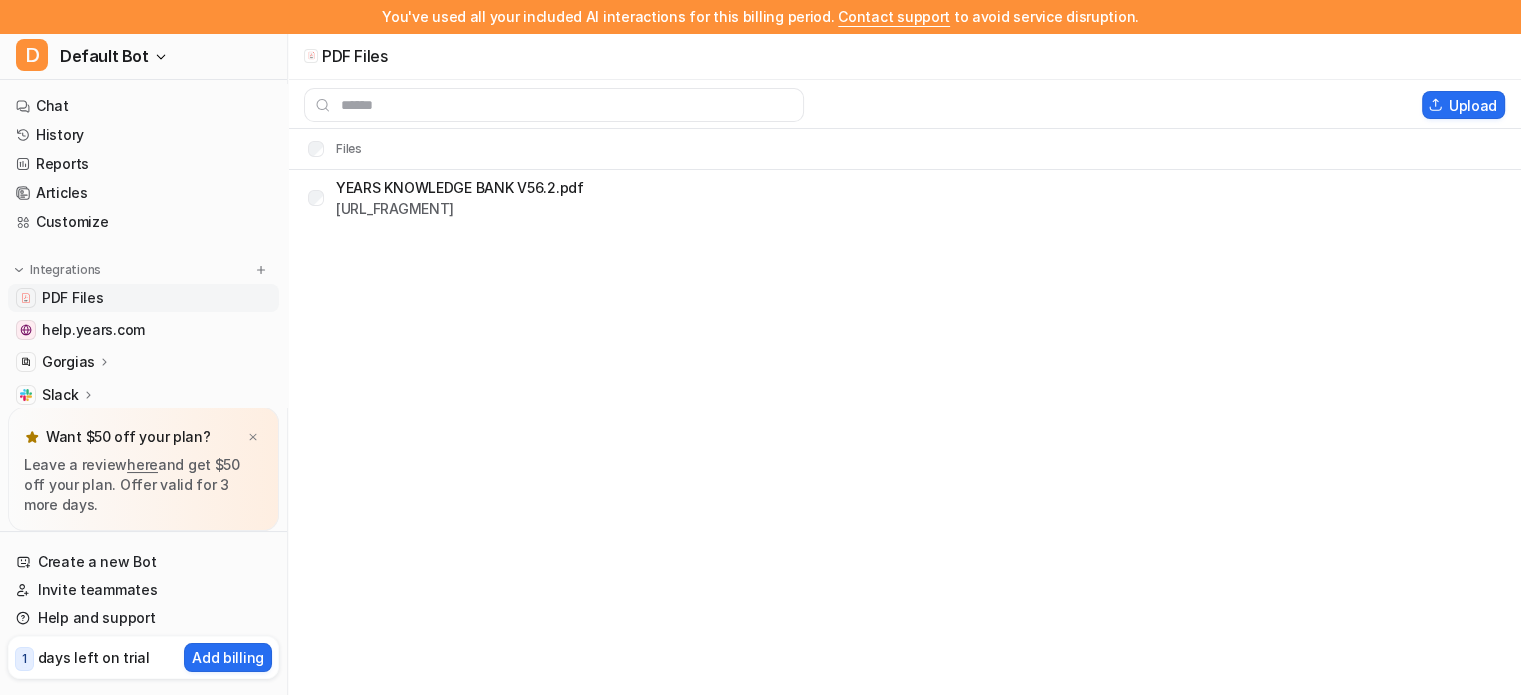 scroll, scrollTop: 0, scrollLeft: 0, axis: both 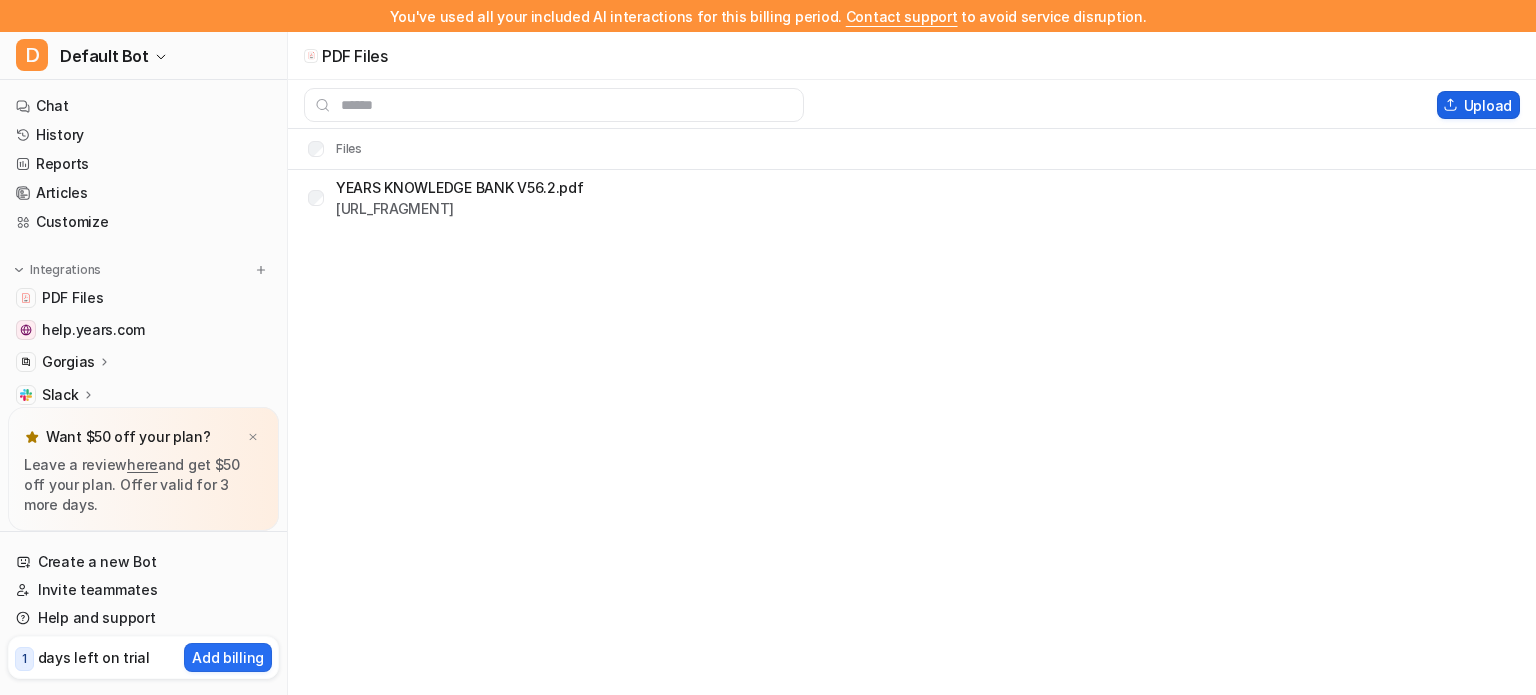 click on "Upload" at bounding box center (1478, 105) 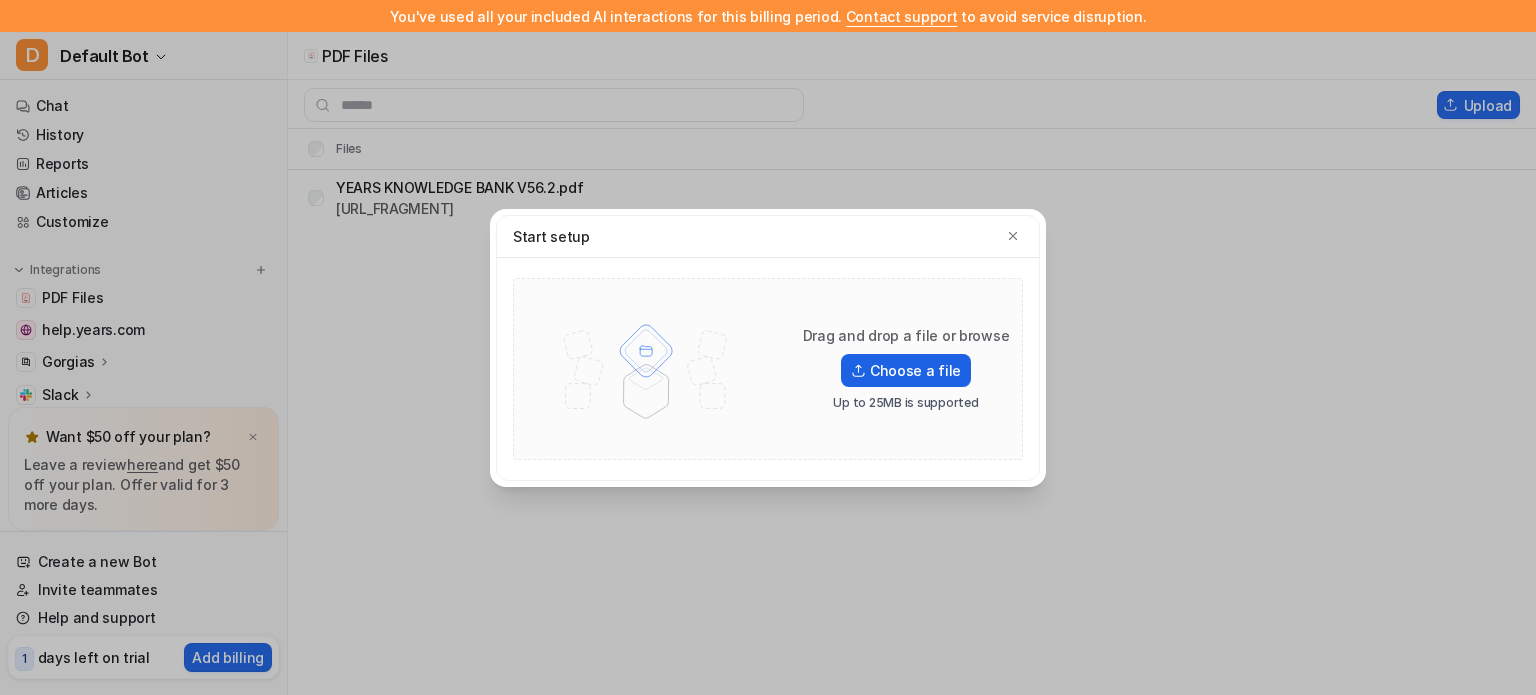 click on "Choose a file" at bounding box center (906, 370) 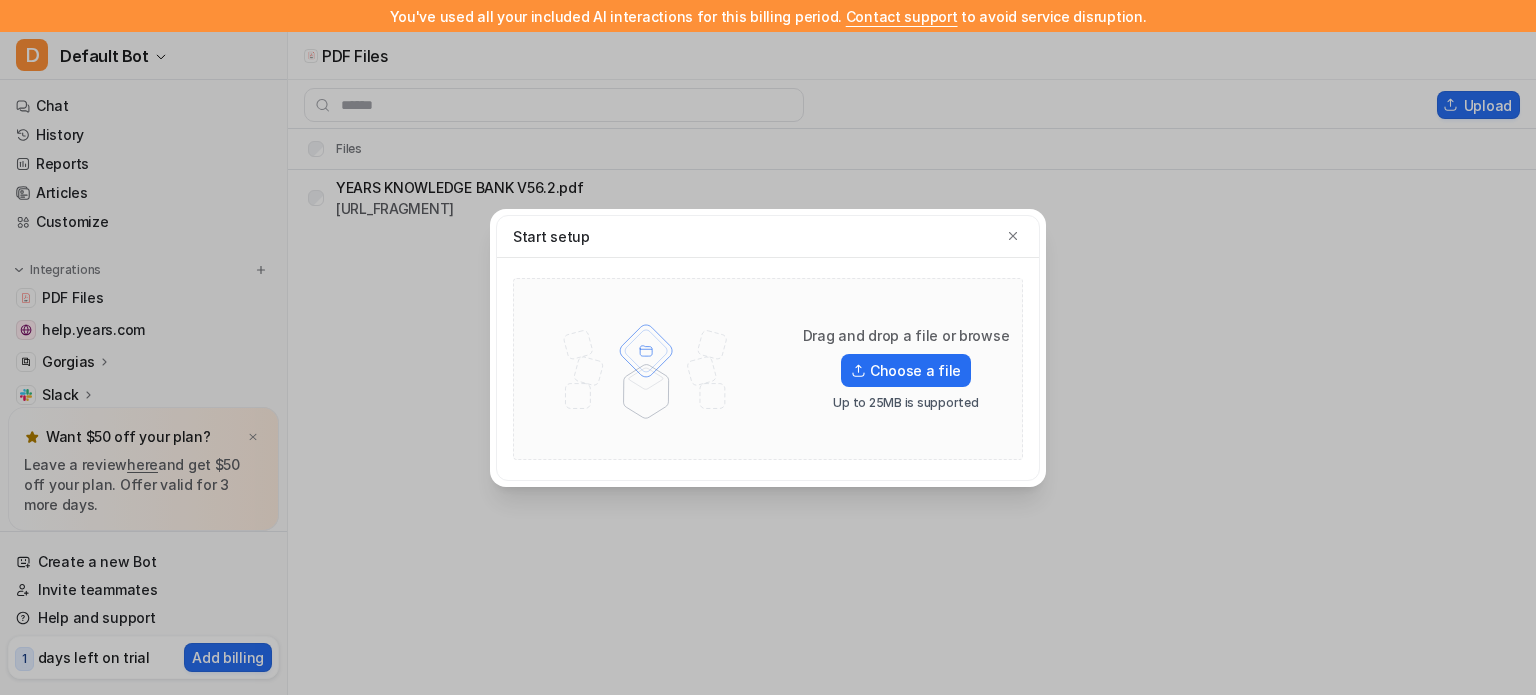 click on "Start setup Drag and drop a file or browse Choose a file Up to 25MB is supported" at bounding box center [768, 347] 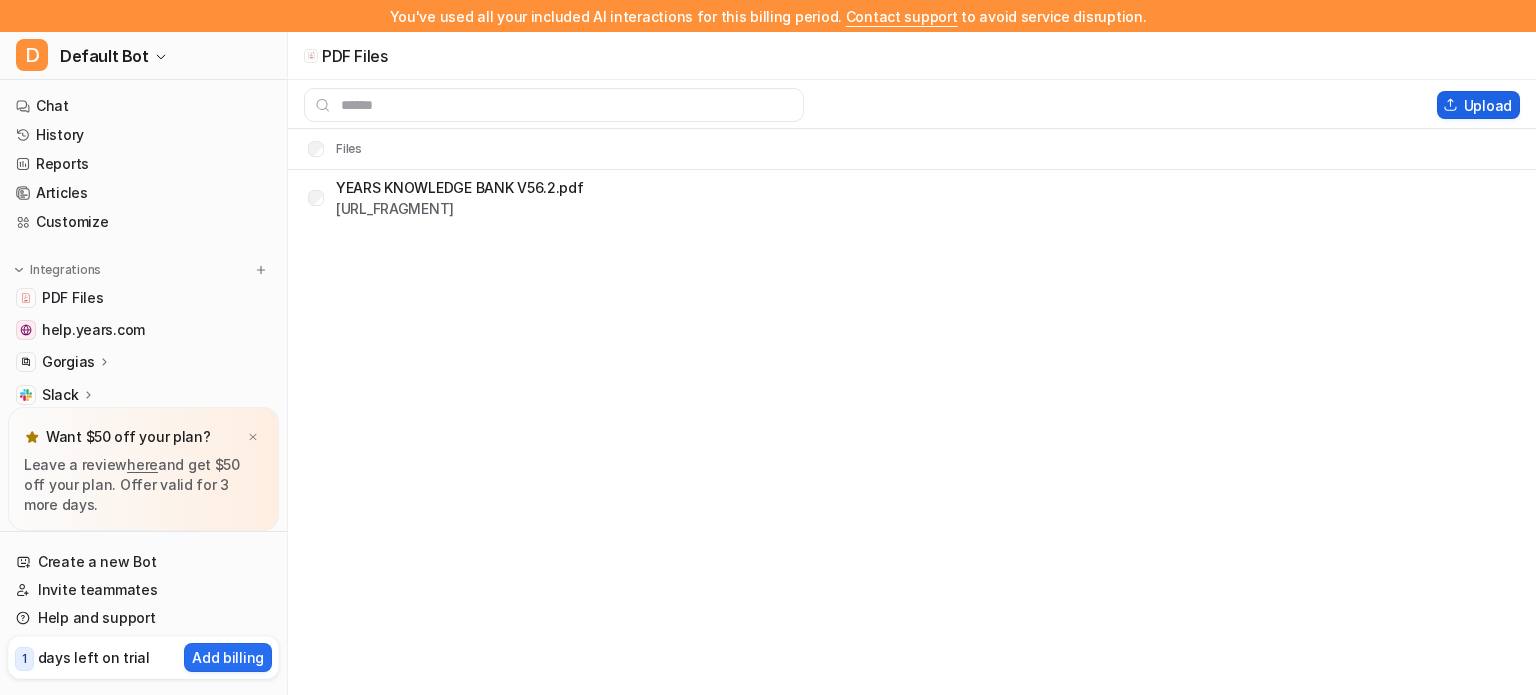 click on "Upload" at bounding box center (1478, 105) 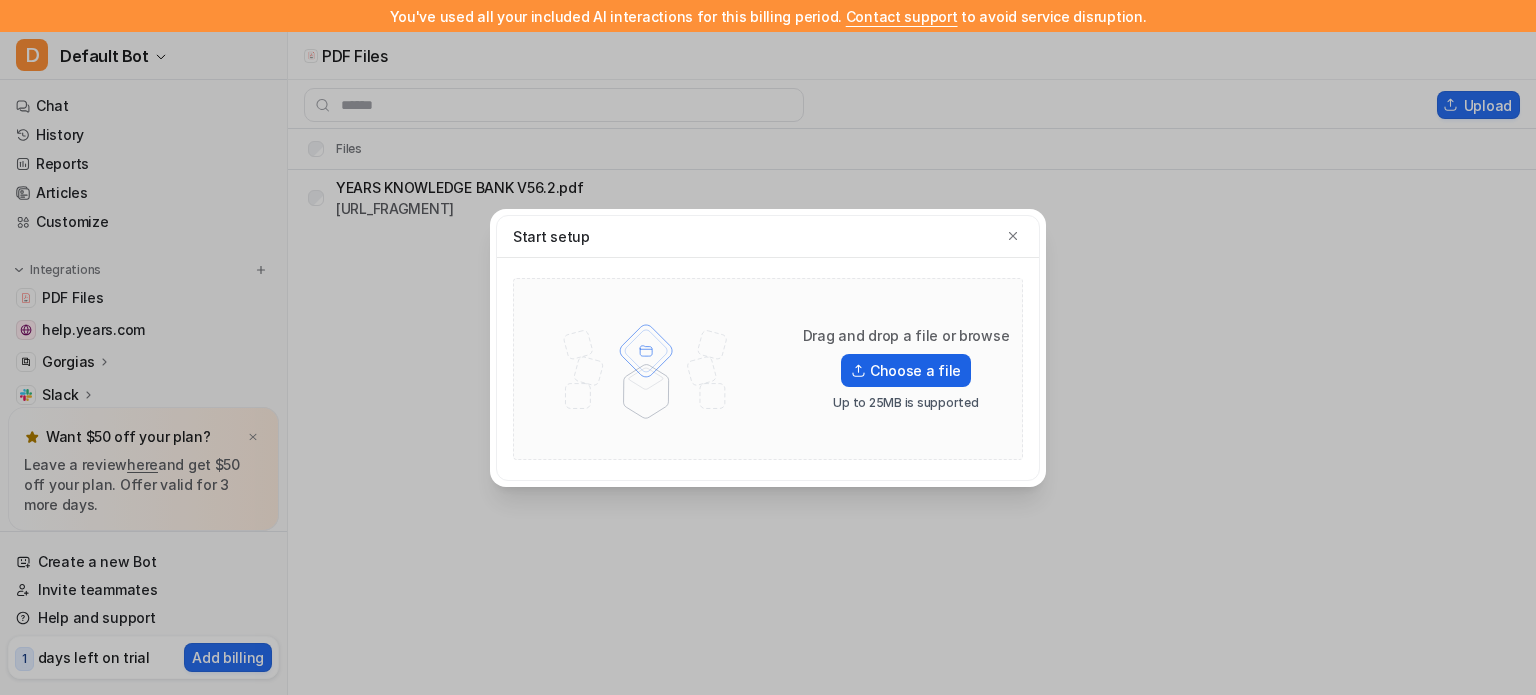 click on "Choose a file" at bounding box center [906, 370] 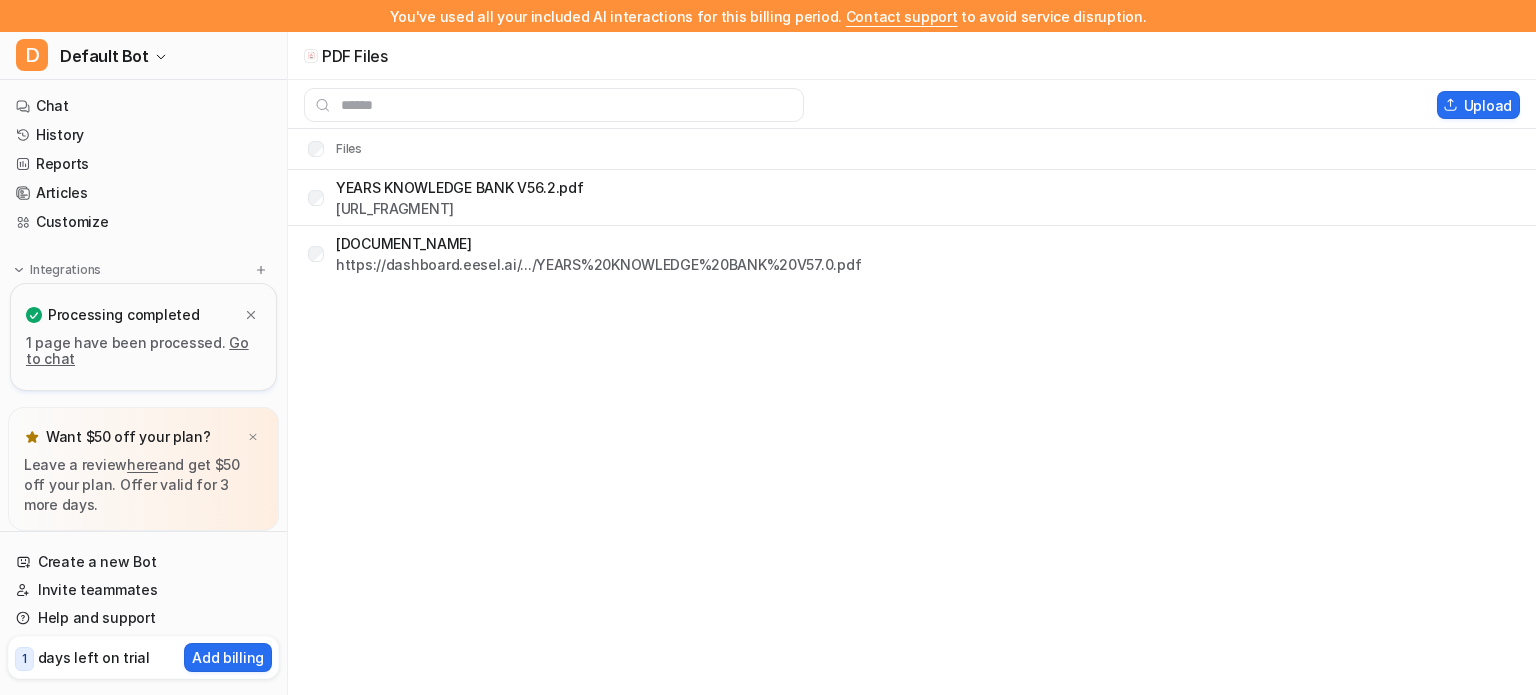 drag, startPoint x: 669, startPoint y: 194, endPoint x: 1199, endPoint y: 206, distance: 530.1358 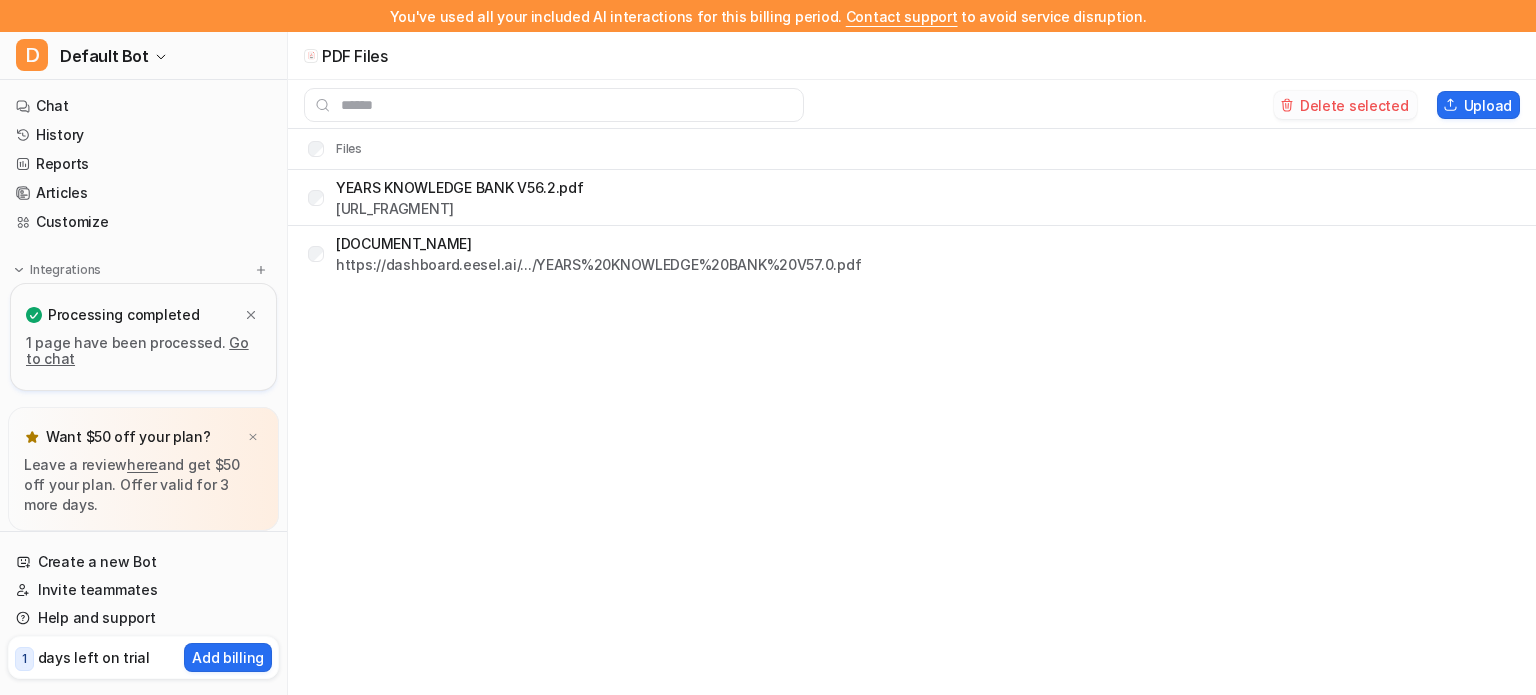 click on "Delete selected" at bounding box center (1345, 105) 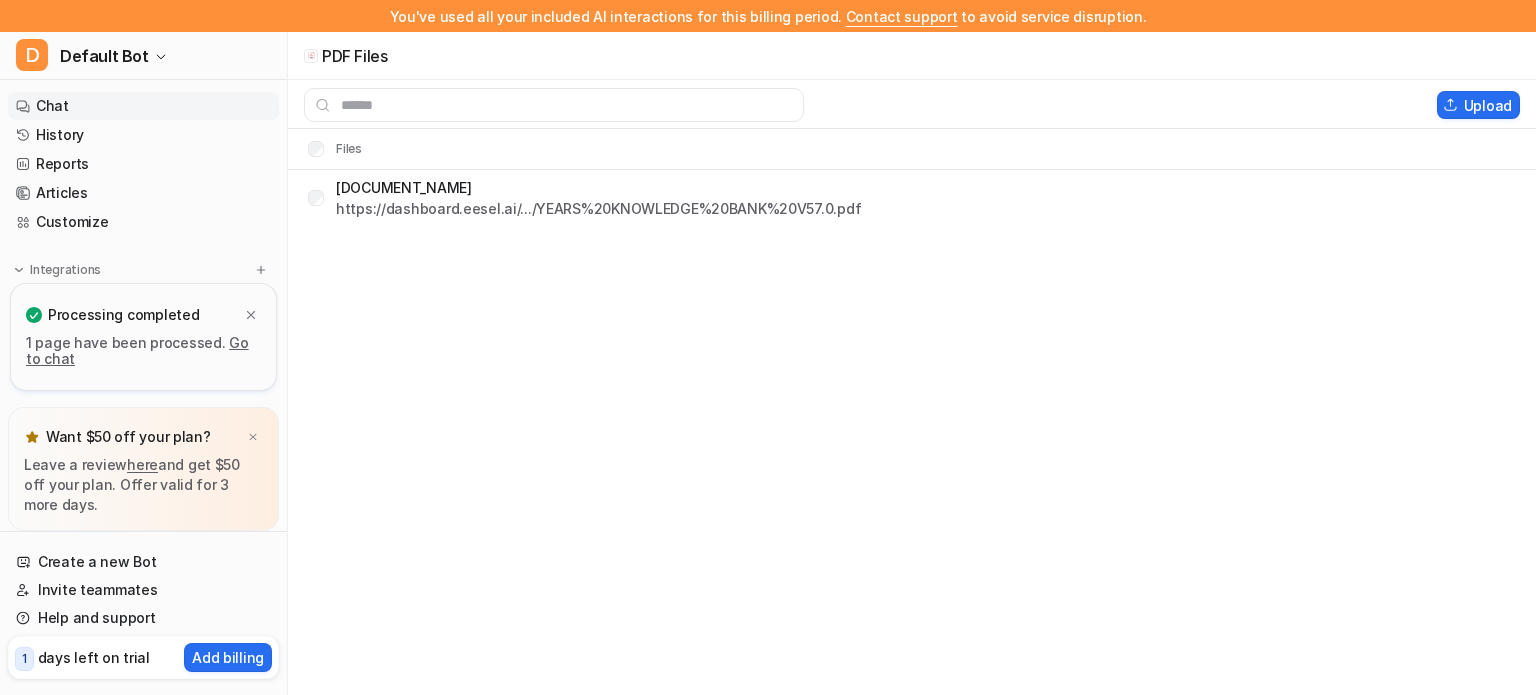 click on "Chat" at bounding box center [143, 106] 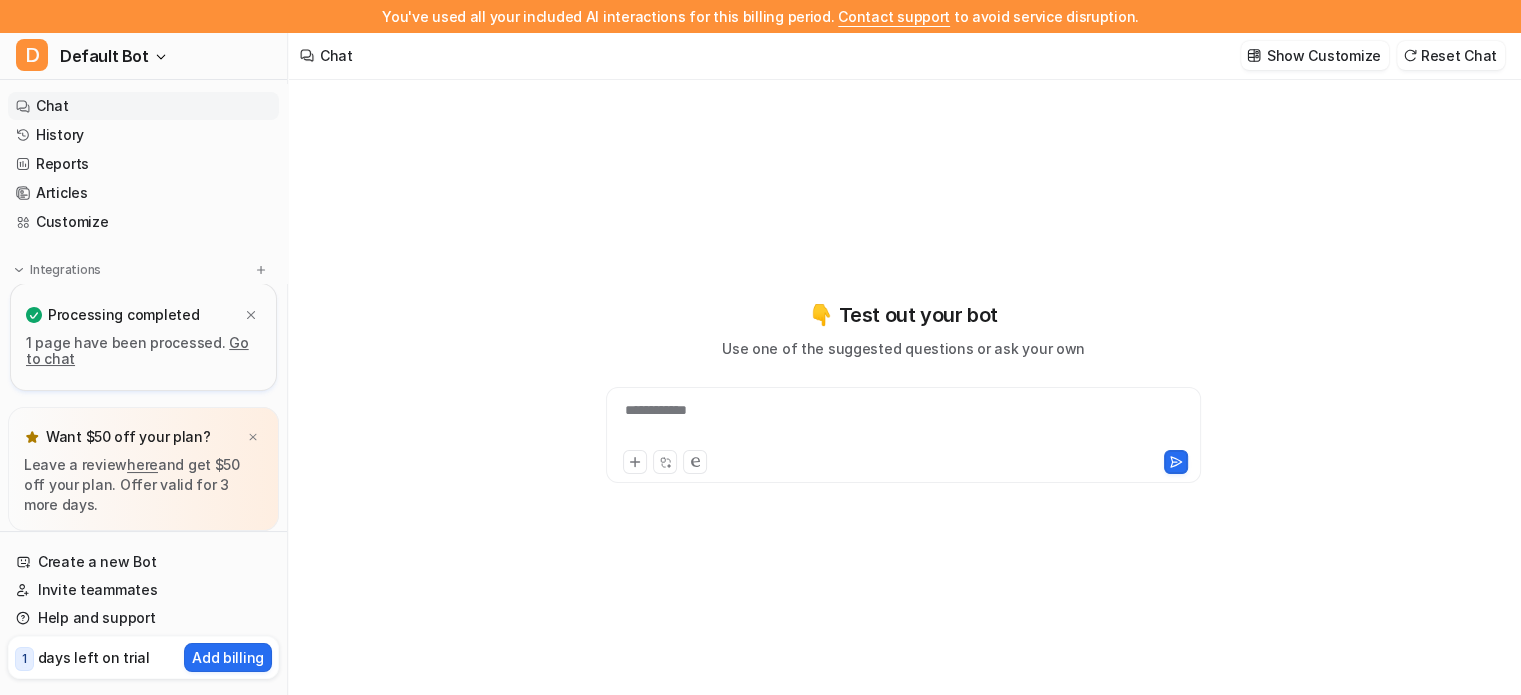 click on "**********" at bounding box center [903, 423] 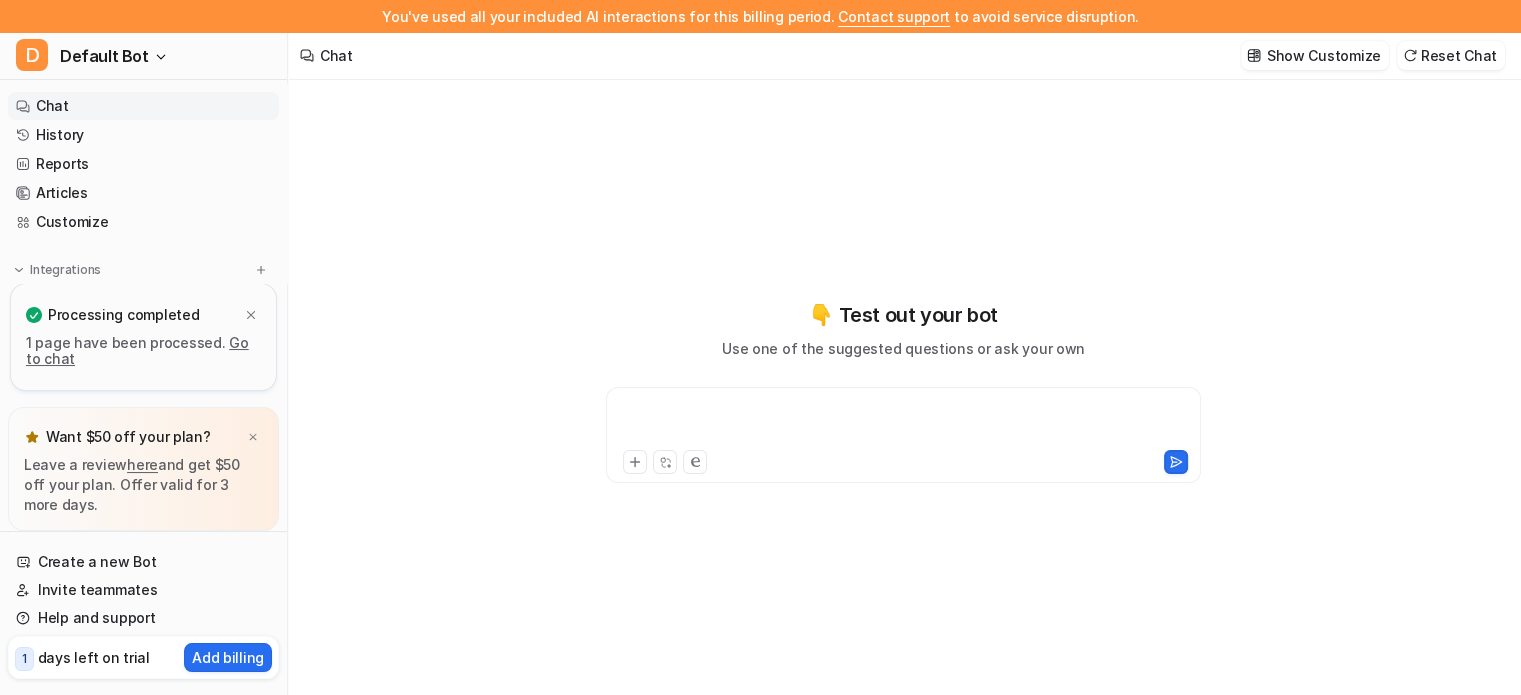 type 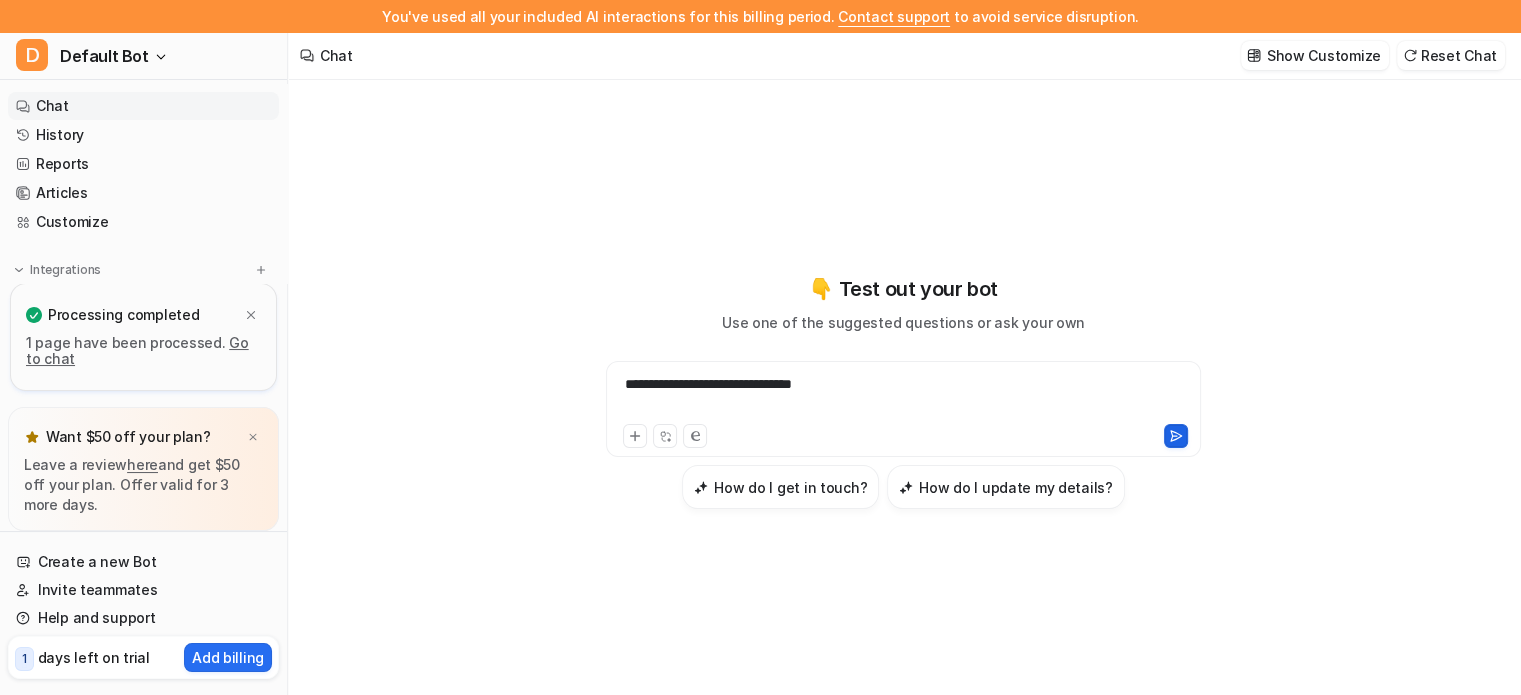click 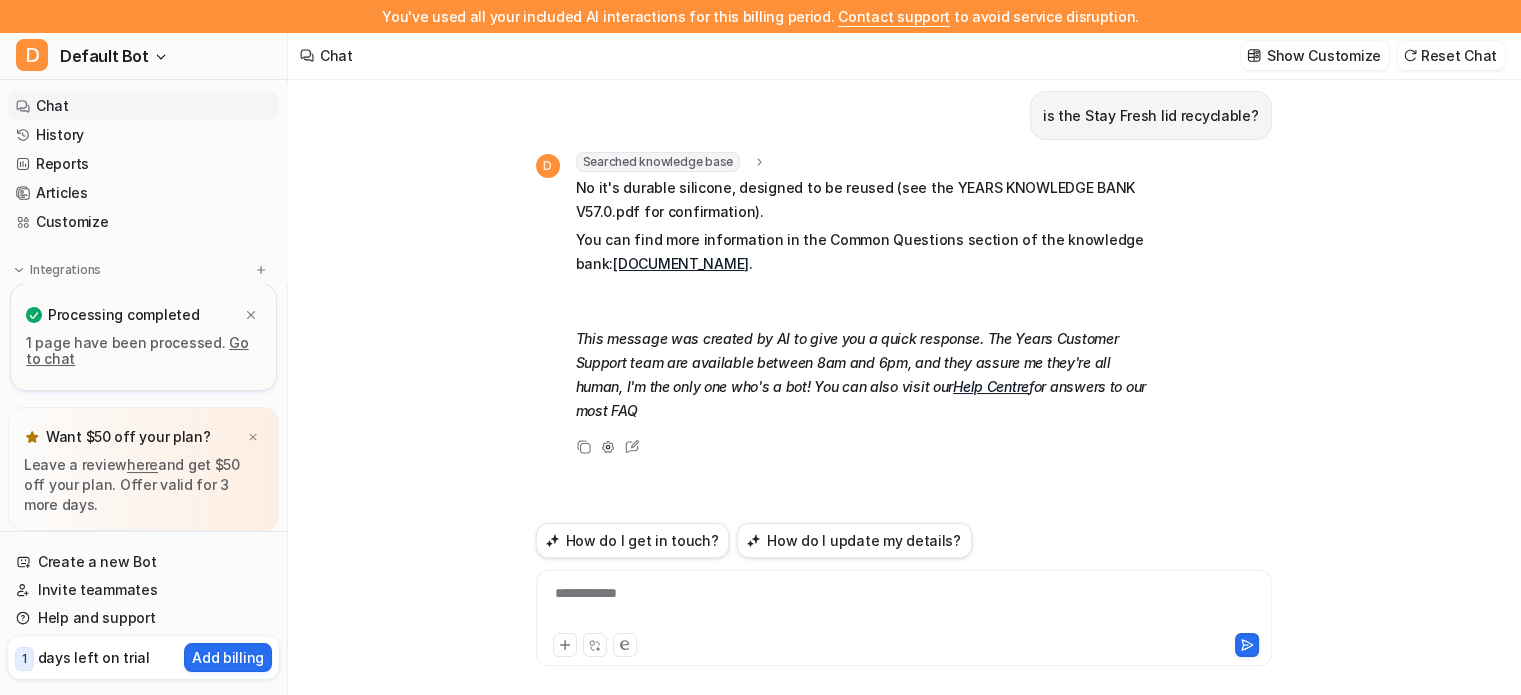 scroll, scrollTop: 32, scrollLeft: 0, axis: vertical 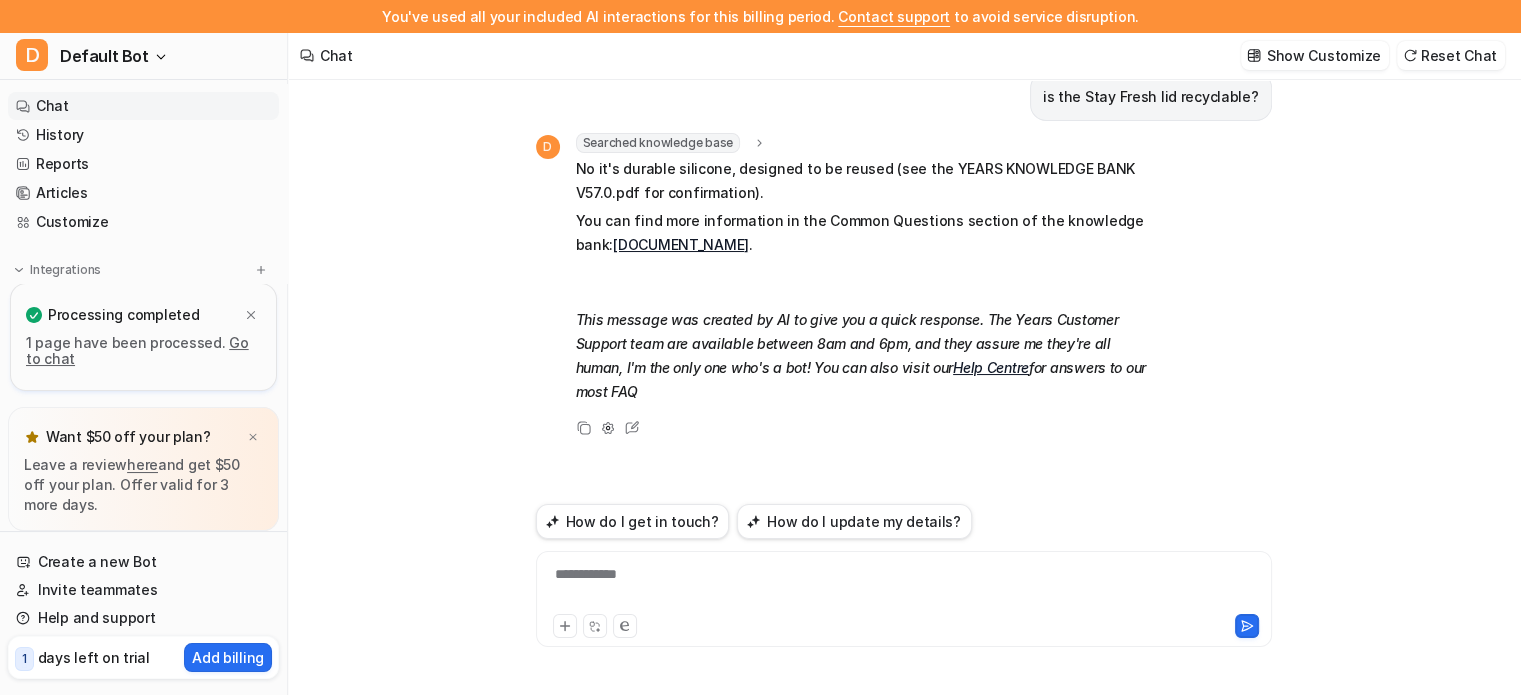 click 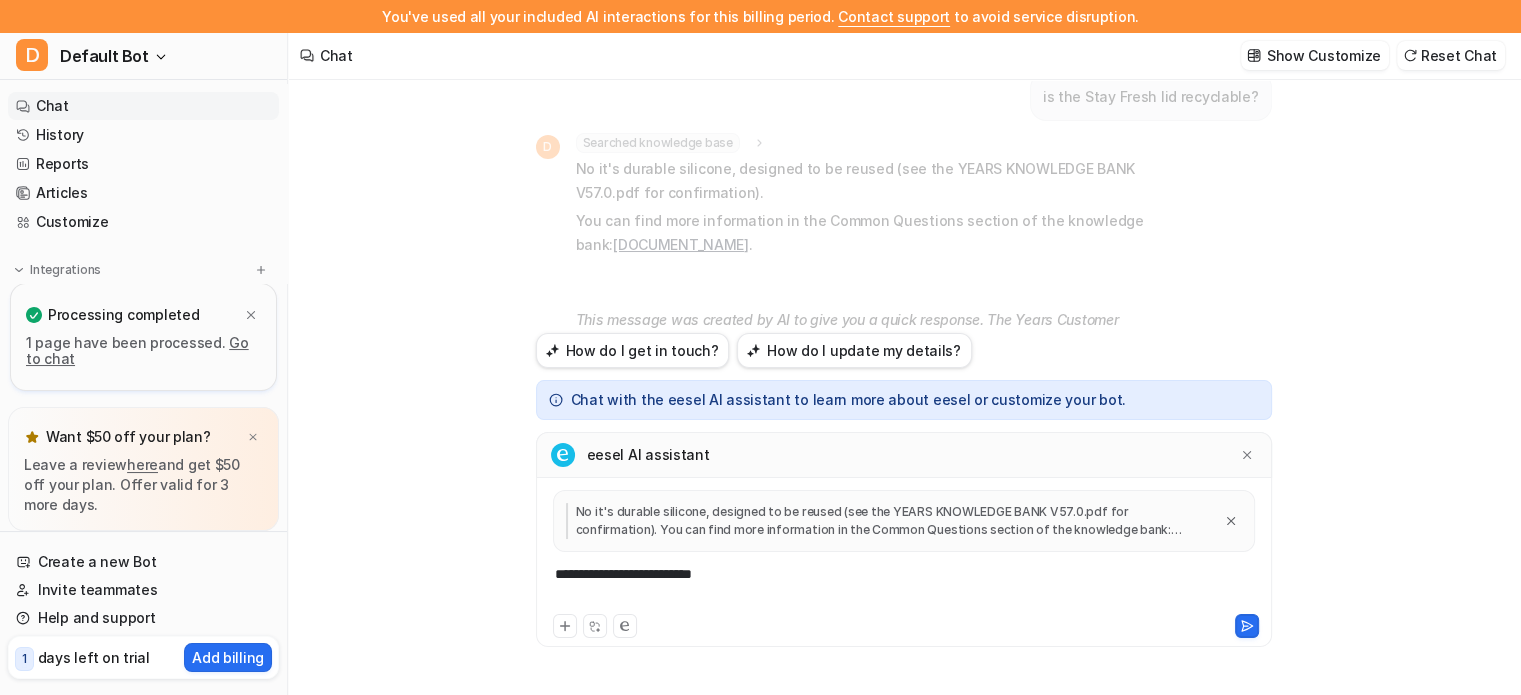 click on "**********" at bounding box center (904, 526) 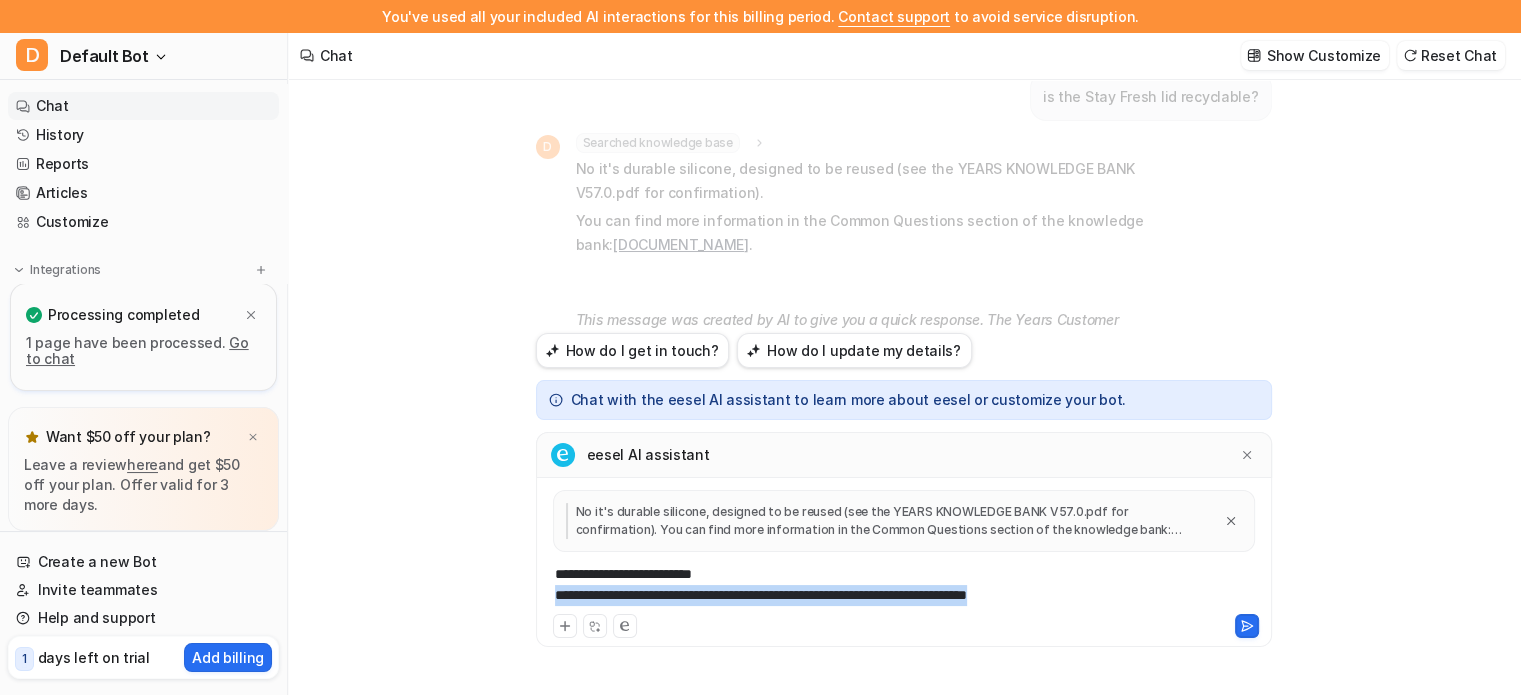 drag, startPoint x: 1132, startPoint y: 592, endPoint x: 554, endPoint y: 599, distance: 578.04236 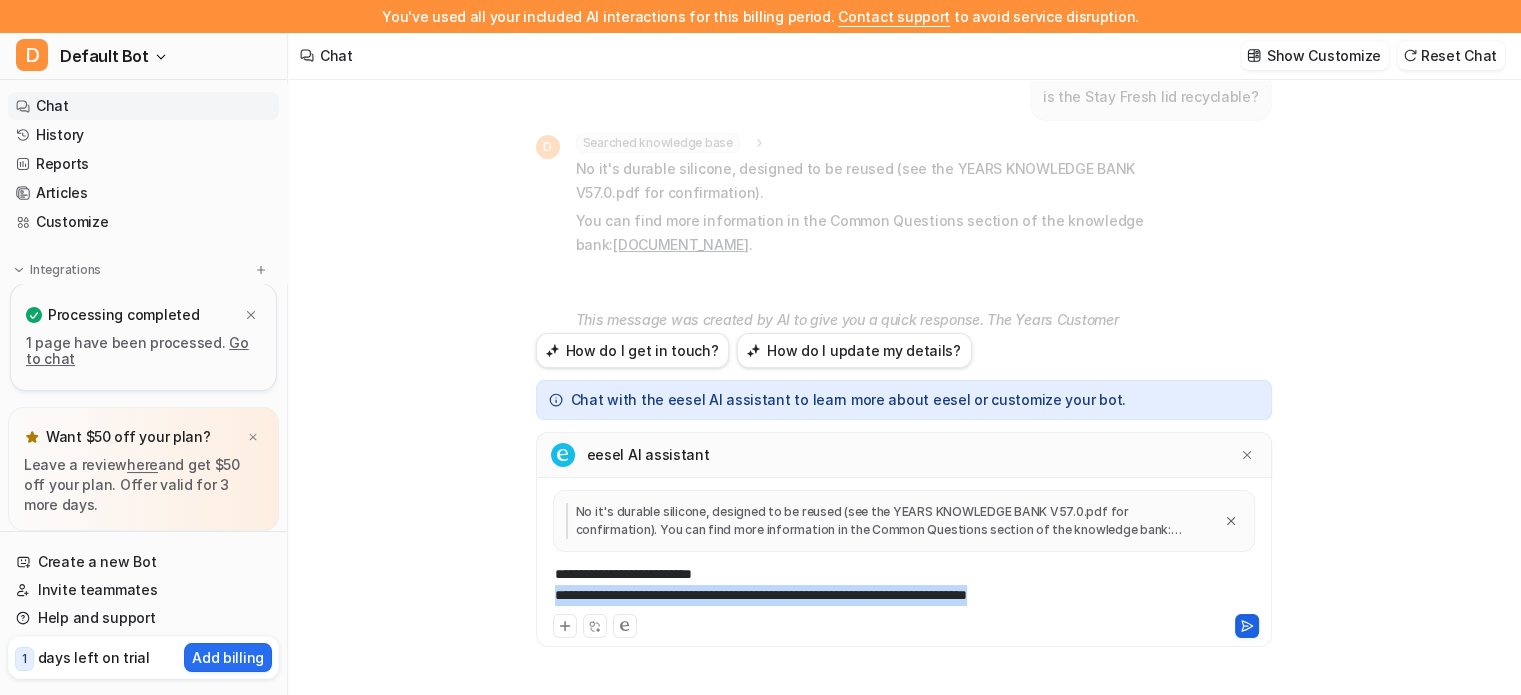click 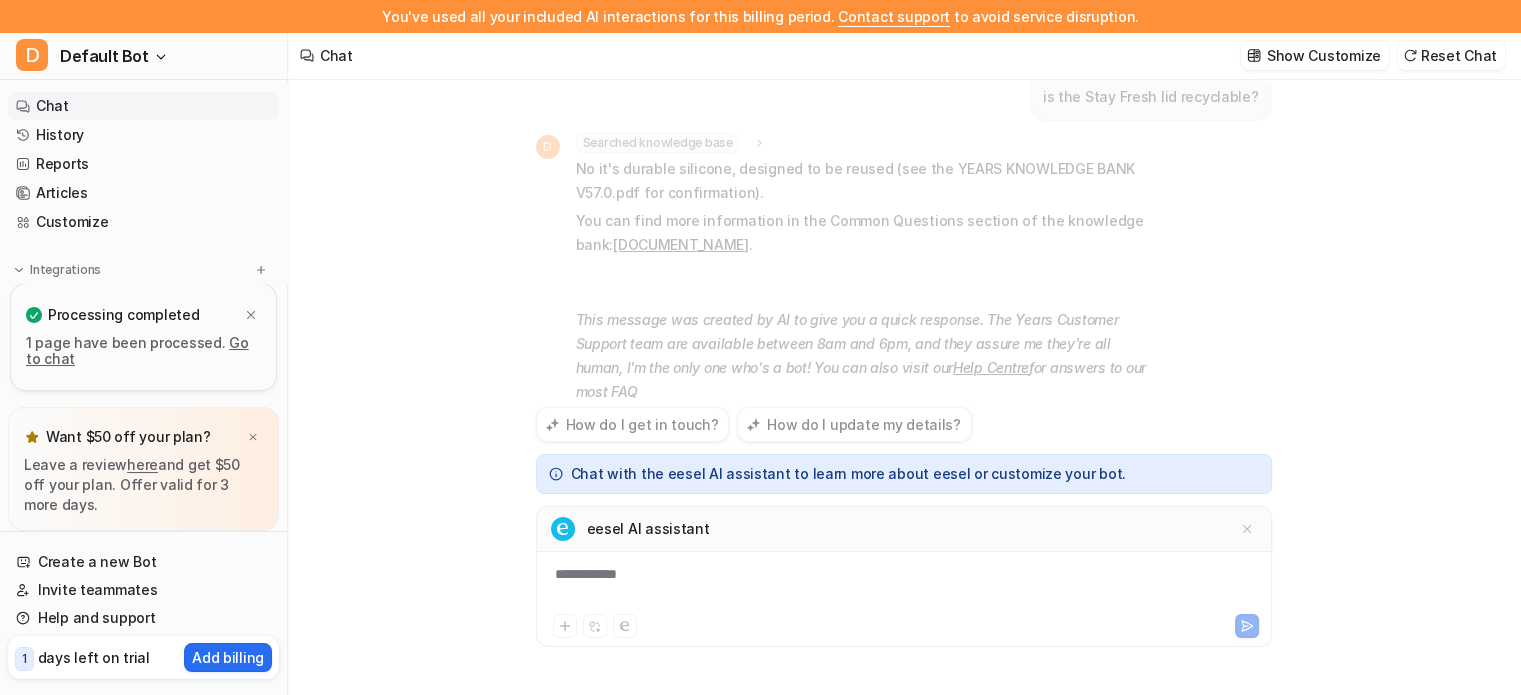 scroll, scrollTop: 220, scrollLeft: 0, axis: vertical 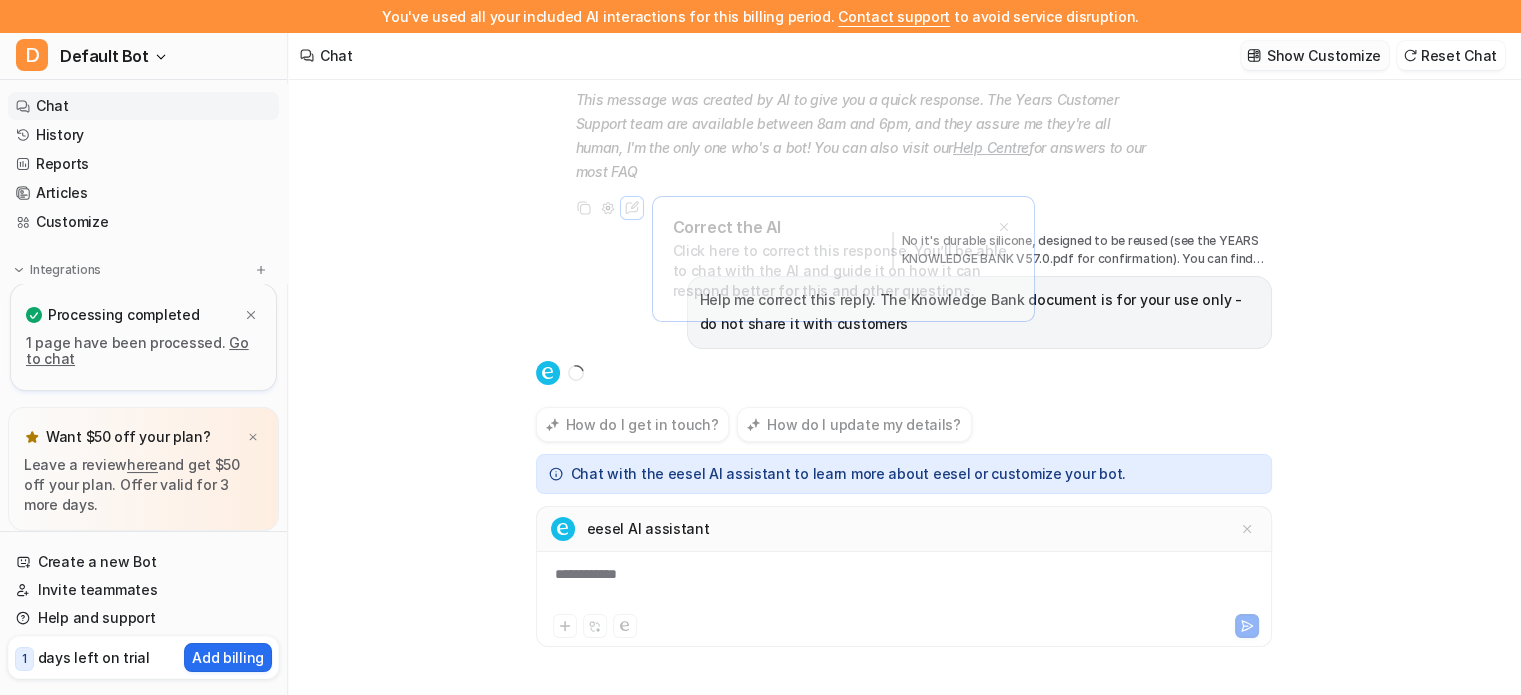 click on "Show Customize" at bounding box center [1324, 55] 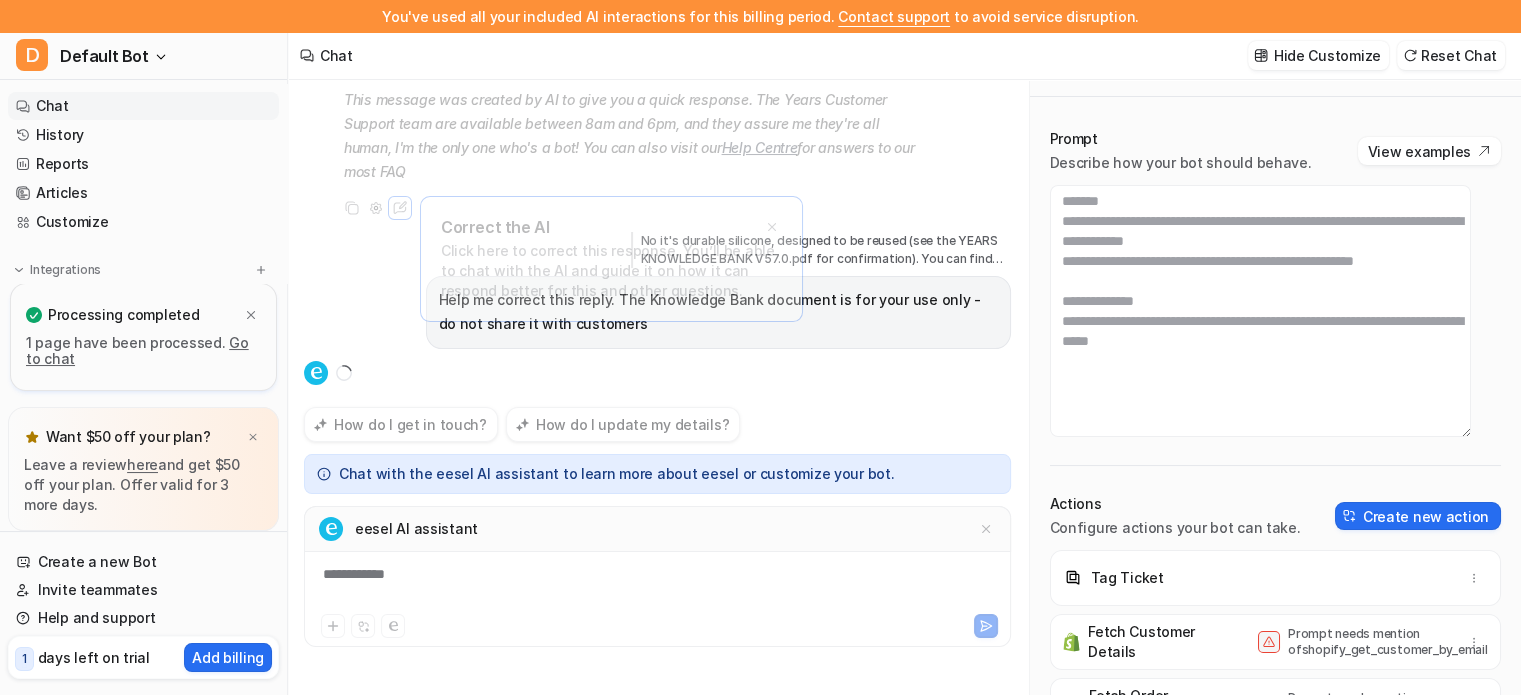 scroll, scrollTop: 2520, scrollLeft: 0, axis: vertical 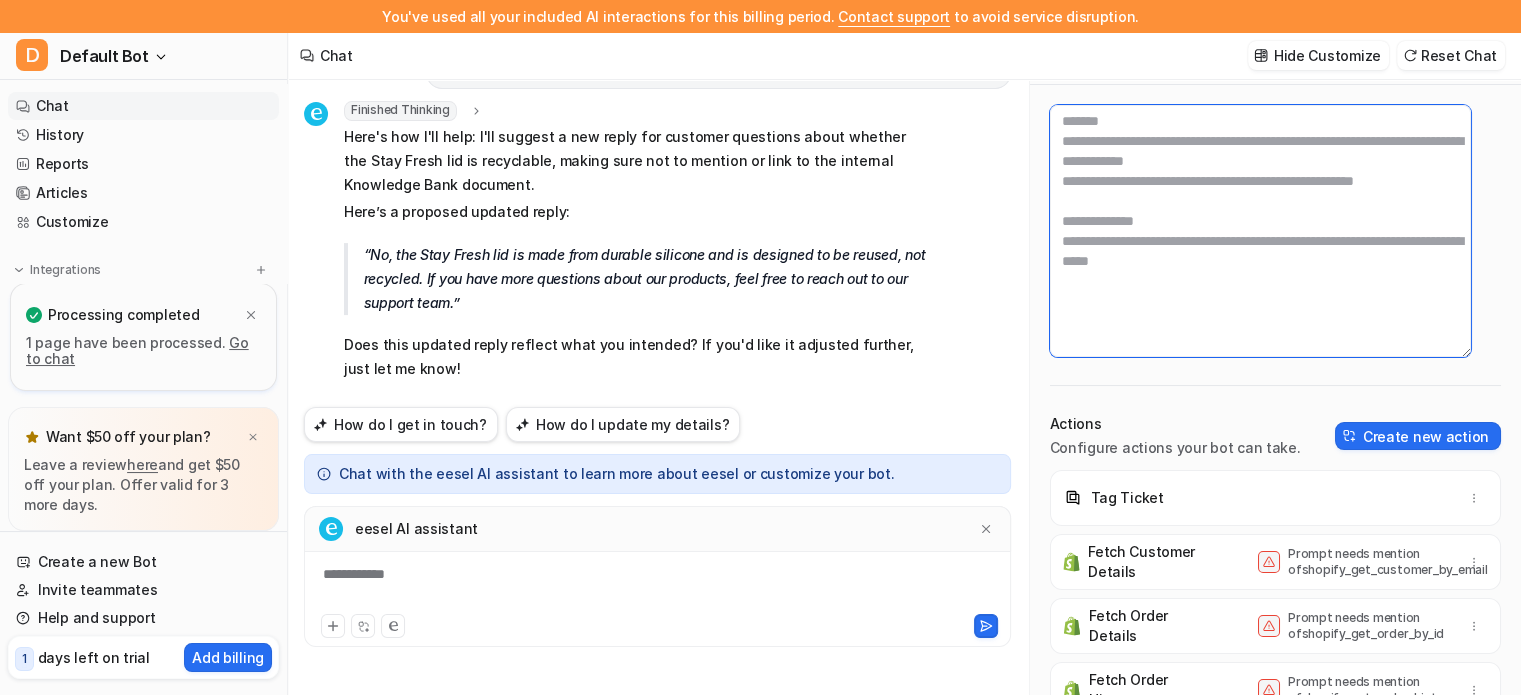 click at bounding box center (1260, 231) 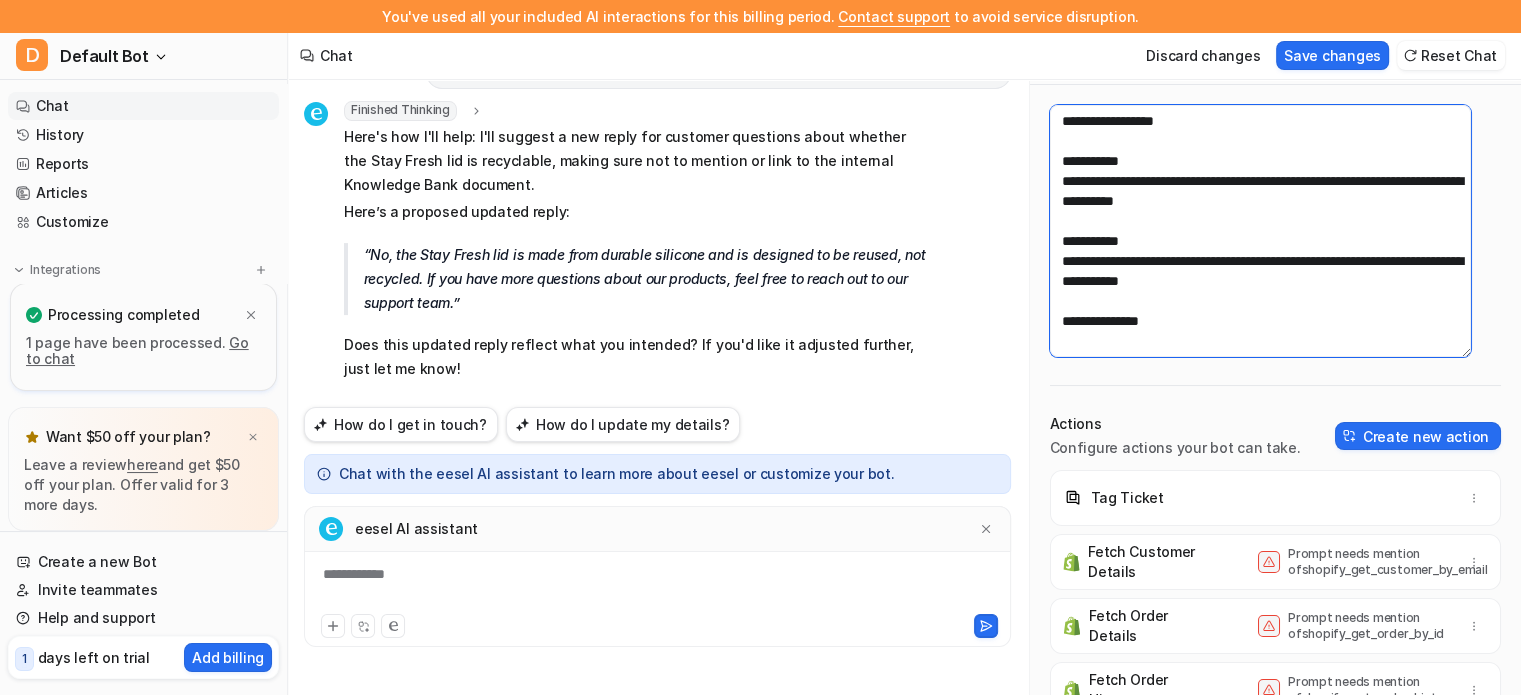 scroll, scrollTop: 2552, scrollLeft: 0, axis: vertical 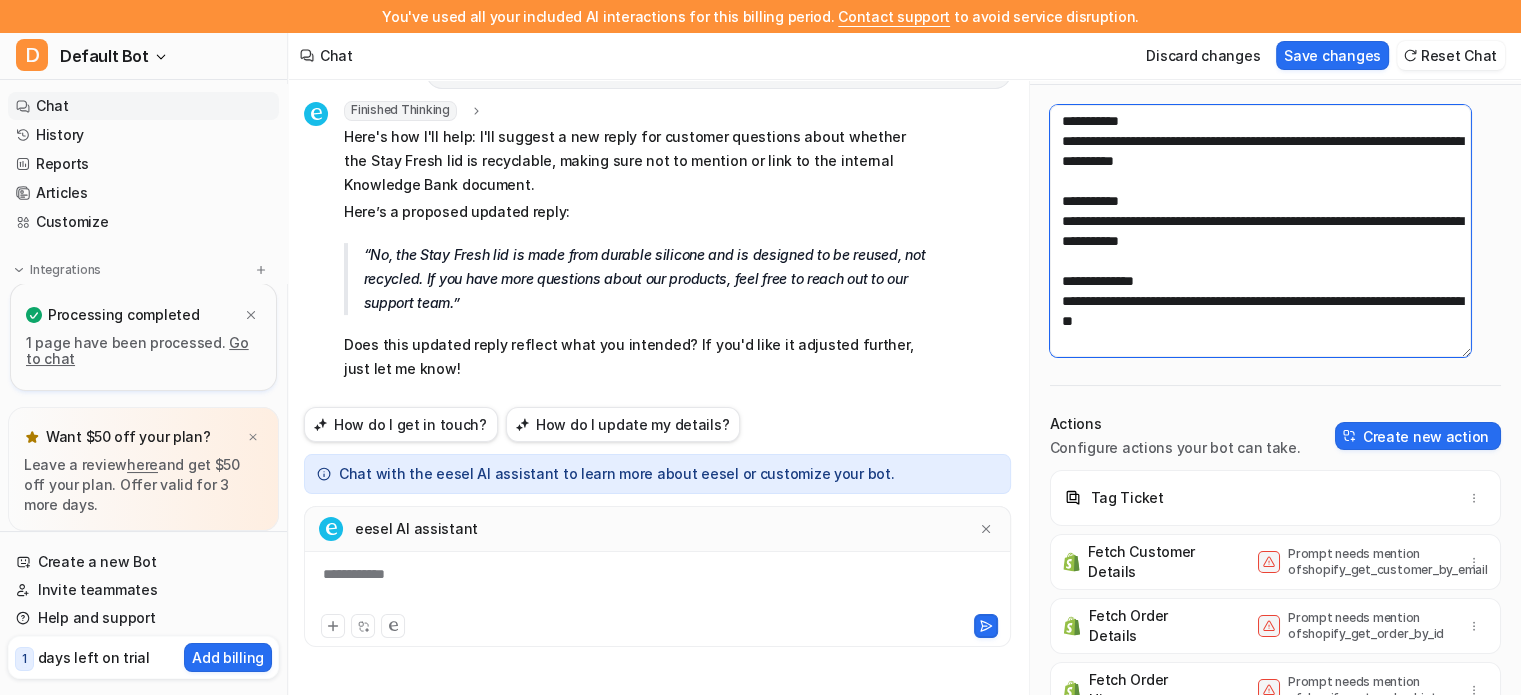 click at bounding box center [1260, 231] 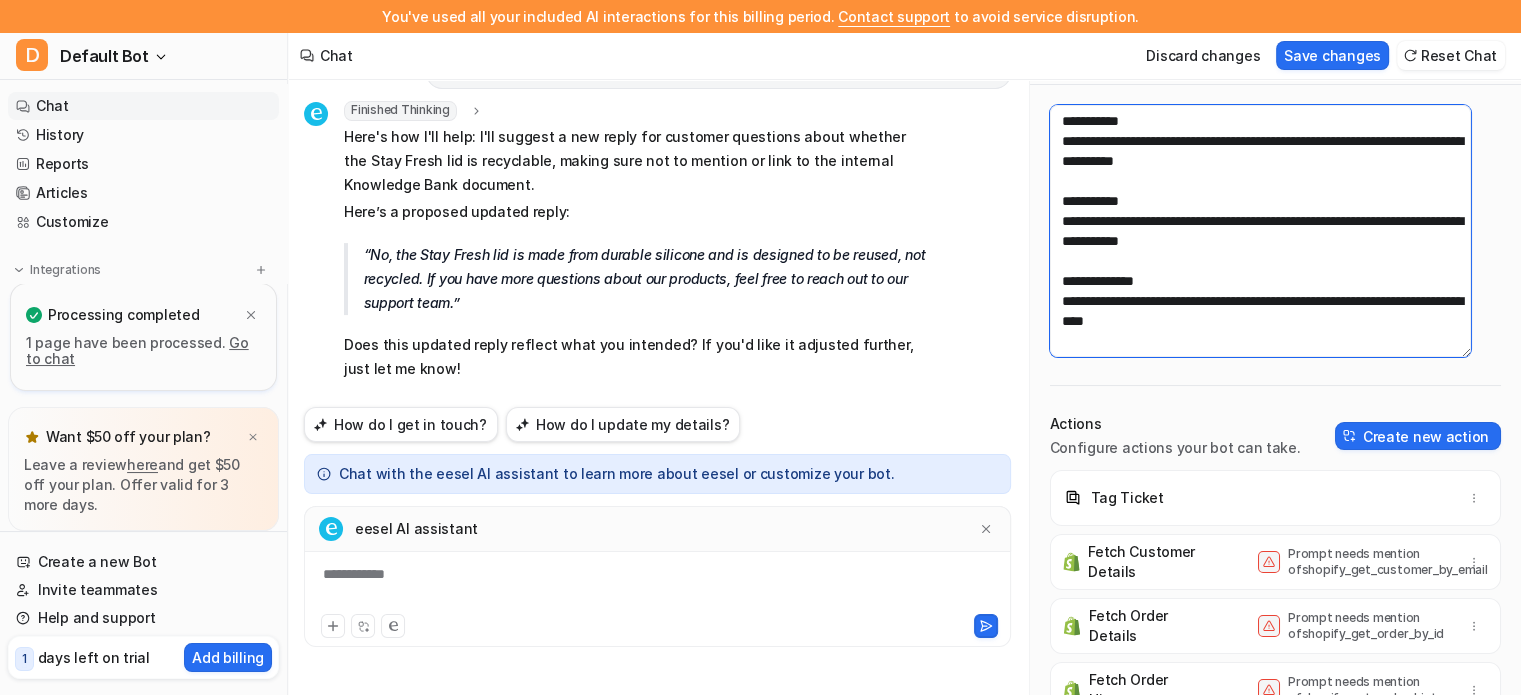 scroll, scrollTop: 2600, scrollLeft: 0, axis: vertical 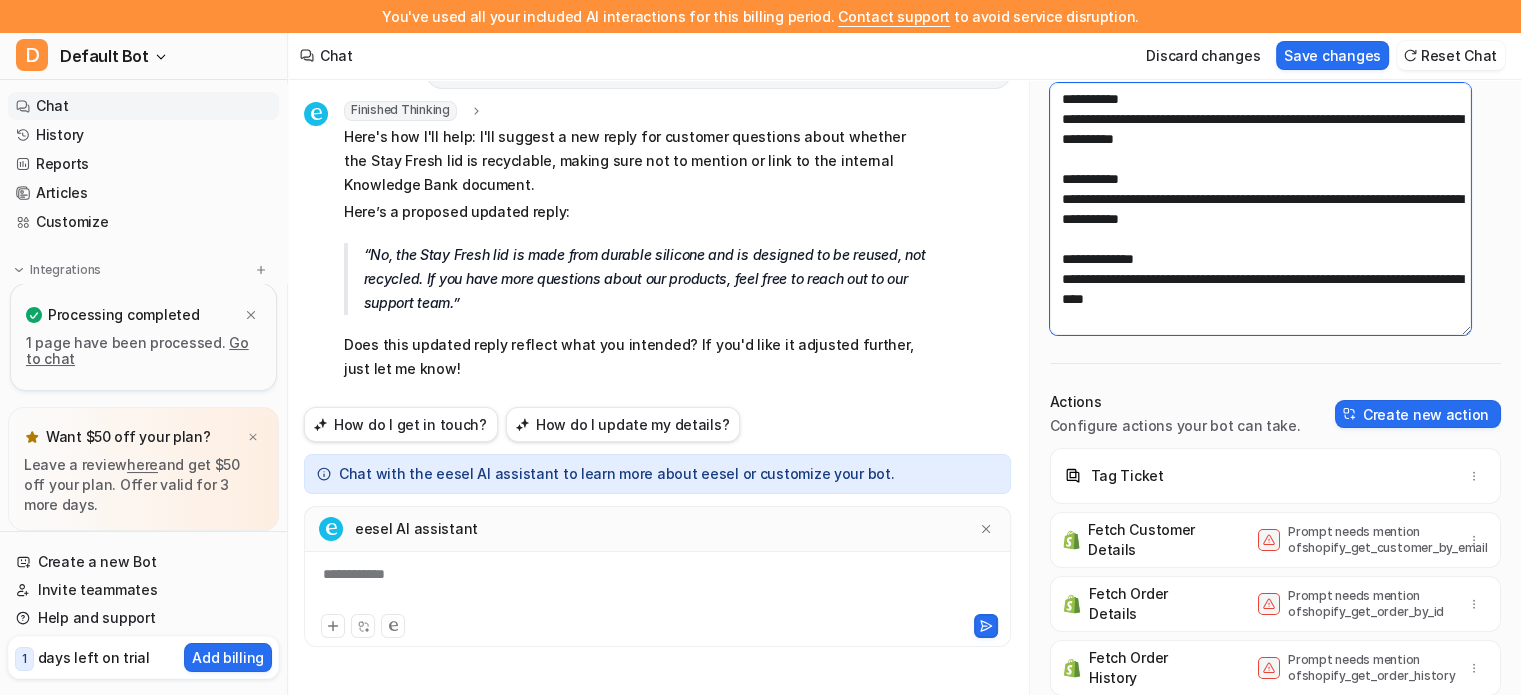 drag, startPoint x: 1414, startPoint y: 274, endPoint x: 1084, endPoint y: 307, distance: 331.6459 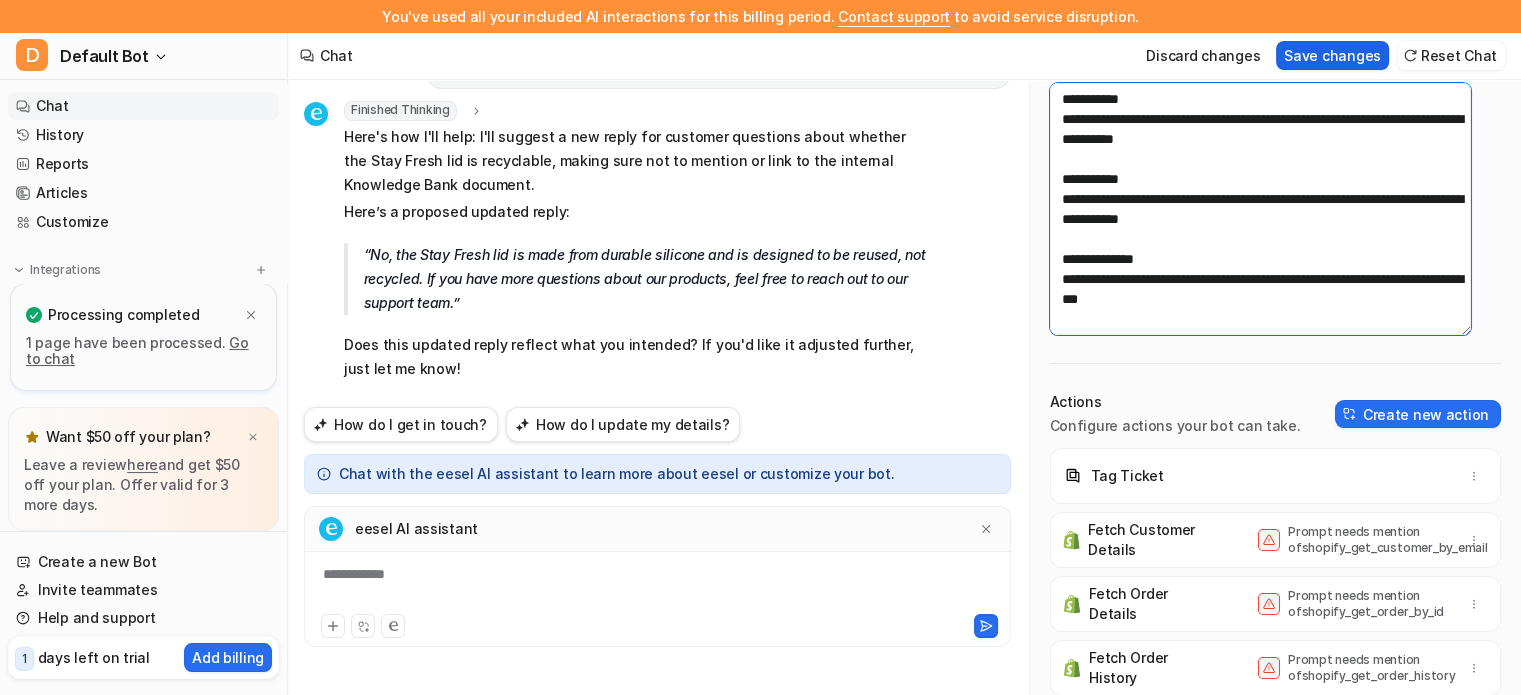 type on "**********" 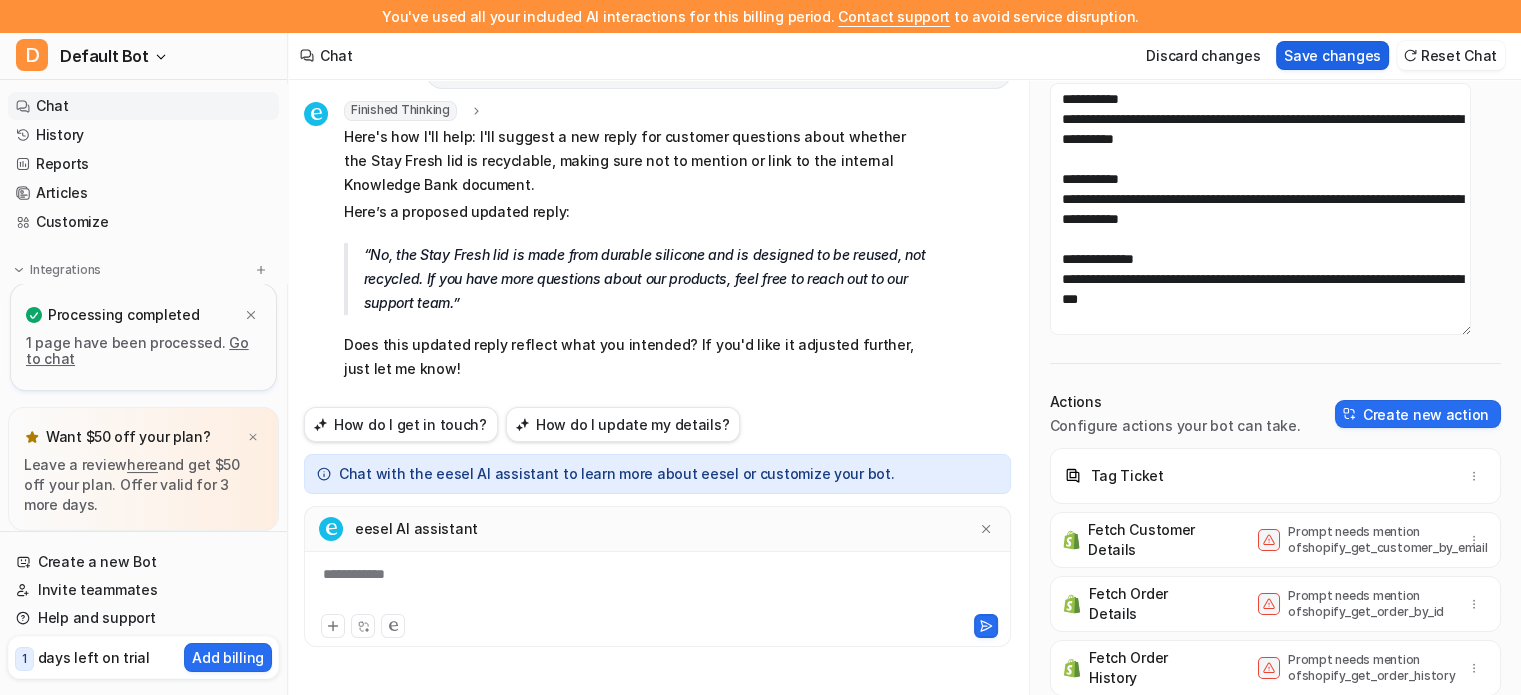 click on "Save changes" at bounding box center [1332, 55] 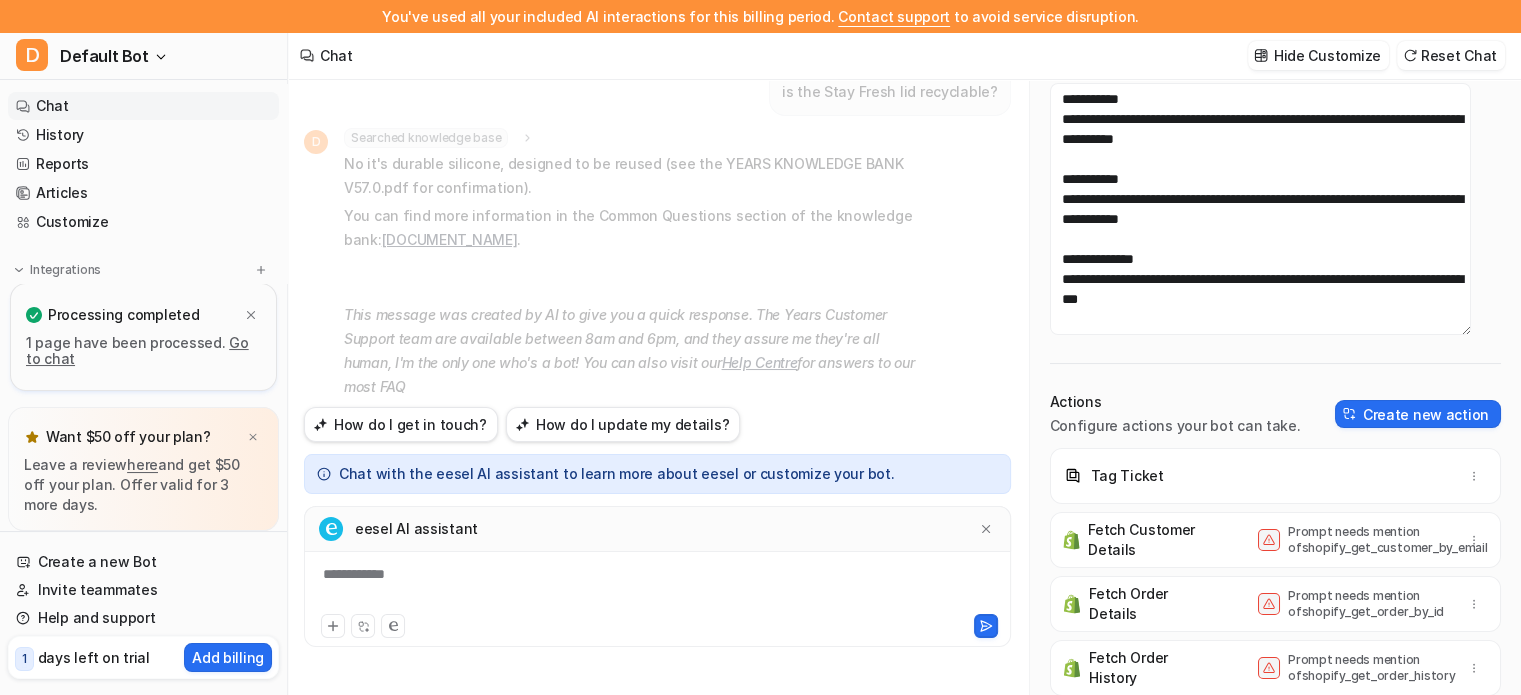 scroll, scrollTop: 0, scrollLeft: 0, axis: both 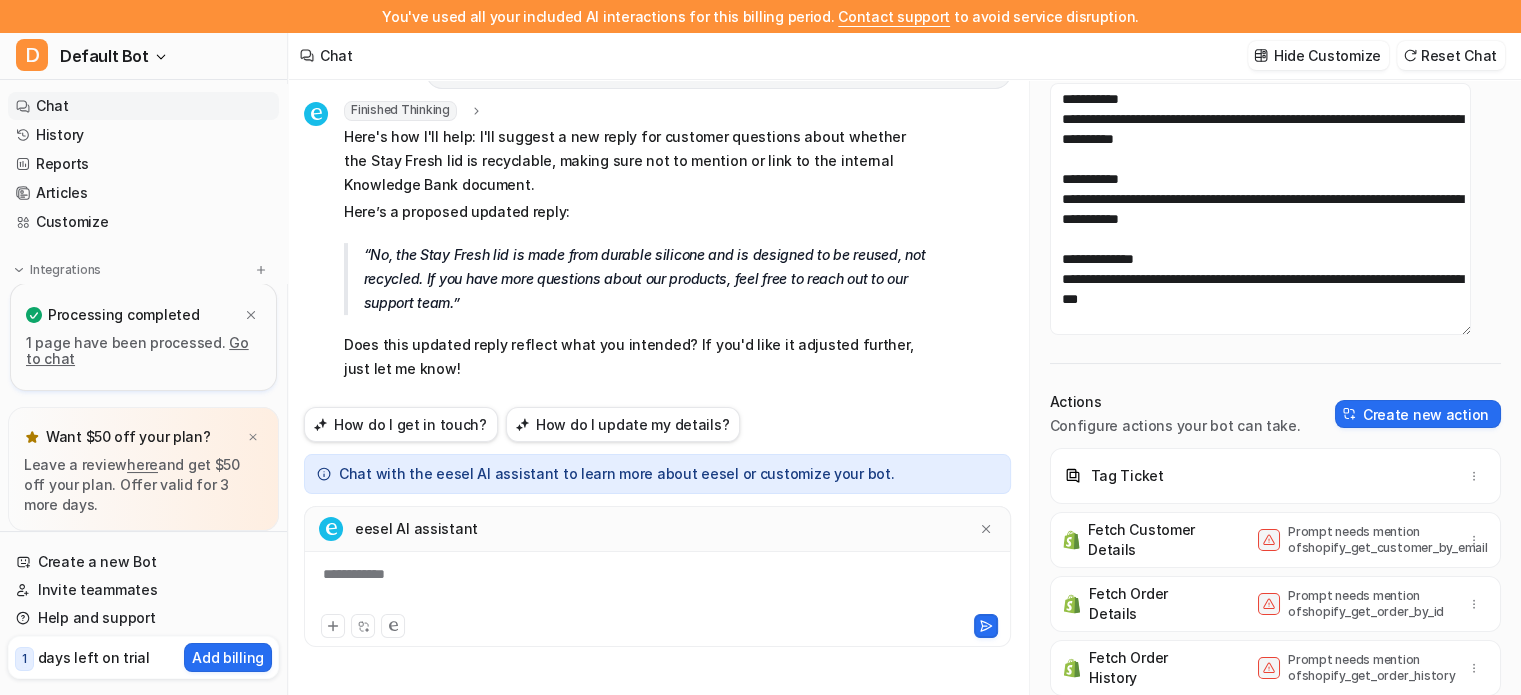 click on "**********" at bounding box center (657, 587) 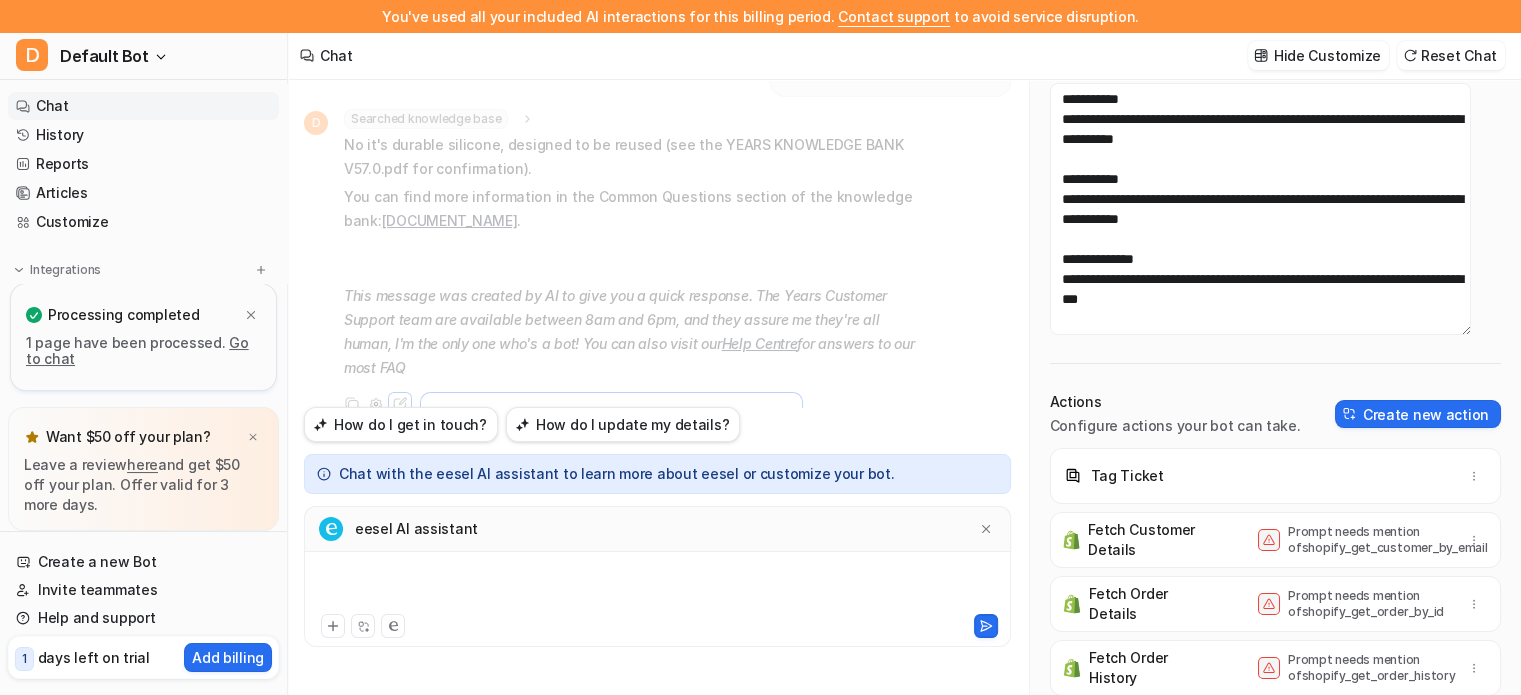 scroll, scrollTop: 0, scrollLeft: 0, axis: both 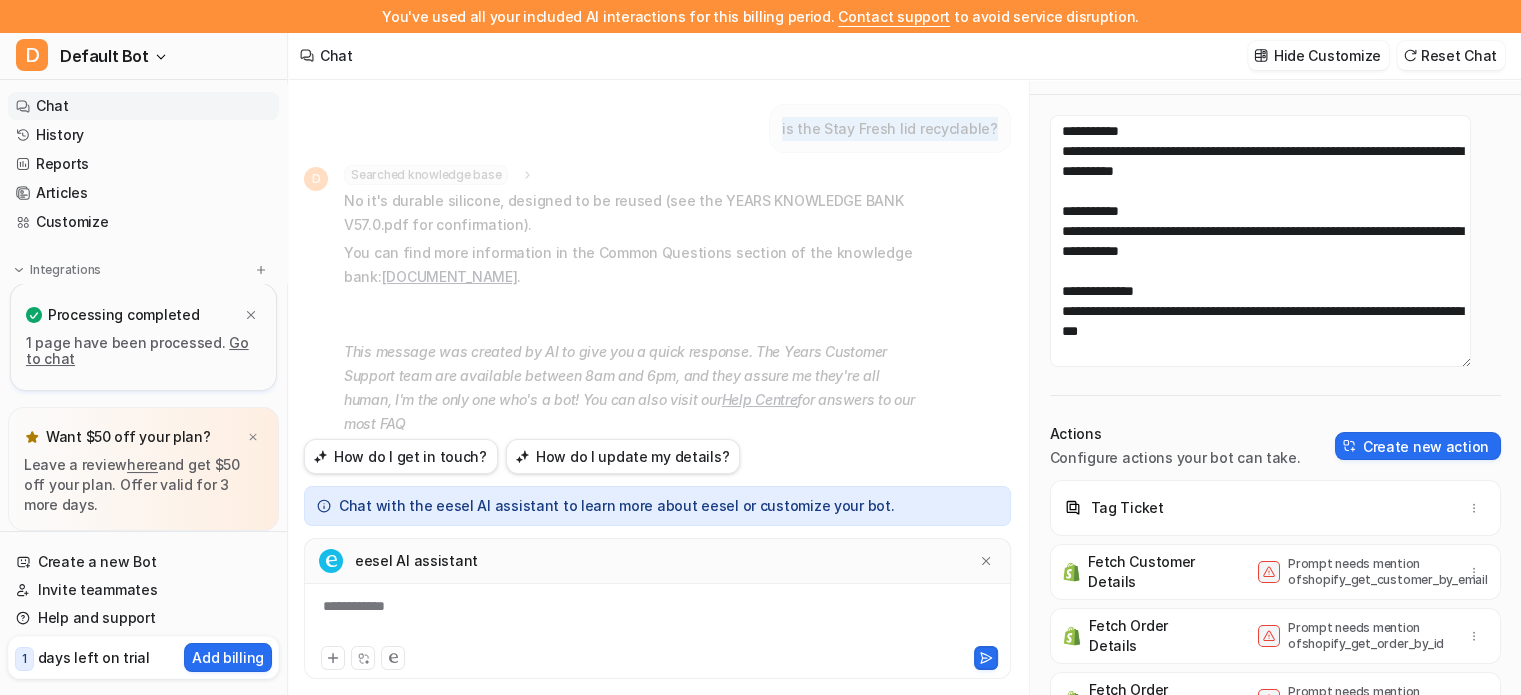 drag, startPoint x: 1005, startPoint y: 124, endPoint x: 791, endPoint y: 126, distance: 214.00934 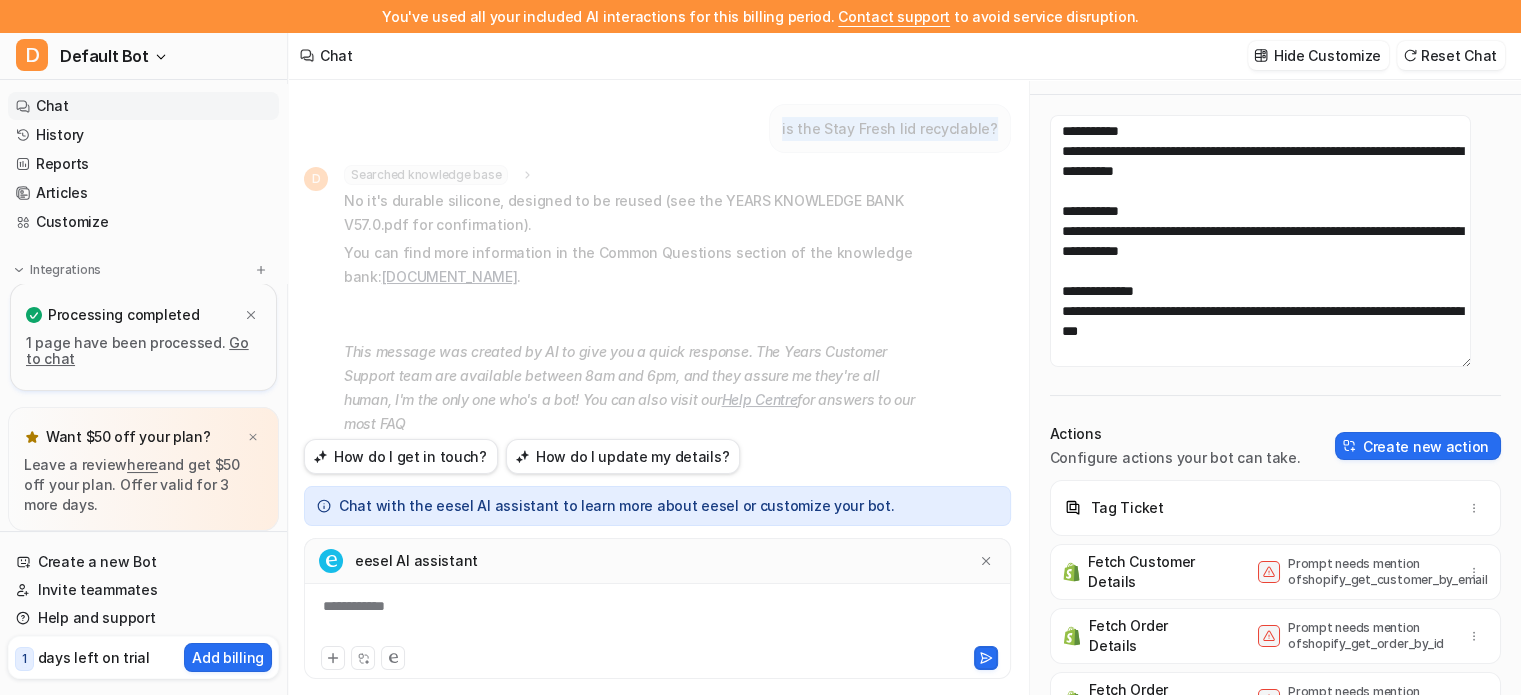 click on "is the Stay Fresh lid recyclable?" at bounding box center [890, 128] 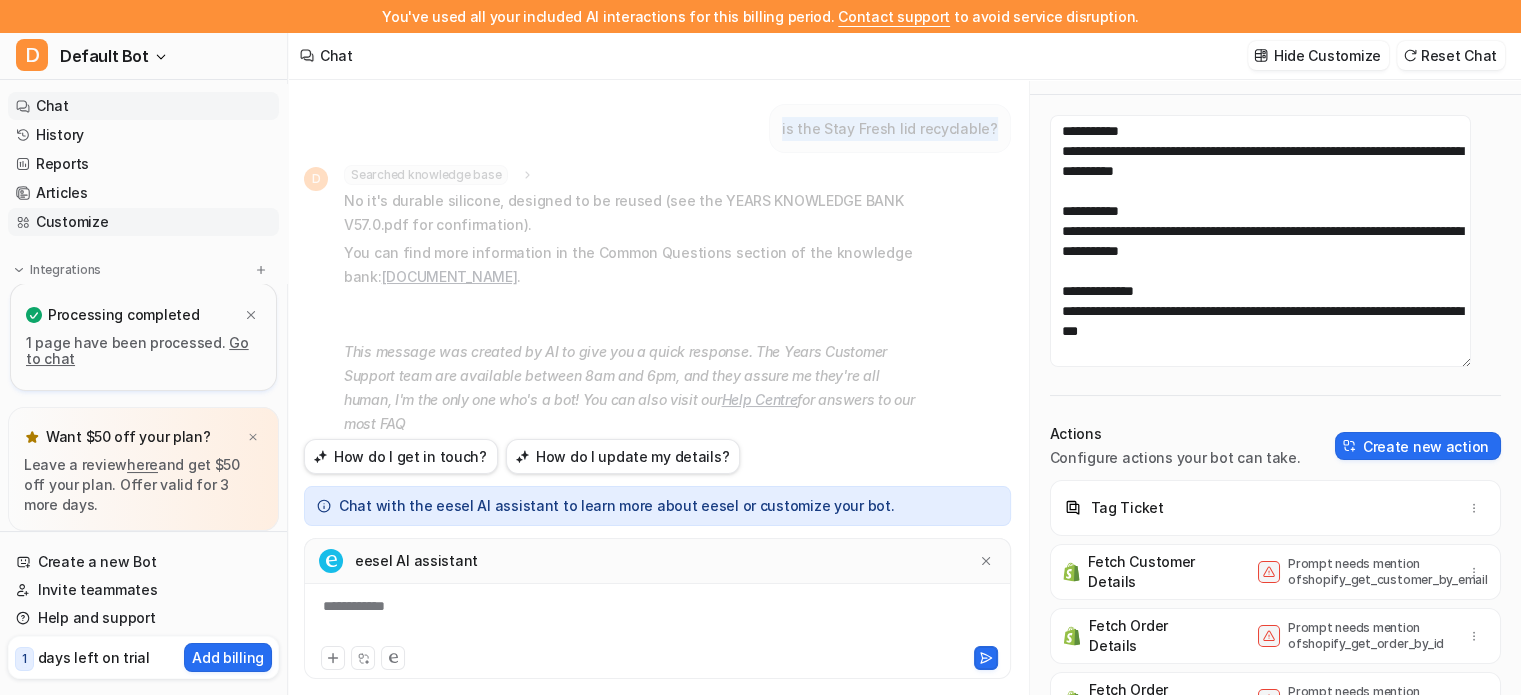 click on "Customize" at bounding box center (143, 222) 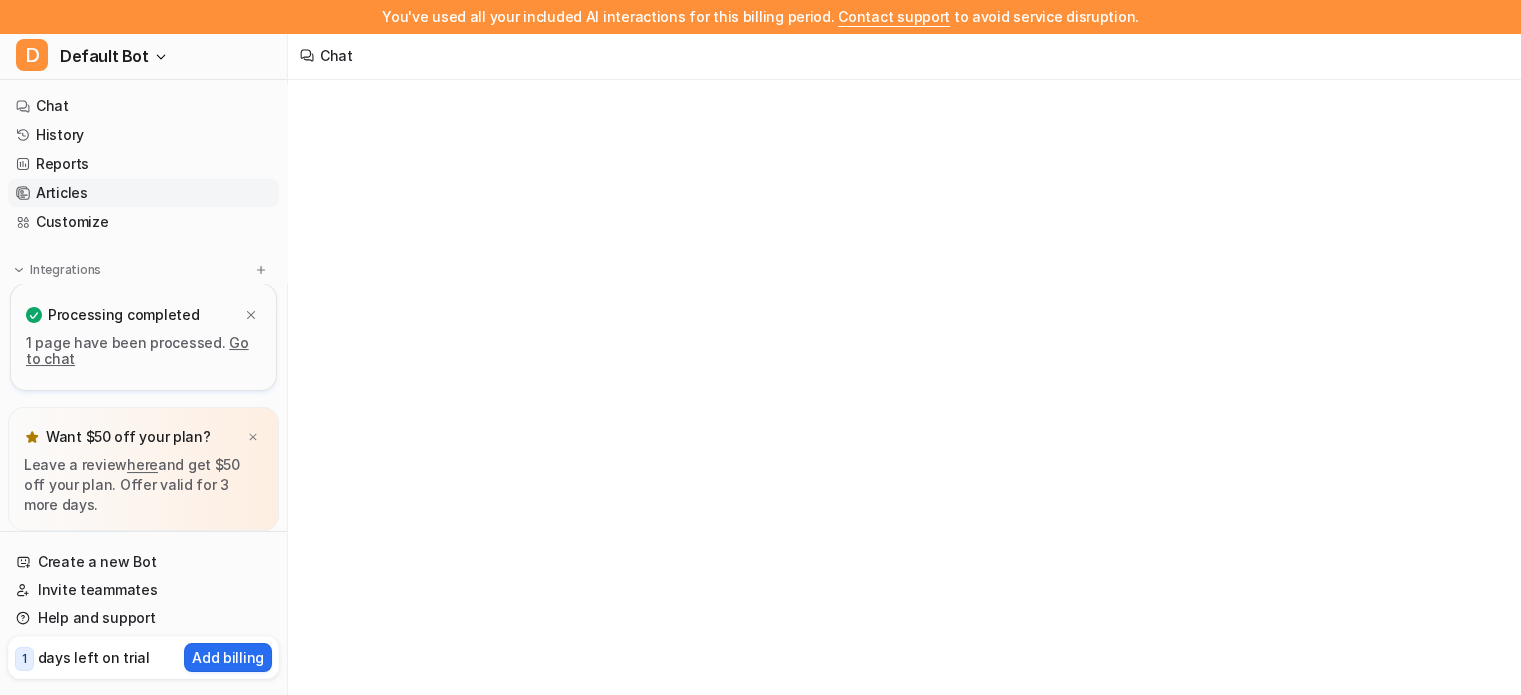 click on "Articles" at bounding box center (143, 193) 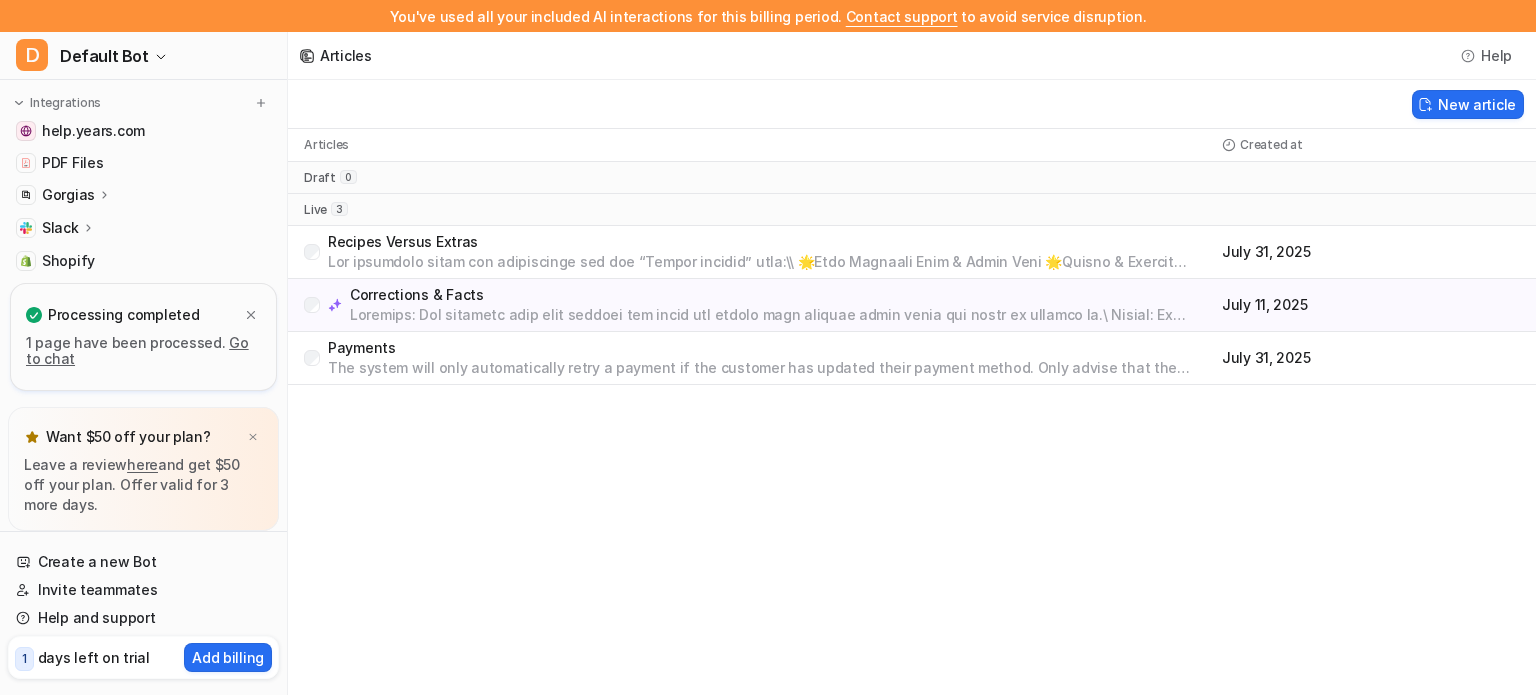 scroll, scrollTop: 246, scrollLeft: 0, axis: vertical 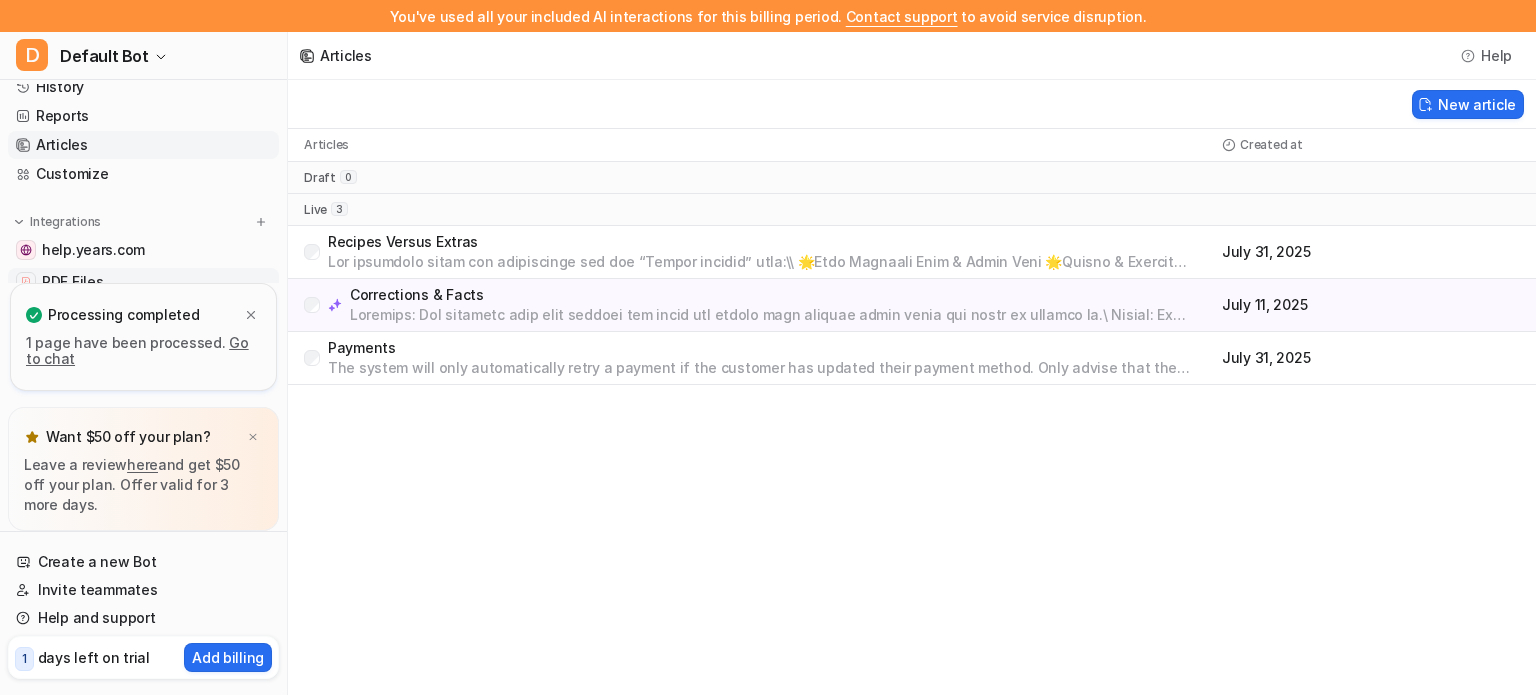 click on "PDF Files" at bounding box center (72, 282) 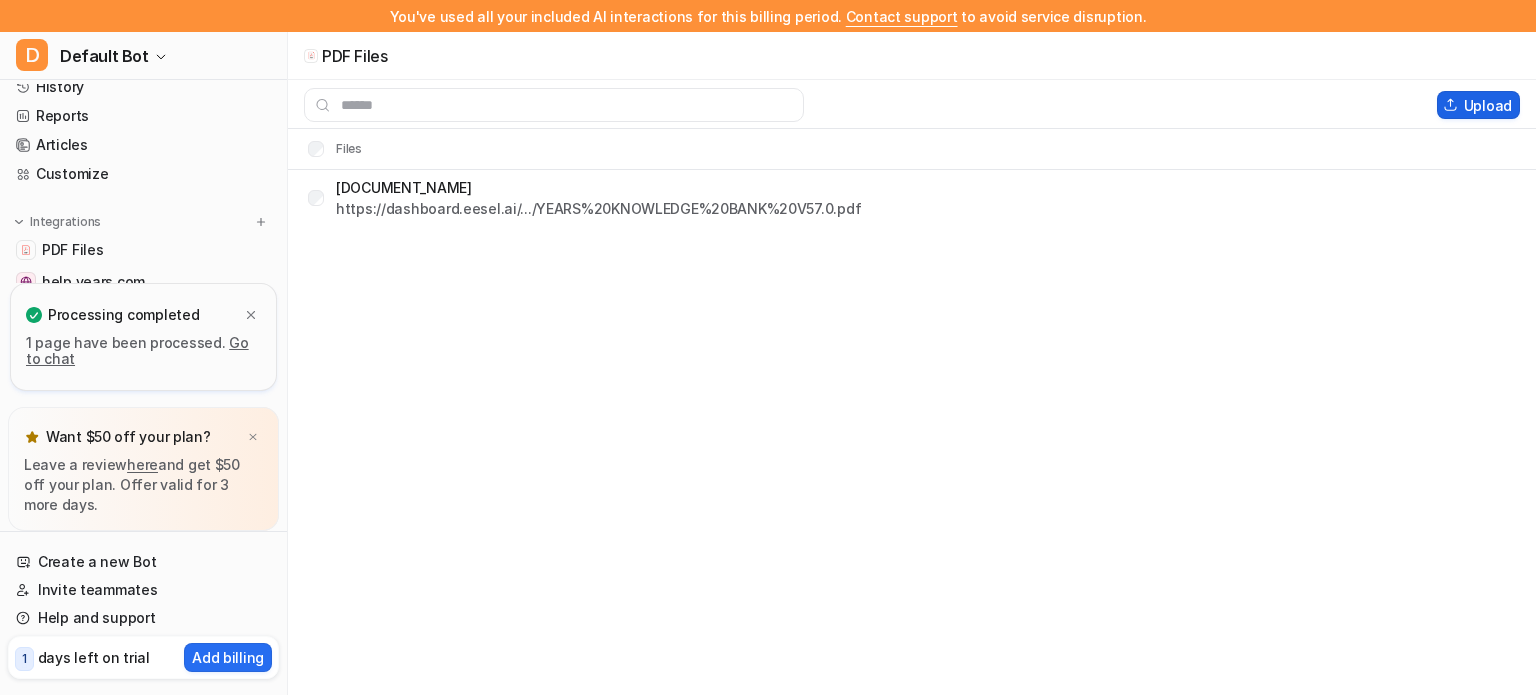 click on "Upload" at bounding box center [1478, 105] 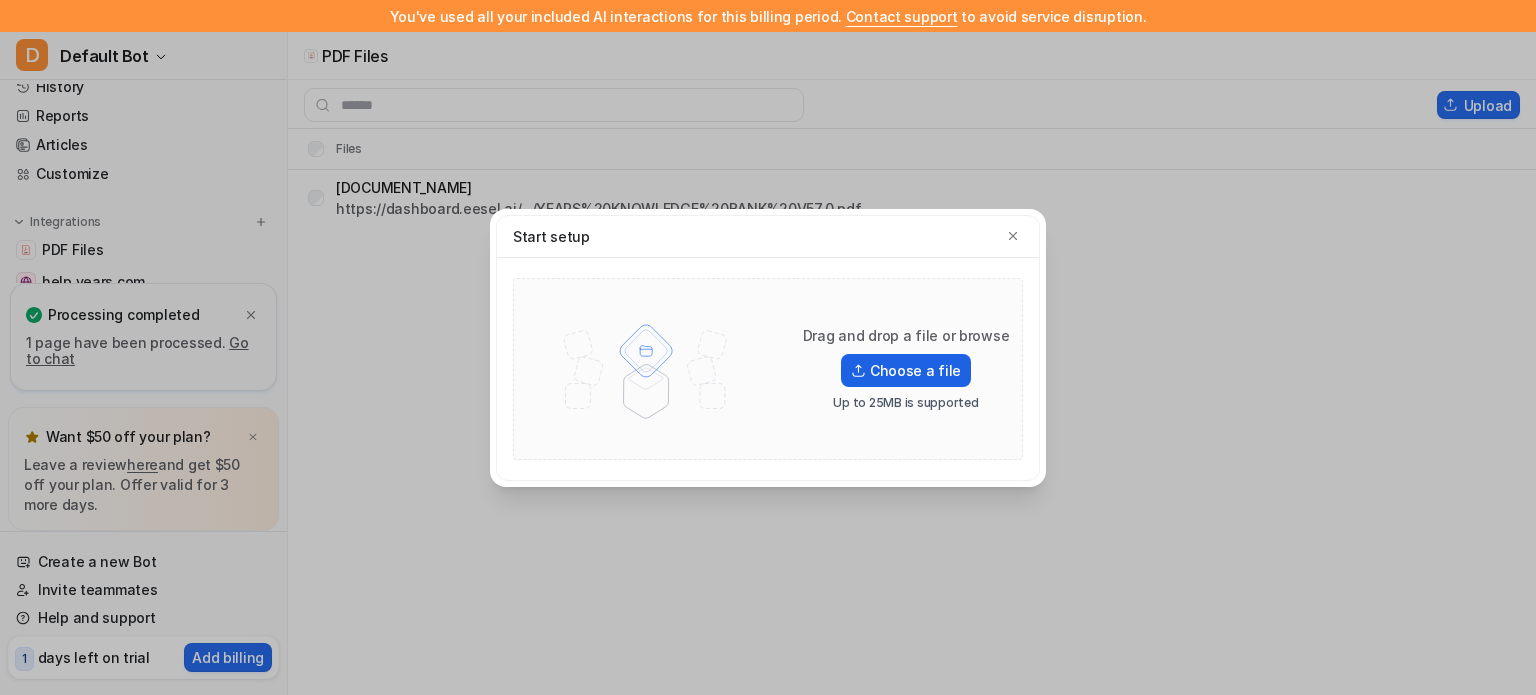 click on "Choose a file" at bounding box center [906, 370] 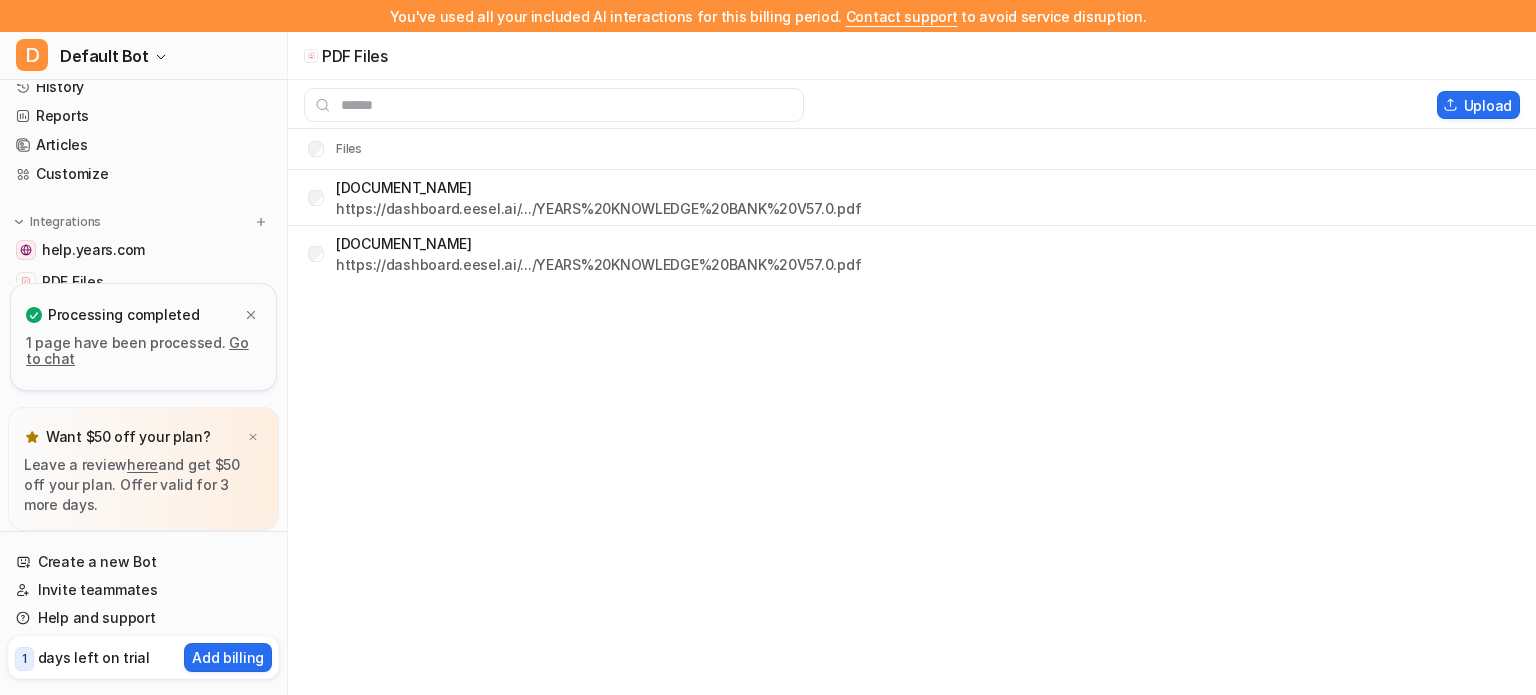click on "[DOCUMENT_NAME]" at bounding box center (598, 243) 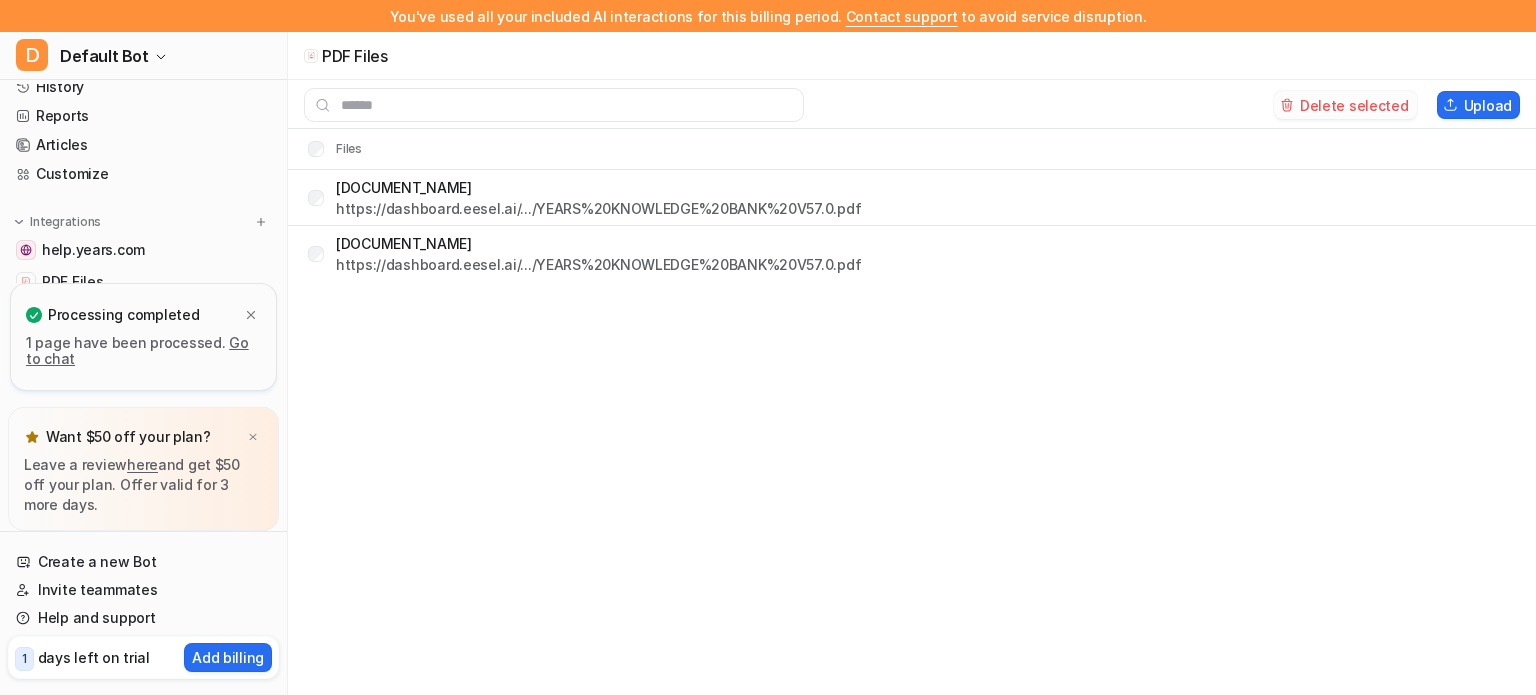 click on "Delete selected" at bounding box center (1345, 105) 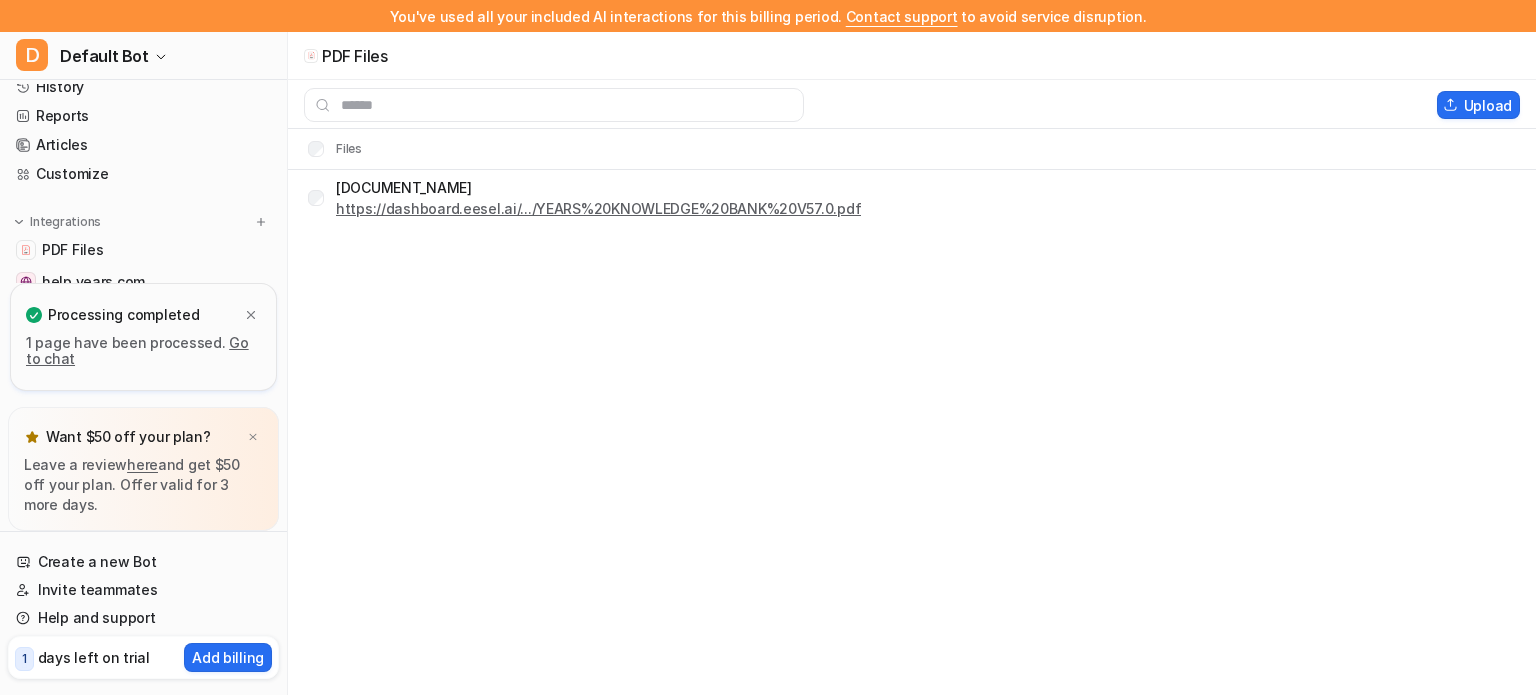 click on "https://dashboard.eesel.ai/.../YEARS%20KNOWLEDGE%20BANK%20V57.0.pdf" at bounding box center [598, 208] 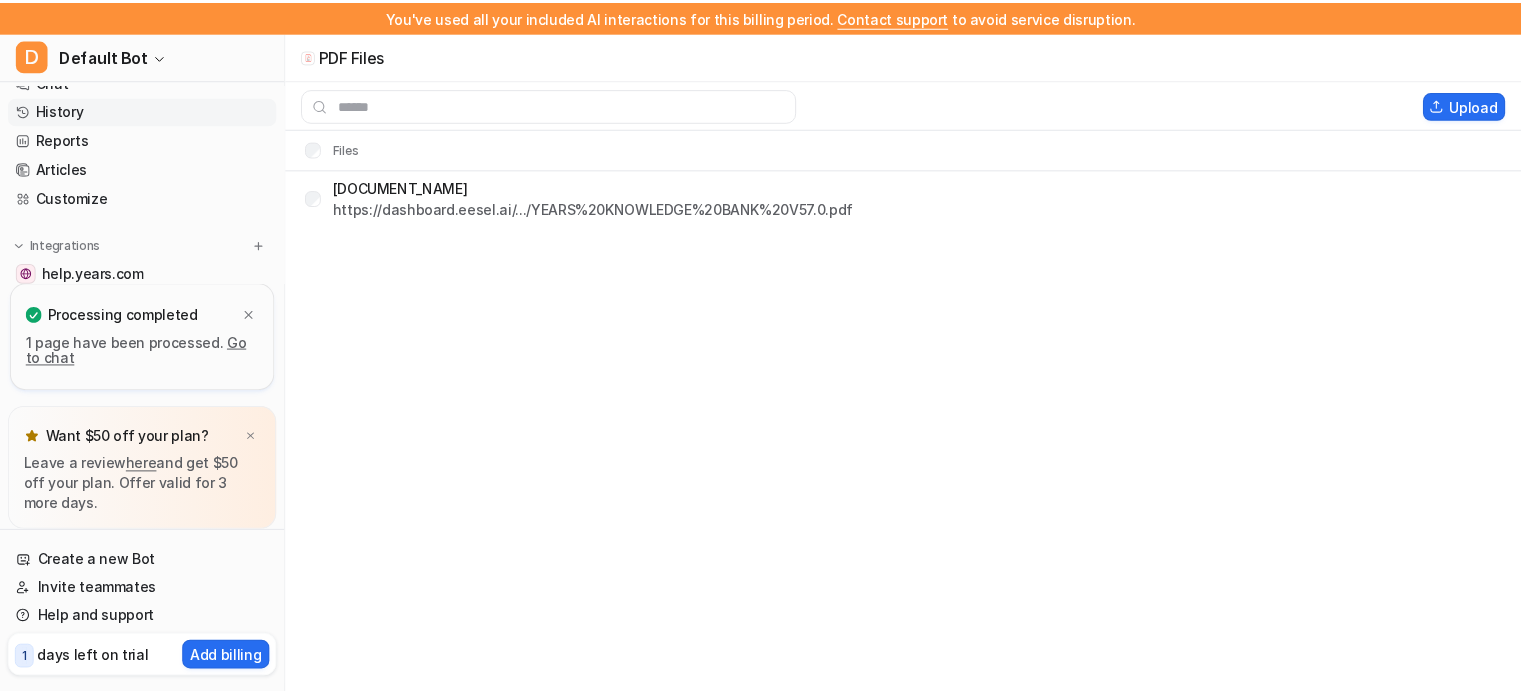 scroll, scrollTop: 0, scrollLeft: 0, axis: both 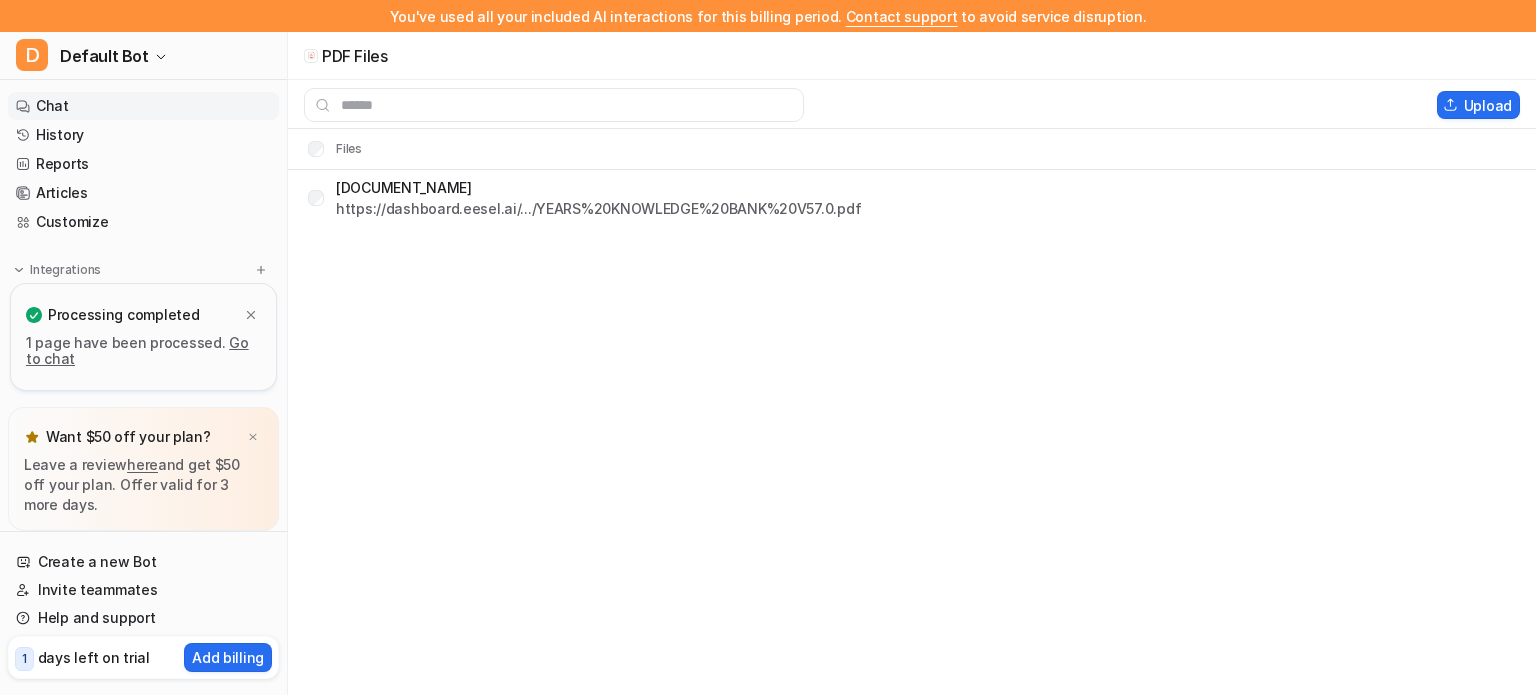 click on "Chat" at bounding box center [143, 106] 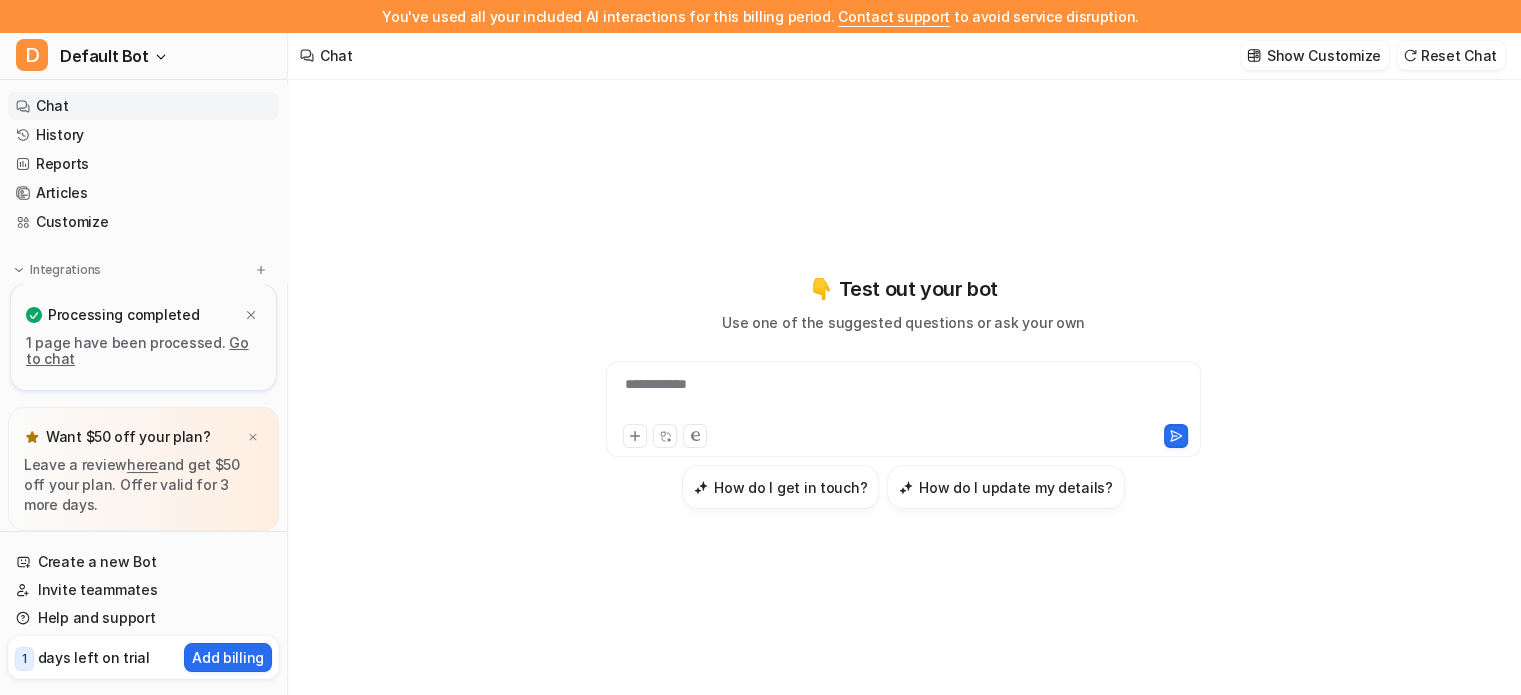 click on "**********" at bounding box center [903, 397] 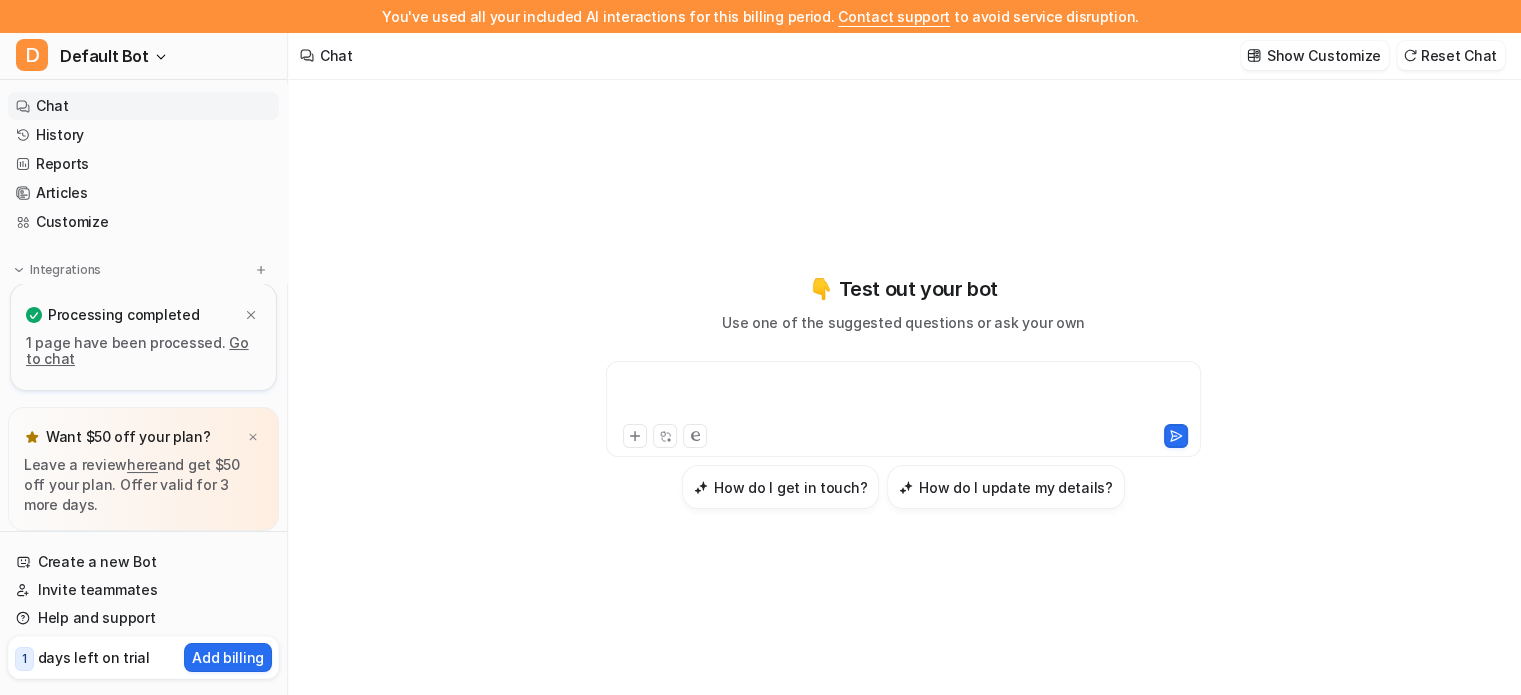 paste 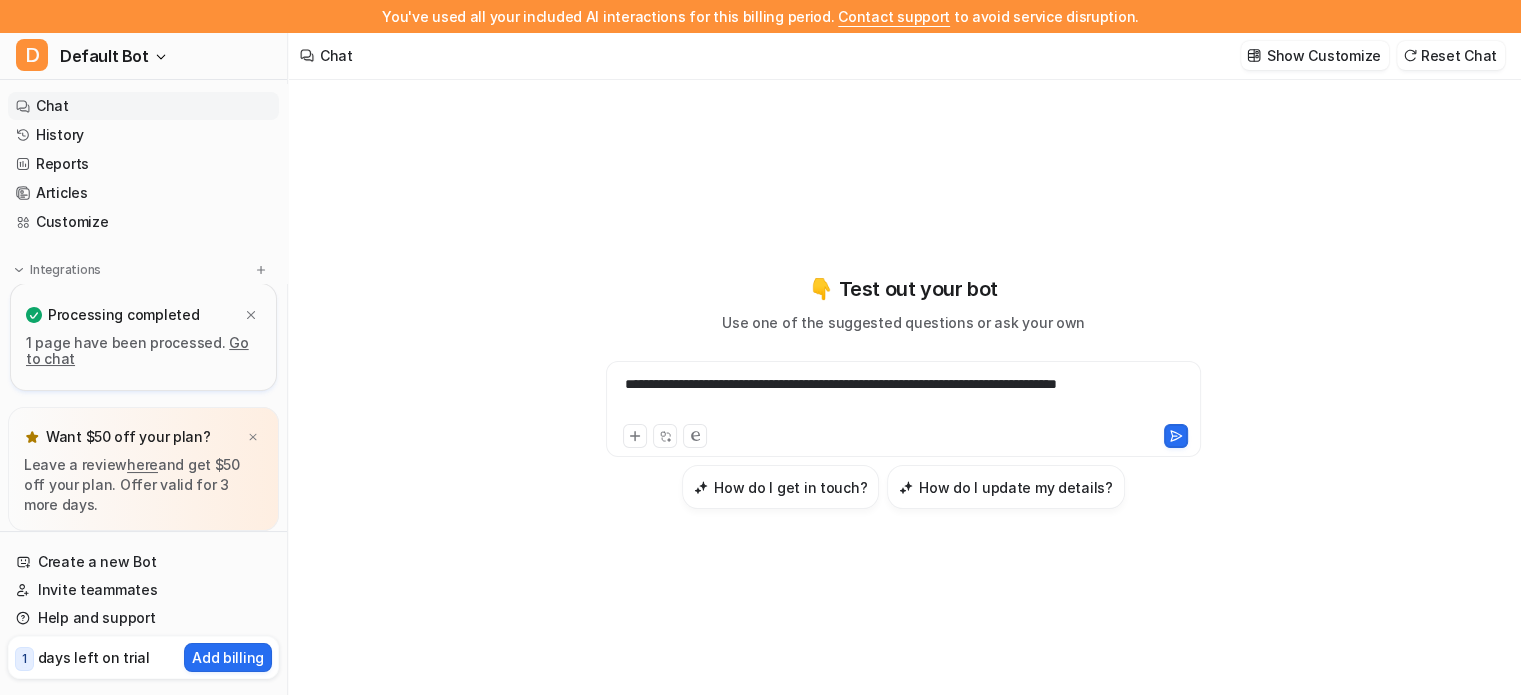 type 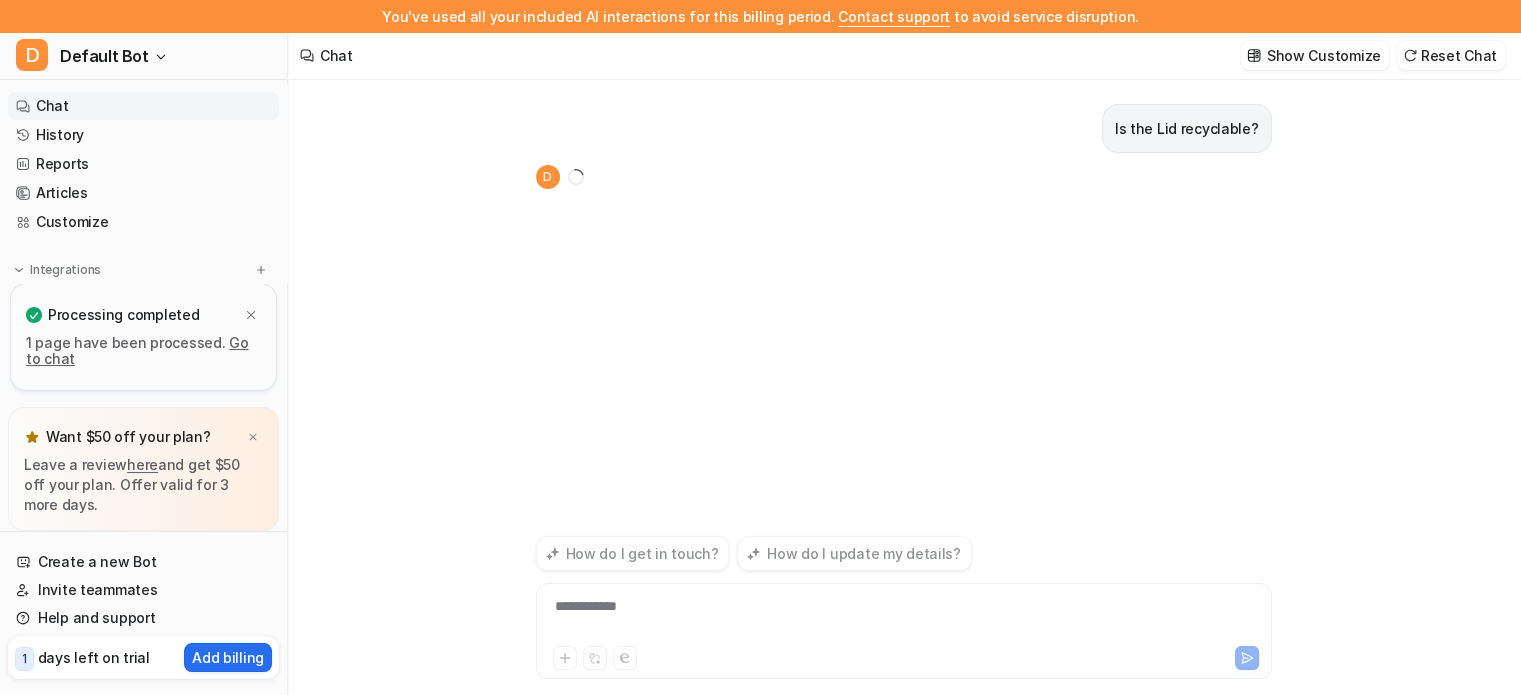 scroll, scrollTop: 32, scrollLeft: 0, axis: vertical 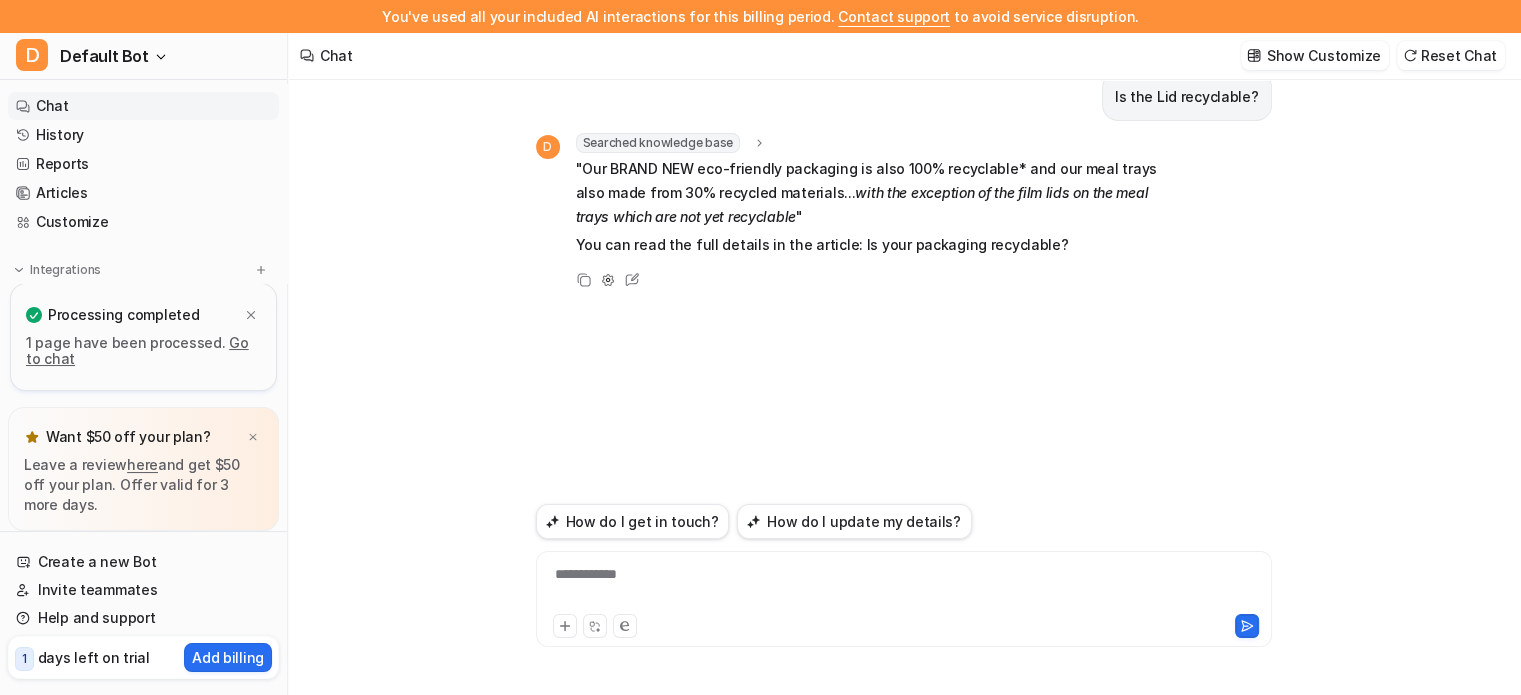 click on "**********" at bounding box center (904, 587) 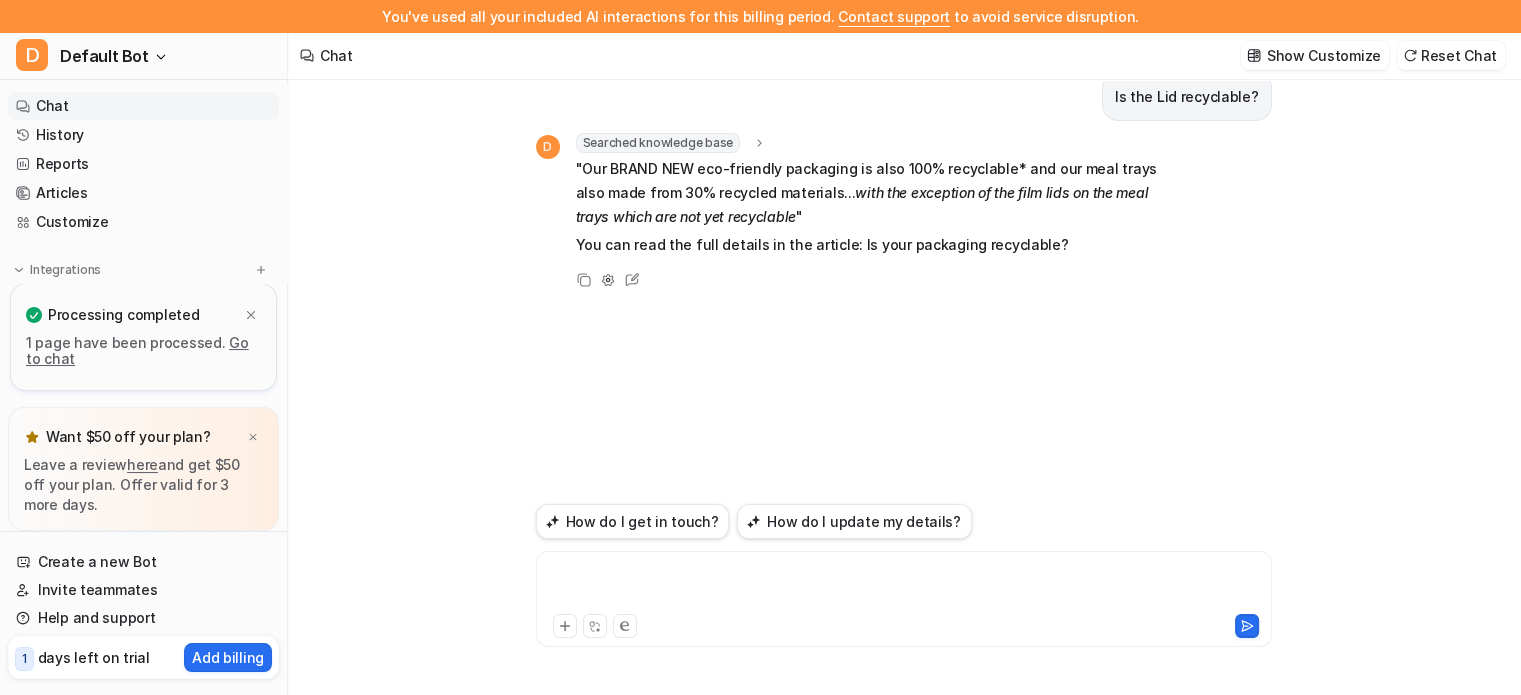 type 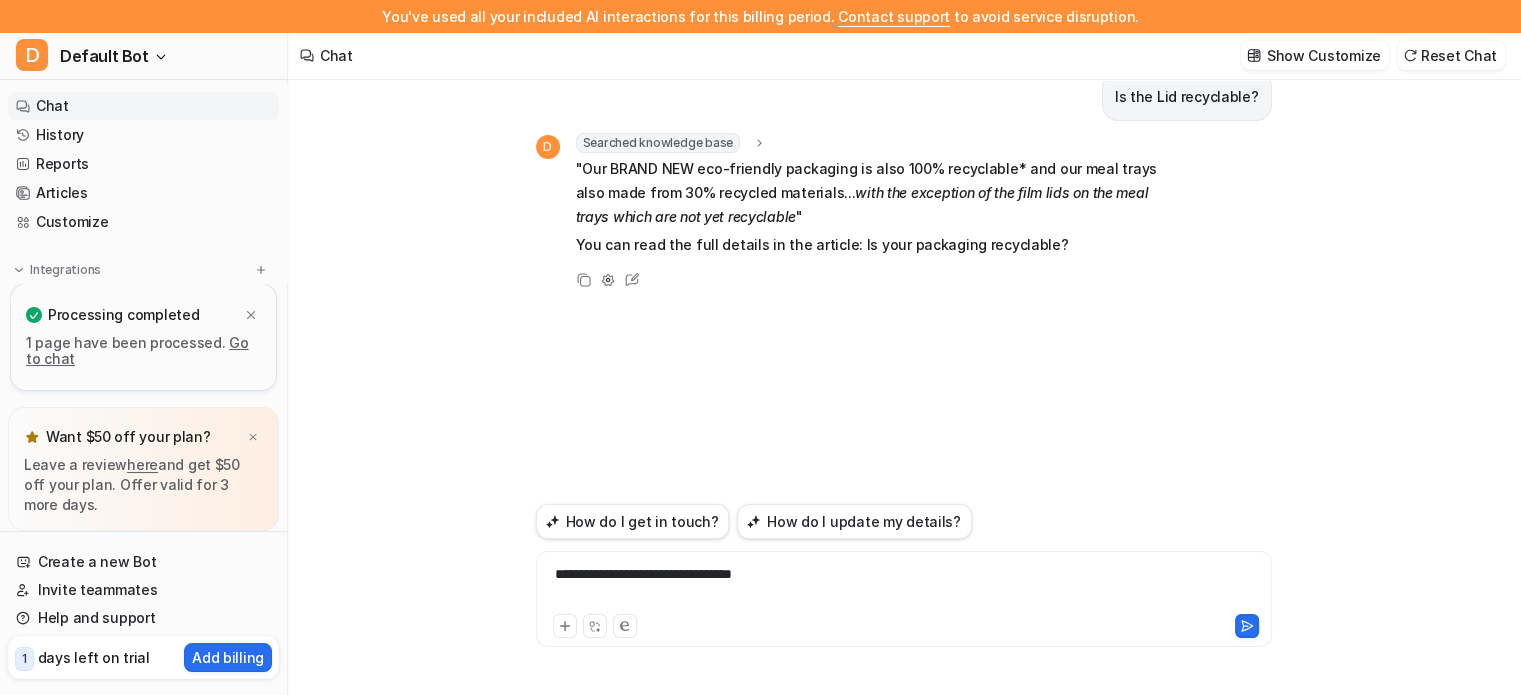 click on "**********" at bounding box center [904, 587] 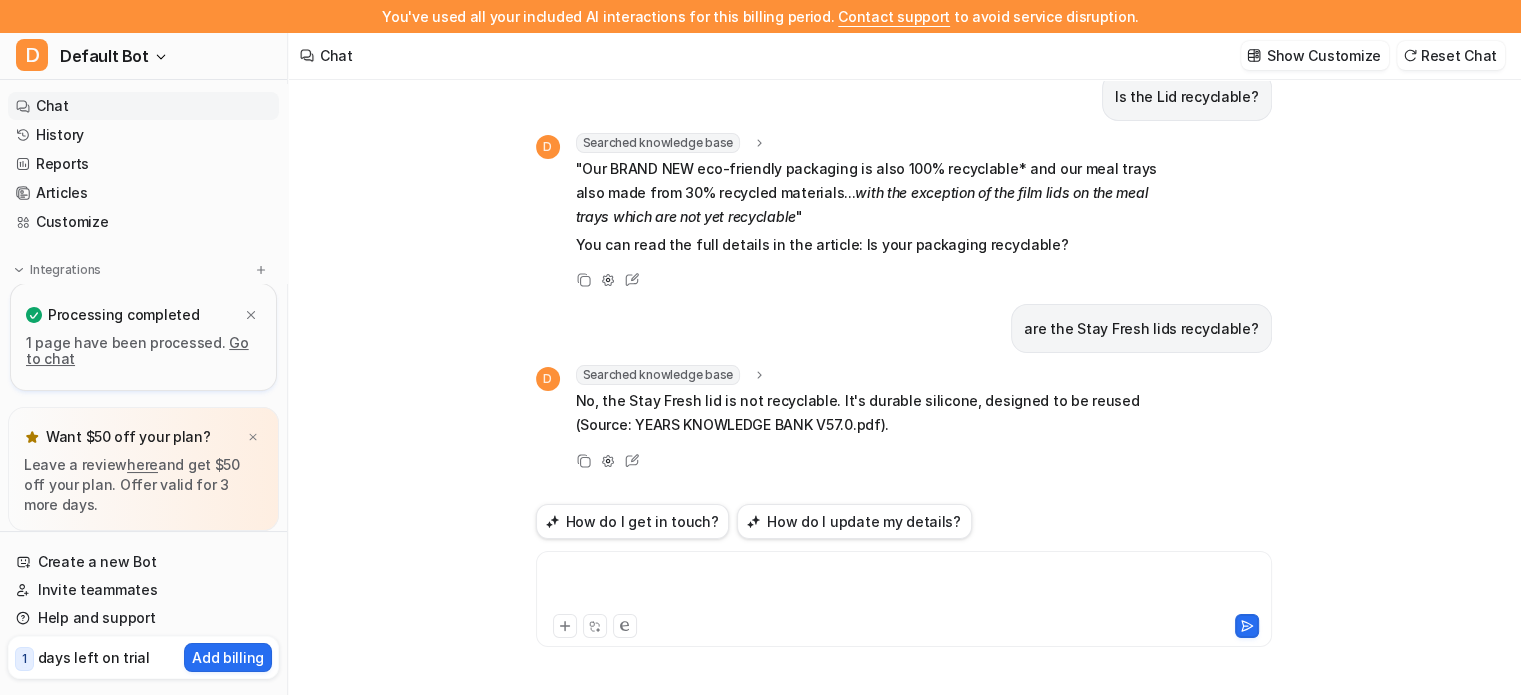 click at bounding box center (904, 587) 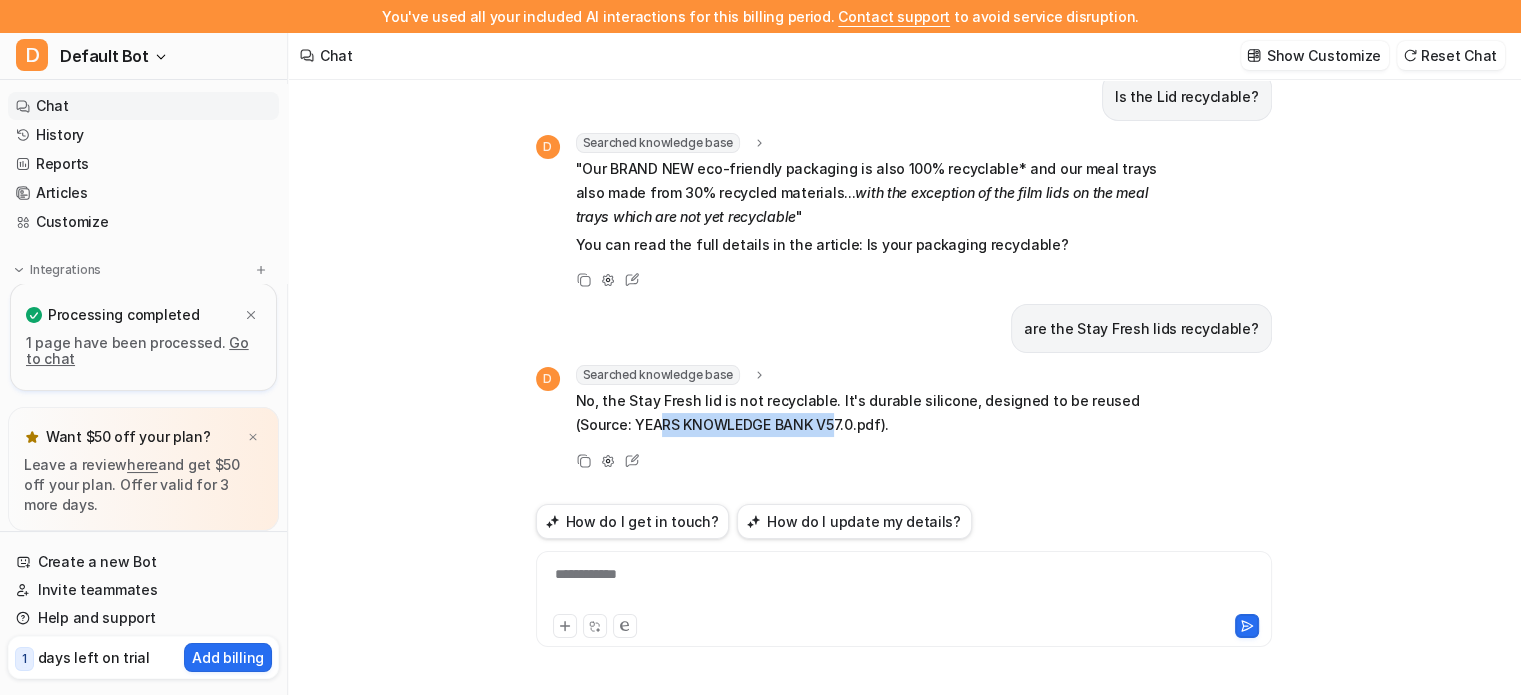 drag, startPoint x: 812, startPoint y: 422, endPoint x: 639, endPoint y: 423, distance: 173.00288 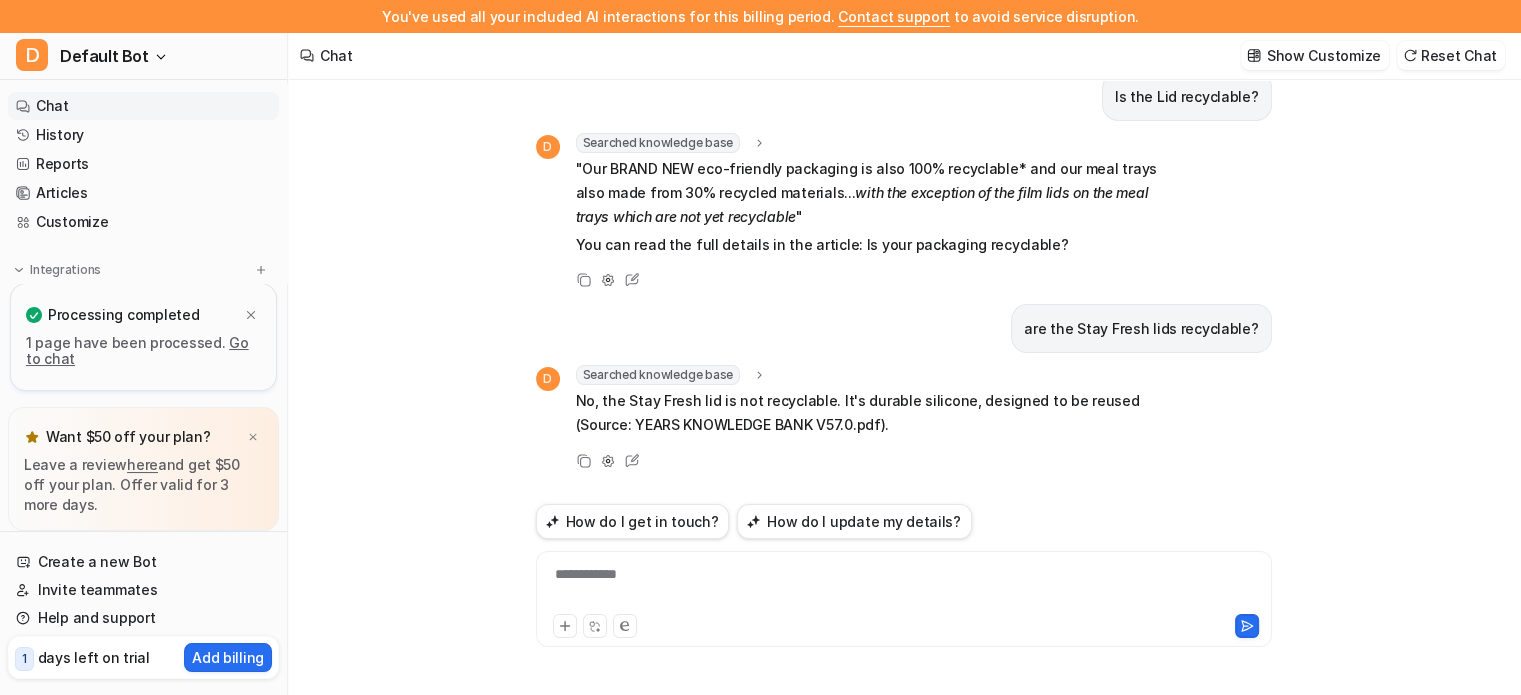click on "Is the Lid recyclable?
D Searched knowledge base search_queries : "Is the lid recyclable?" "Our BRAND NEW eco-friendly packaging is also 100% recyclable* and our meal trays also made from 30% recycled materials... with the exception of the film lids on the meal trays which are not yet recyclable "
You can read the full details in the article: Is your packaging recyclable?
Copy Adjust Tone Edit are the Stay Fresh lids recyclable?
D Searched knowledge base search_queries : "Stay Fresh lids recyclable,Stay Fresh lid recycling,Stay Fresh lid eco-friendly,Stay Fresh lid packaging" "No, the Stay Fresh lid is not recyclable. It's durable silicone, designed to be reused"
(Source: YEARS KNOWLEDGE BANK V57.0.pdf).
Copy Adjust Tone Edit" at bounding box center [904, 273] 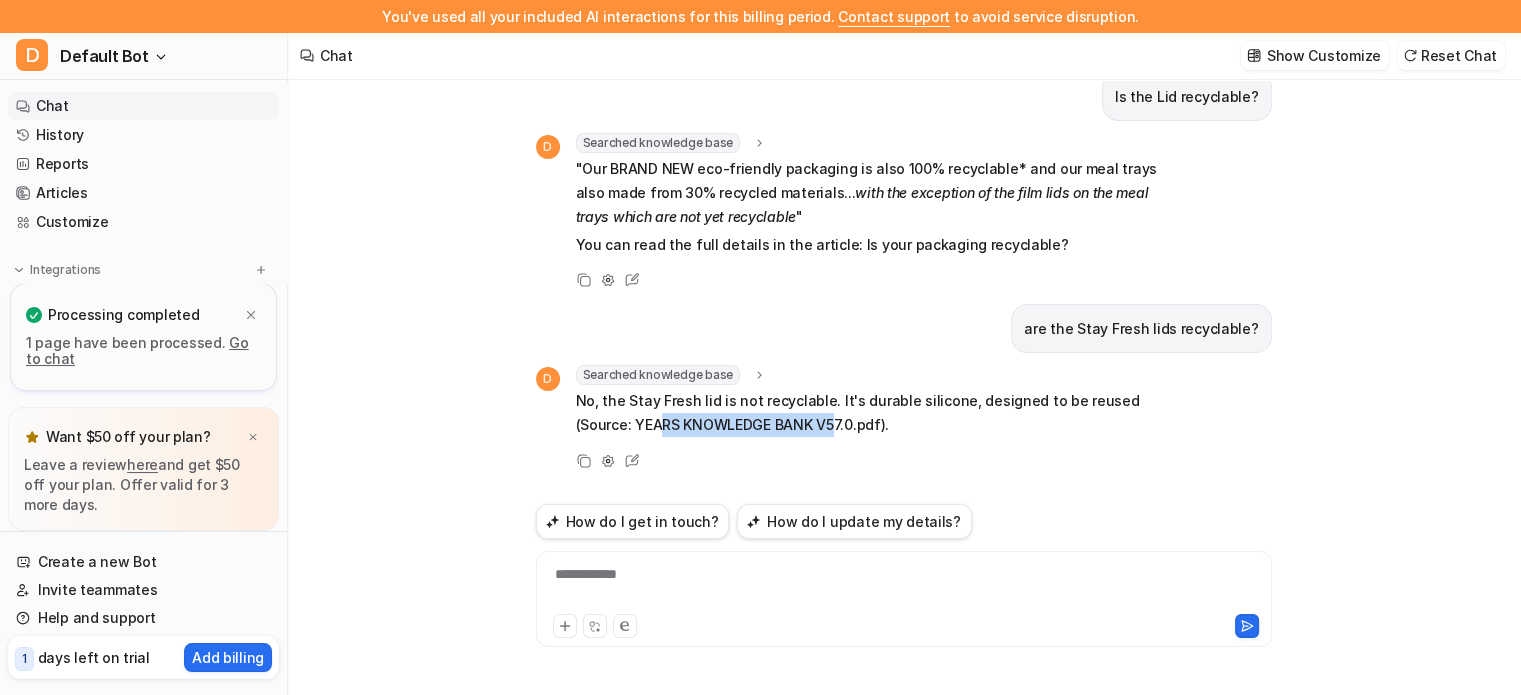 drag, startPoint x: 808, startPoint y: 423, endPoint x: 636, endPoint y: 419, distance: 172.04651 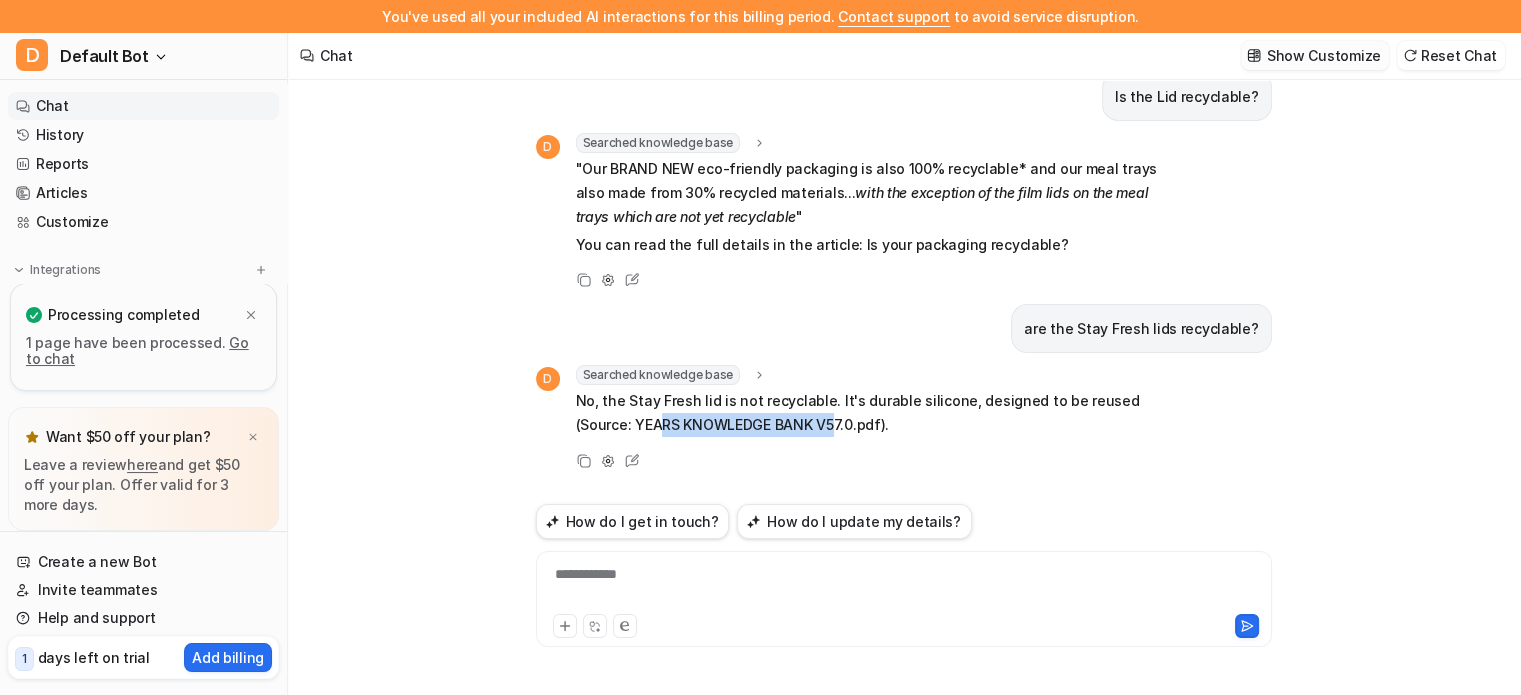 click on "Show Customize" at bounding box center (1324, 55) 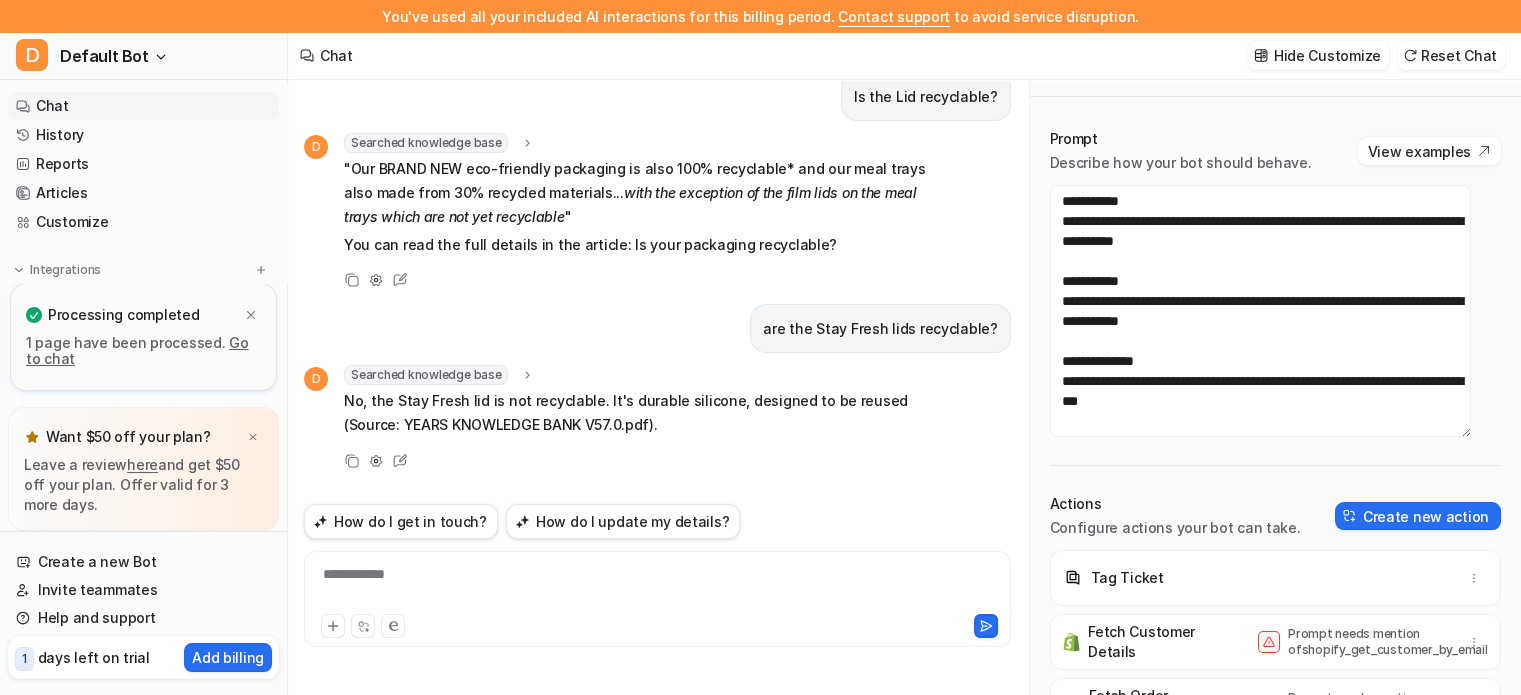 scroll, scrollTop: 2600, scrollLeft: 0, axis: vertical 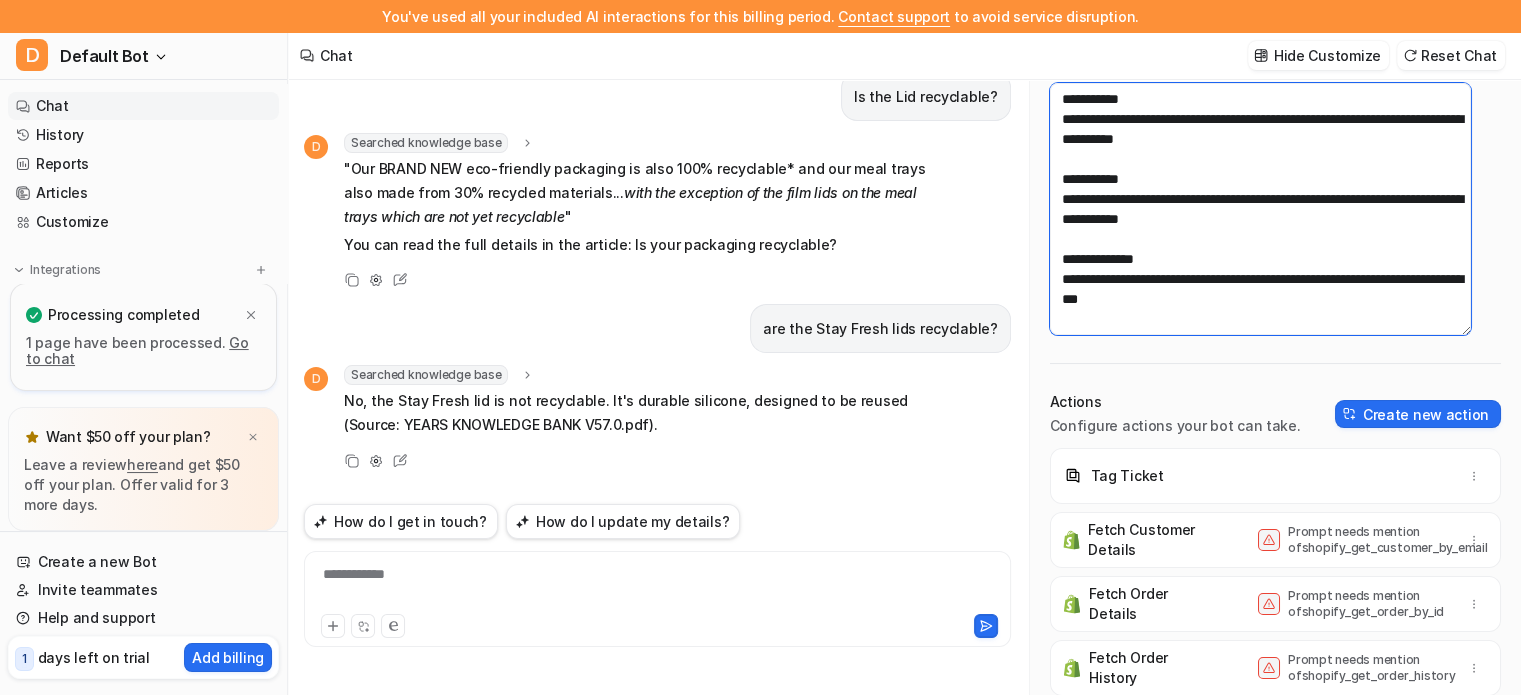 drag, startPoint x: 1271, startPoint y: 295, endPoint x: 1076, endPoint y: 276, distance: 195.92346 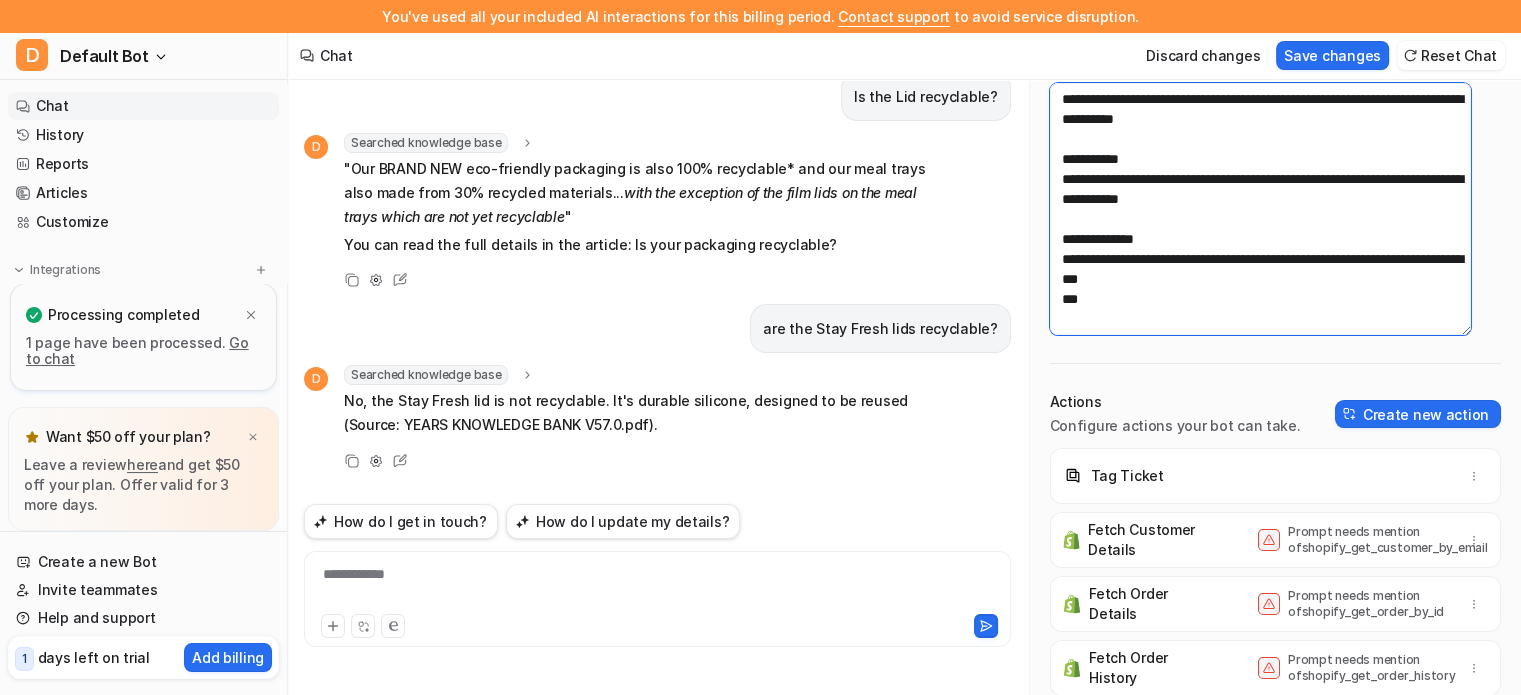 paste on "**********" 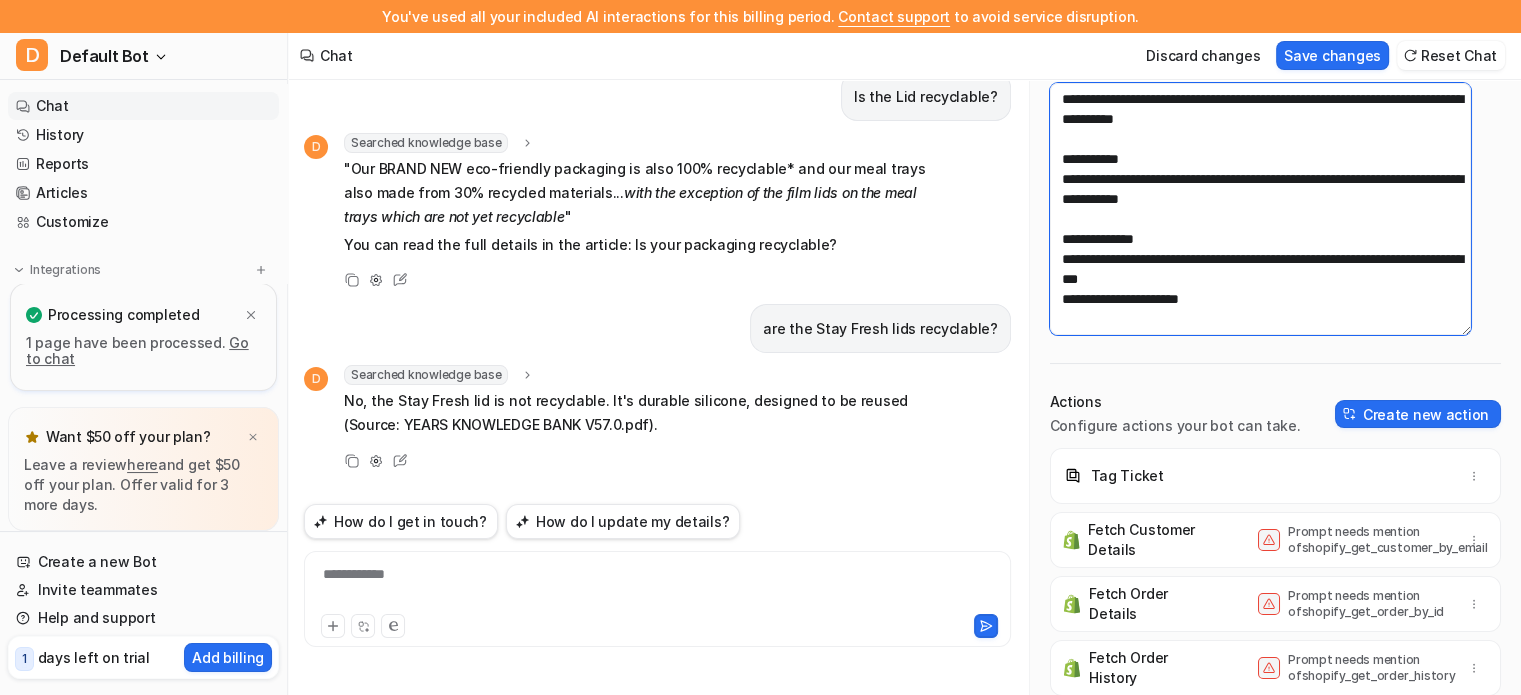 click at bounding box center (1260, 209) 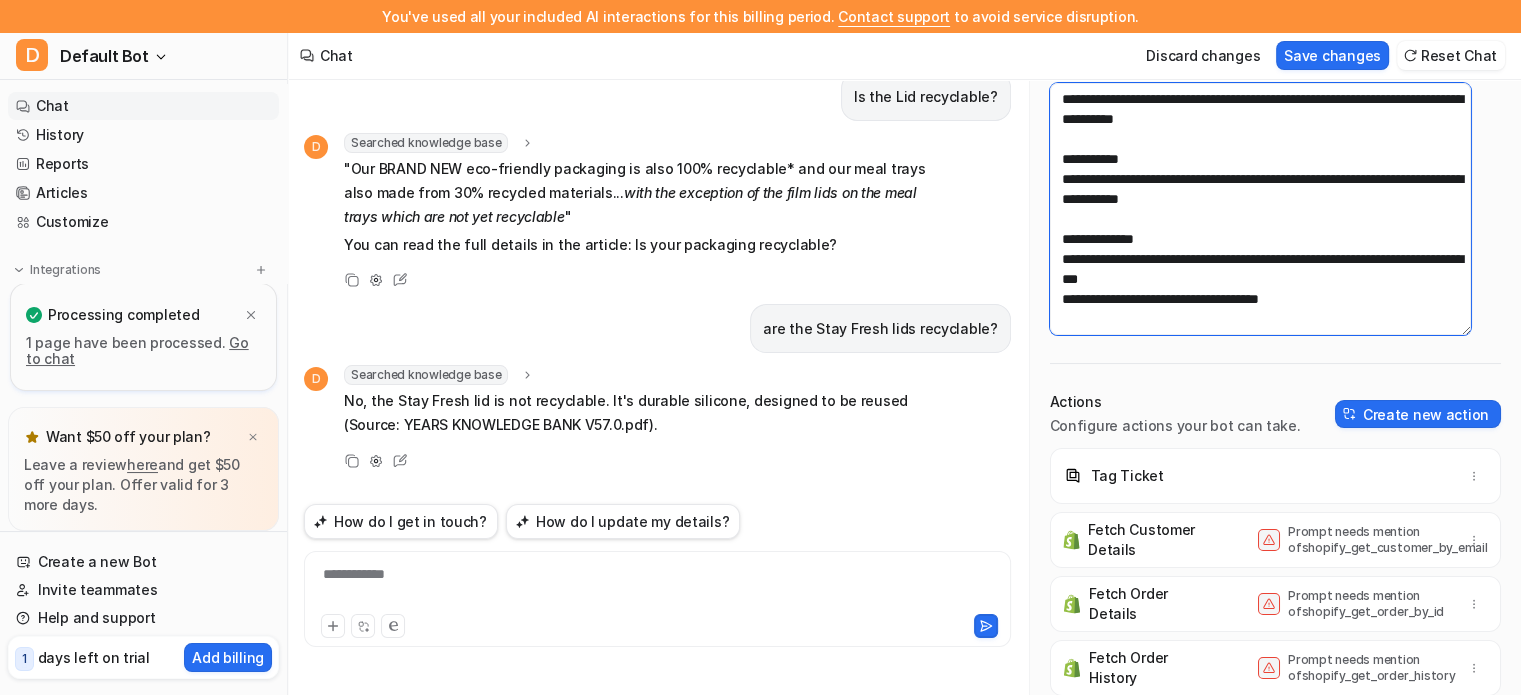 click at bounding box center [1260, 209] 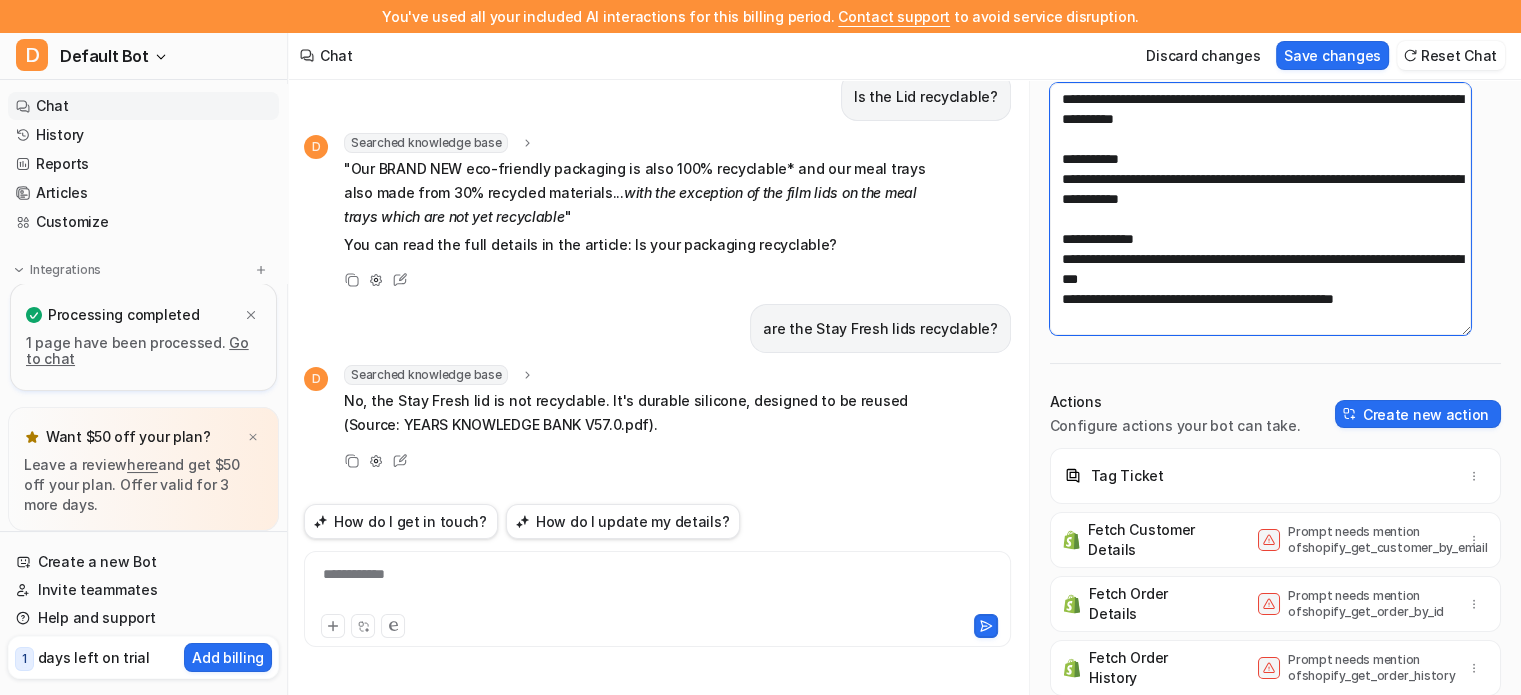 scroll, scrollTop: 2612, scrollLeft: 0, axis: vertical 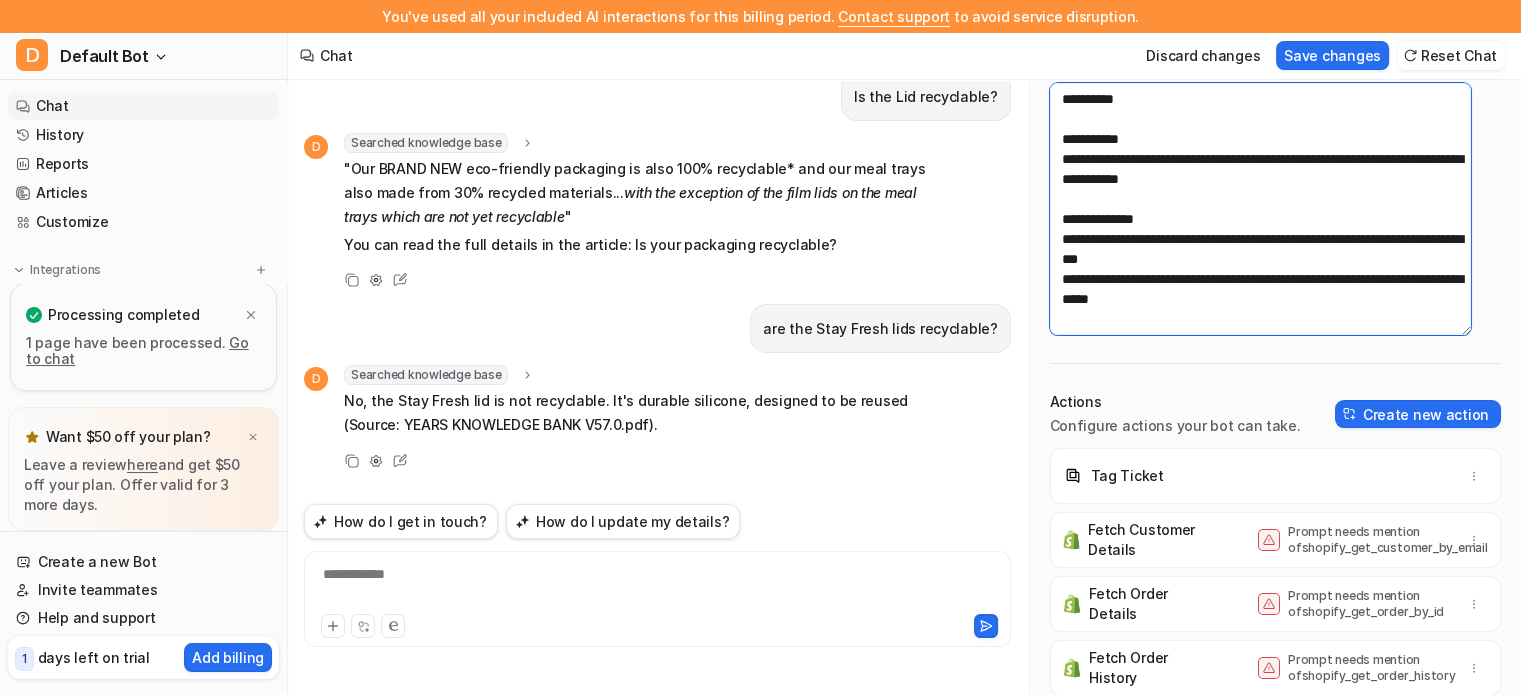 click at bounding box center (1260, 209) 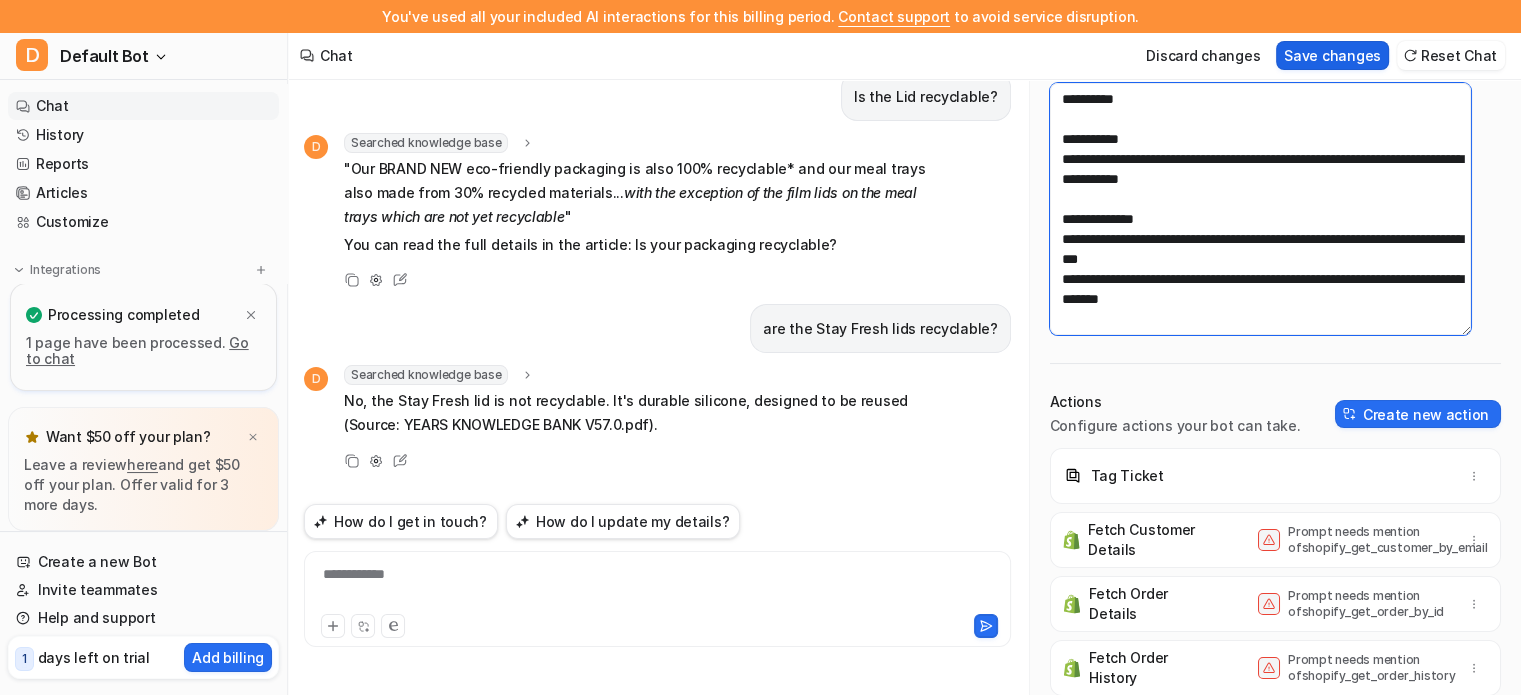 type on "**********" 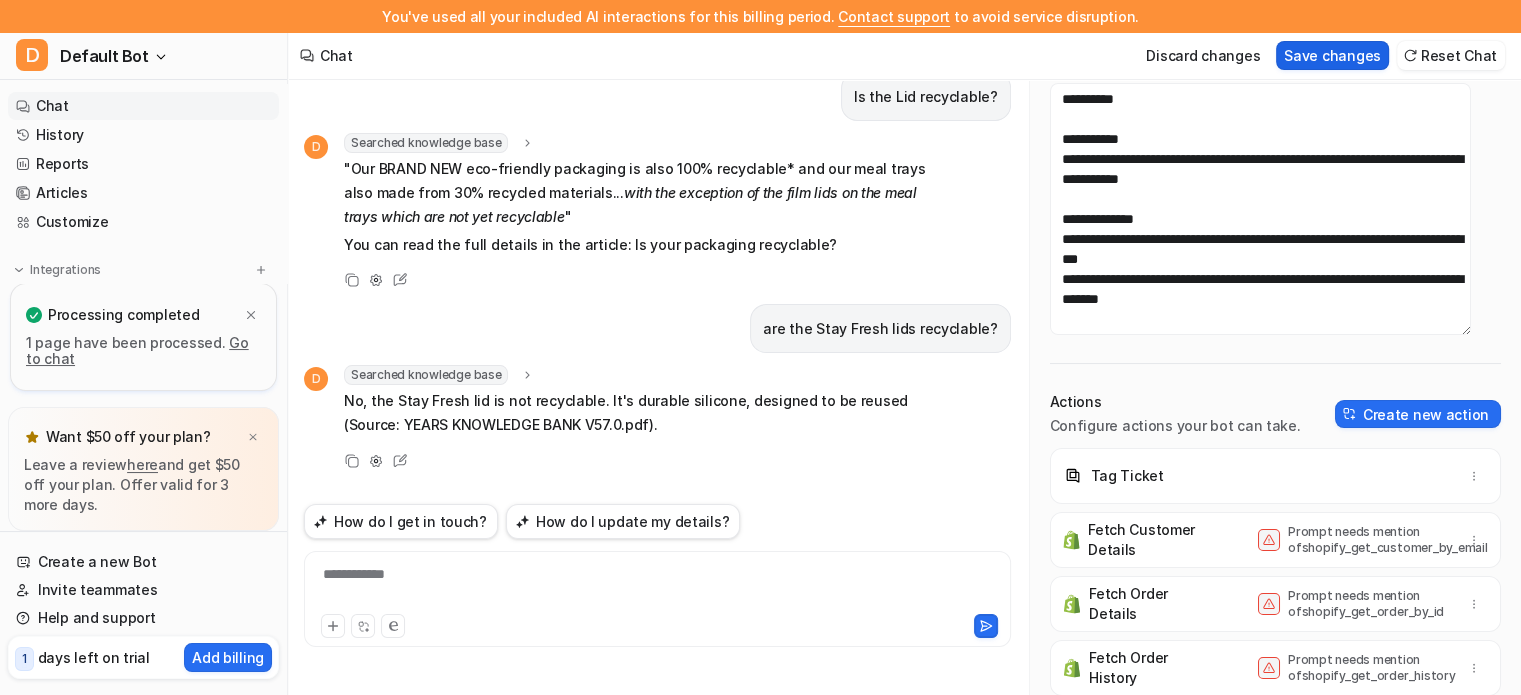 click on "Save changes" at bounding box center (1332, 55) 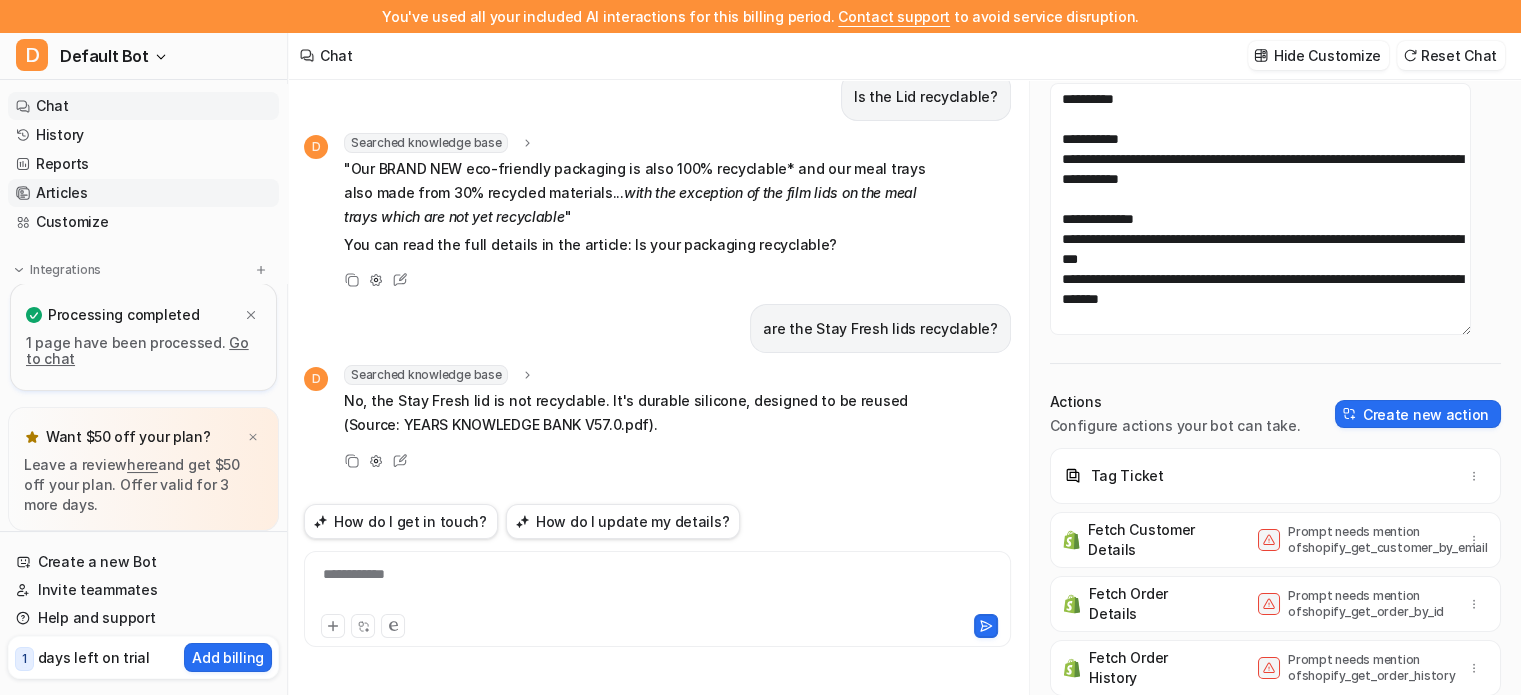 click on "Articles" at bounding box center (143, 193) 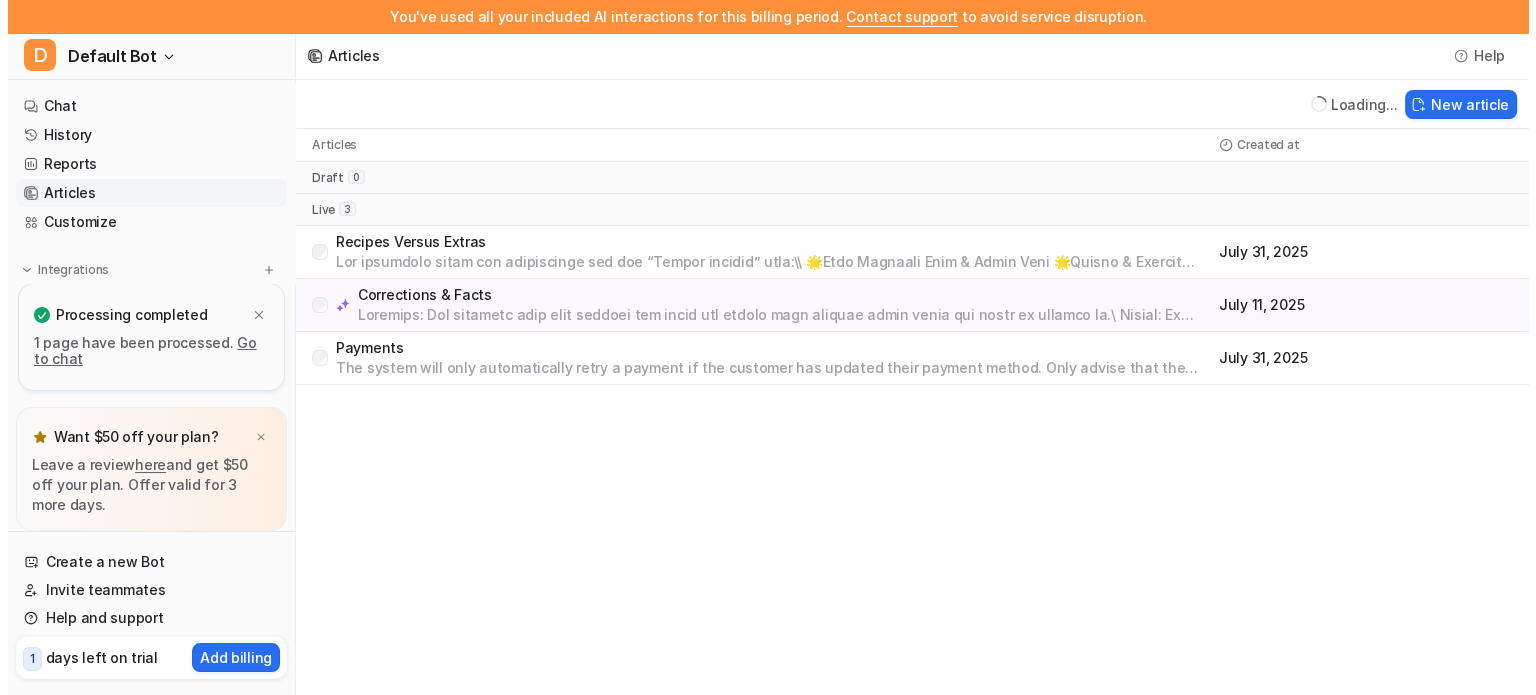 scroll, scrollTop: 0, scrollLeft: 0, axis: both 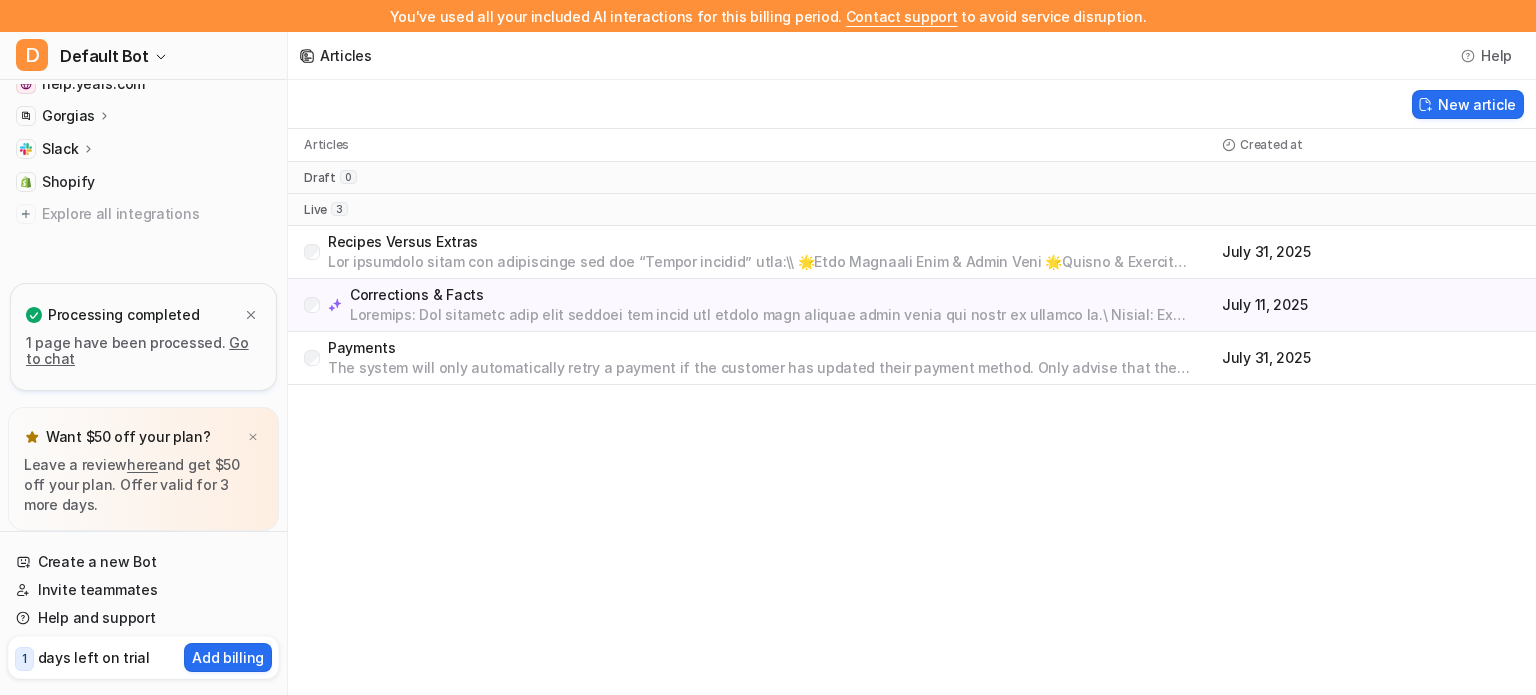 click on "Articles Help New article Articles Created at draft 0 live 3 Recipes Versus Extras July 31, 2025 Corrections & Facts July 11, 2025 Payments The system will only automatically retry a payment if the customer has updated their payment method. Only advise that the system will automatically retry a payment if the customer states that they have updated the payment method, otherwise escalate to an agent by asking the customer to reply. Don't respond further. July 31, 2025 Help Chat with us We’re a small team, but make it a priority to chat with every single customer. Watch a 5 min demo A quick walkthrough our app and everything you can do with it. Visit Help Center Read through our docs - or AI chat. 0 selected Set Status to Live Set Status to Draft Delete Articles" at bounding box center (768, 347) 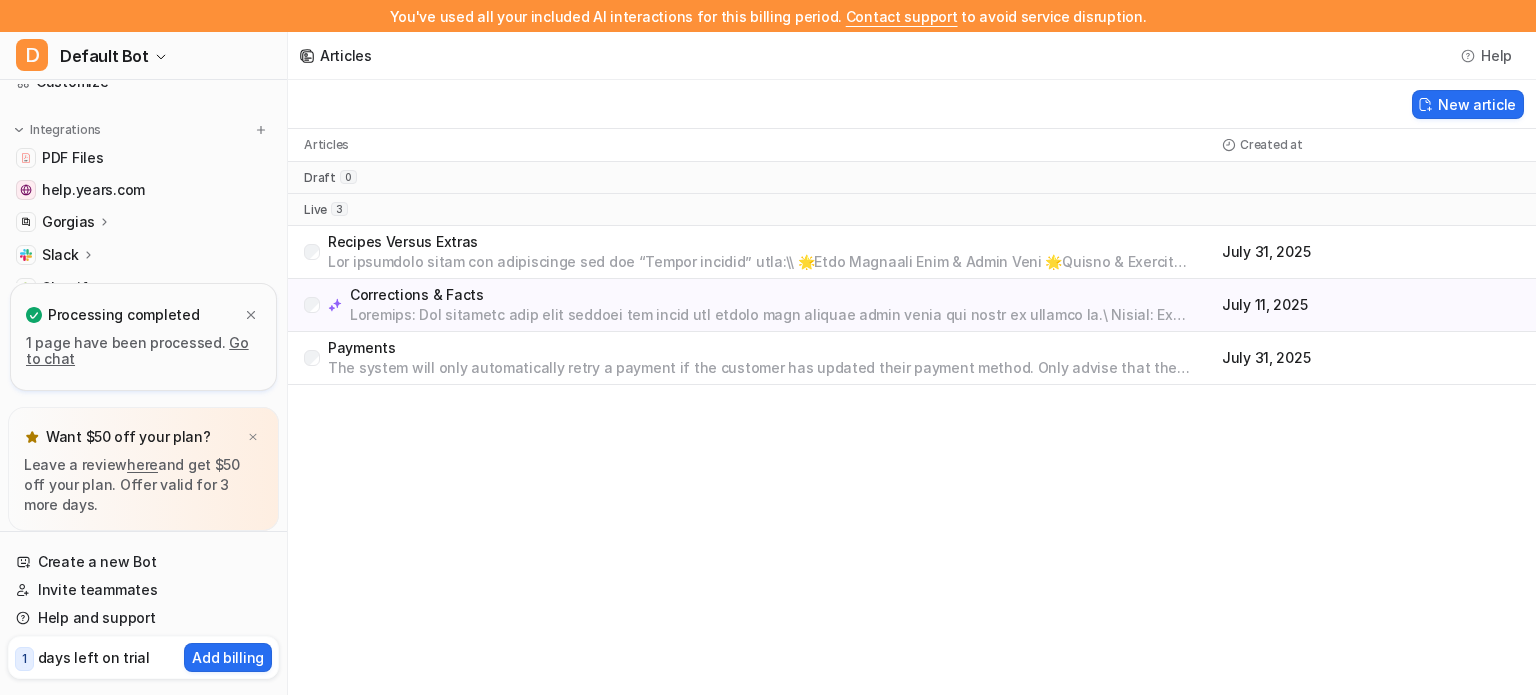 scroll, scrollTop: 139, scrollLeft: 0, axis: vertical 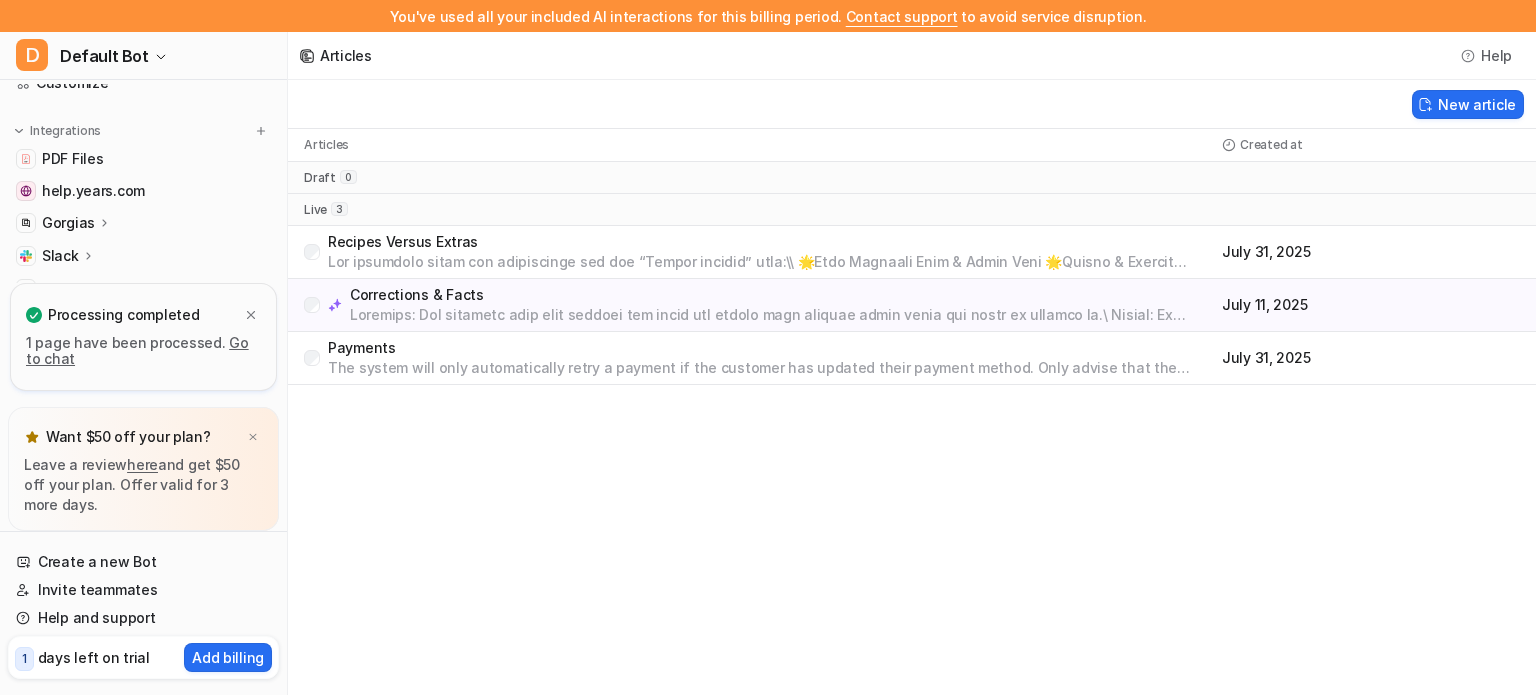 click 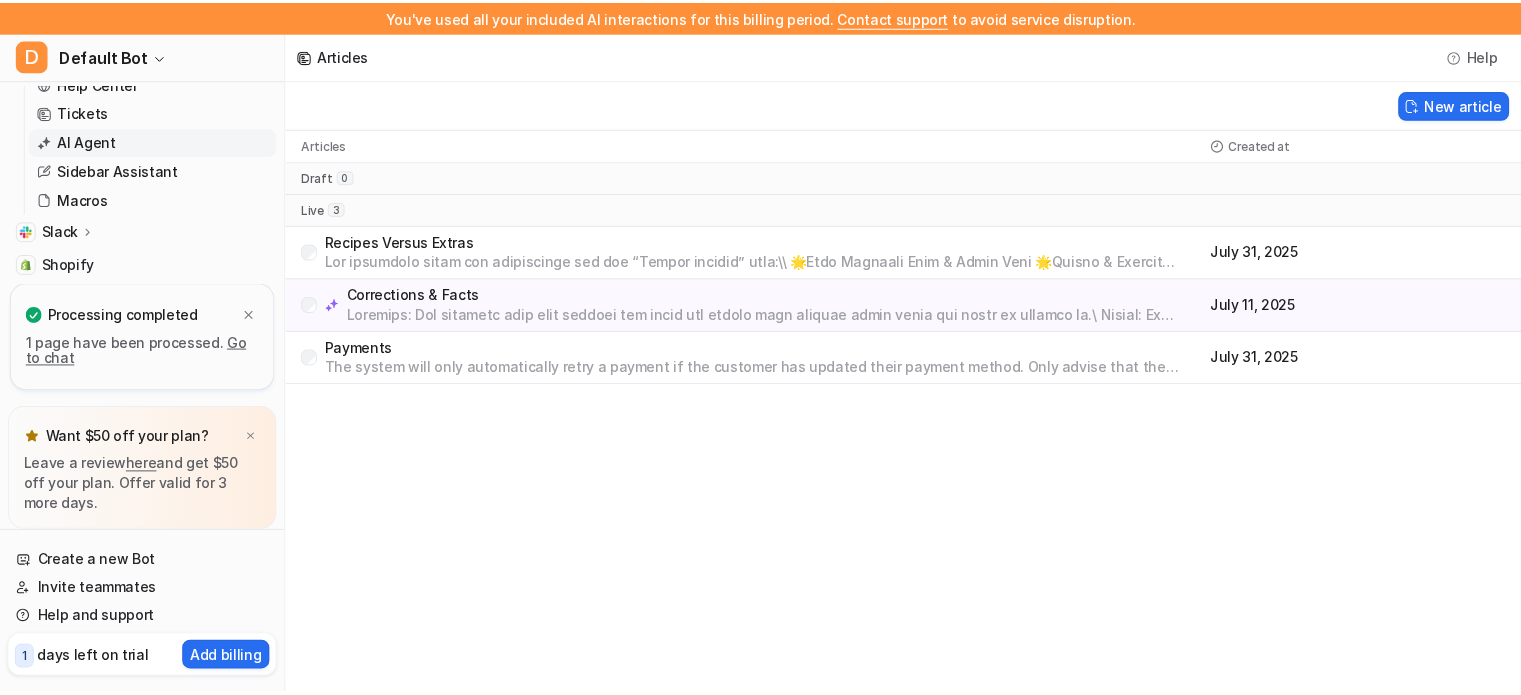 scroll, scrollTop: 337, scrollLeft: 0, axis: vertical 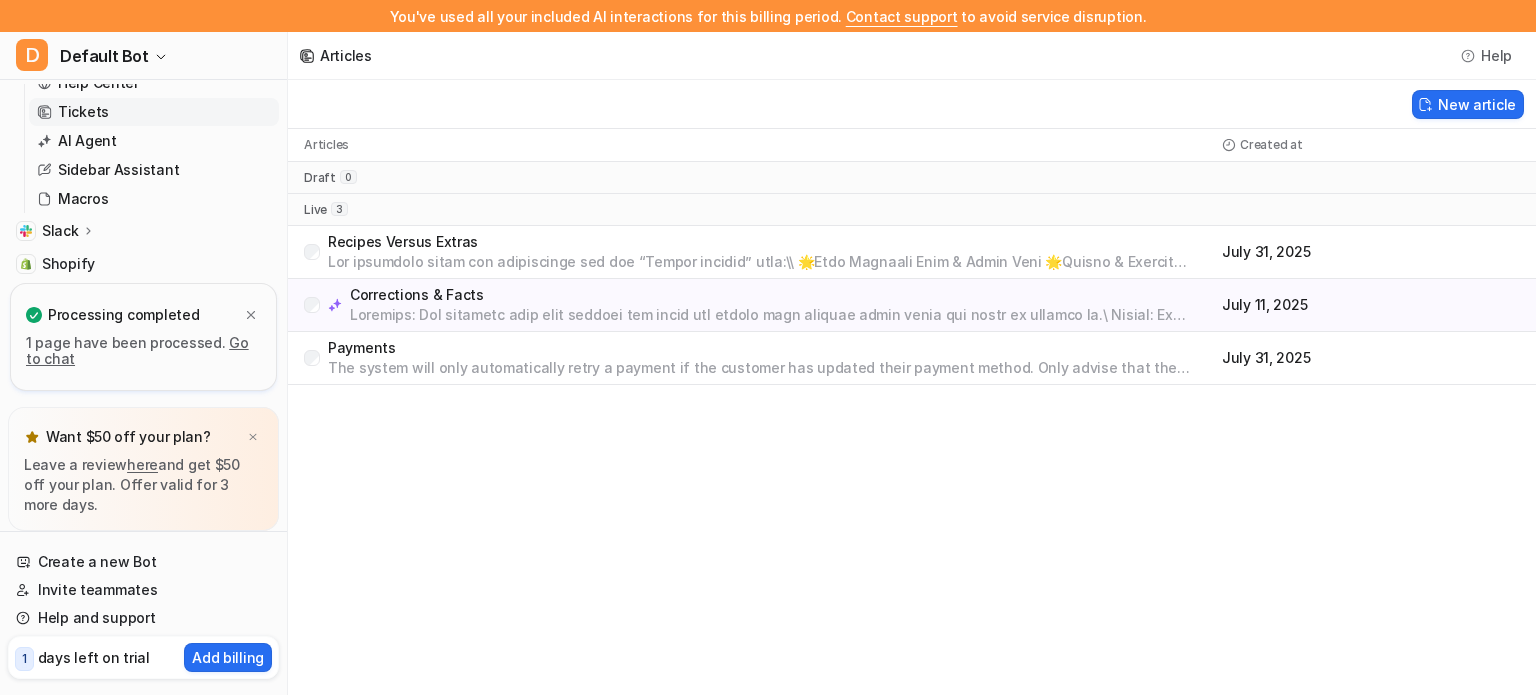 click on "Tickets" at bounding box center [83, 112] 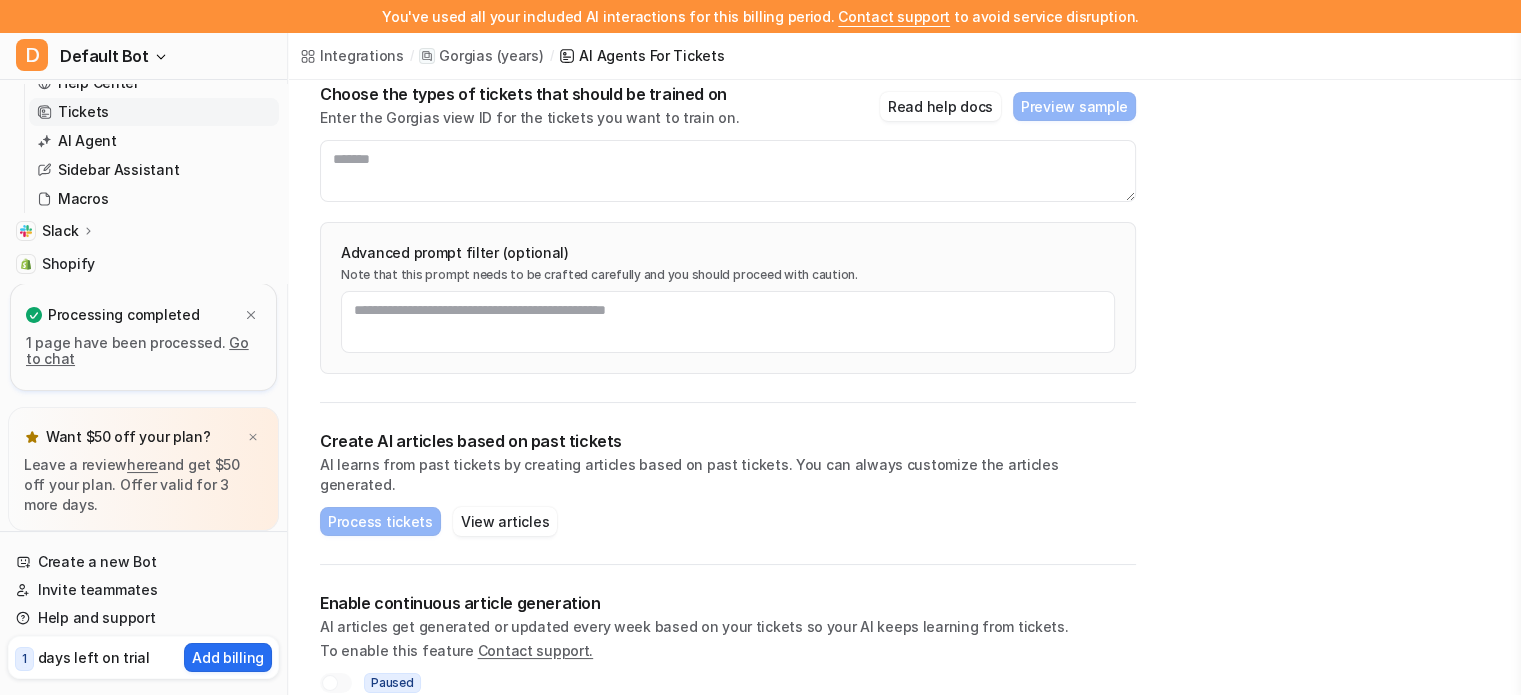 scroll, scrollTop: 252, scrollLeft: 0, axis: vertical 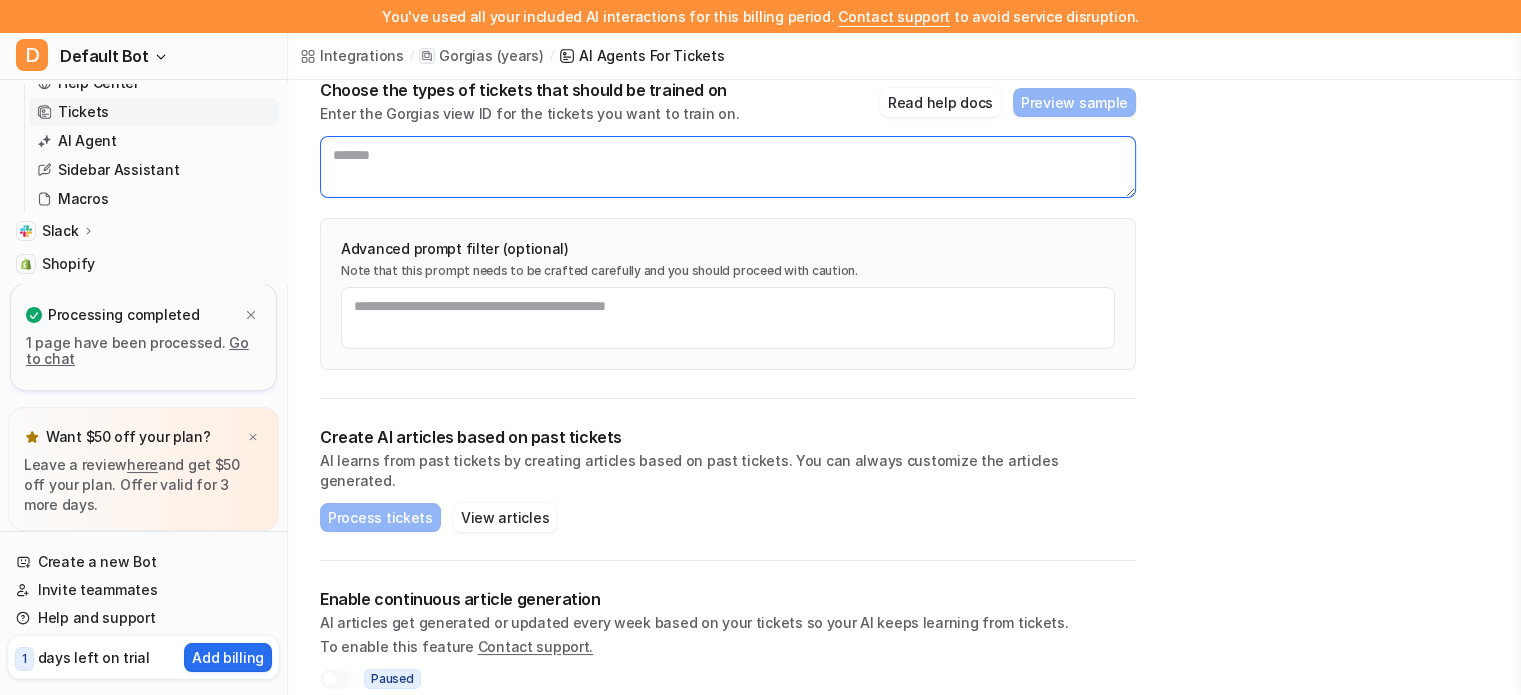 click at bounding box center (728, 167) 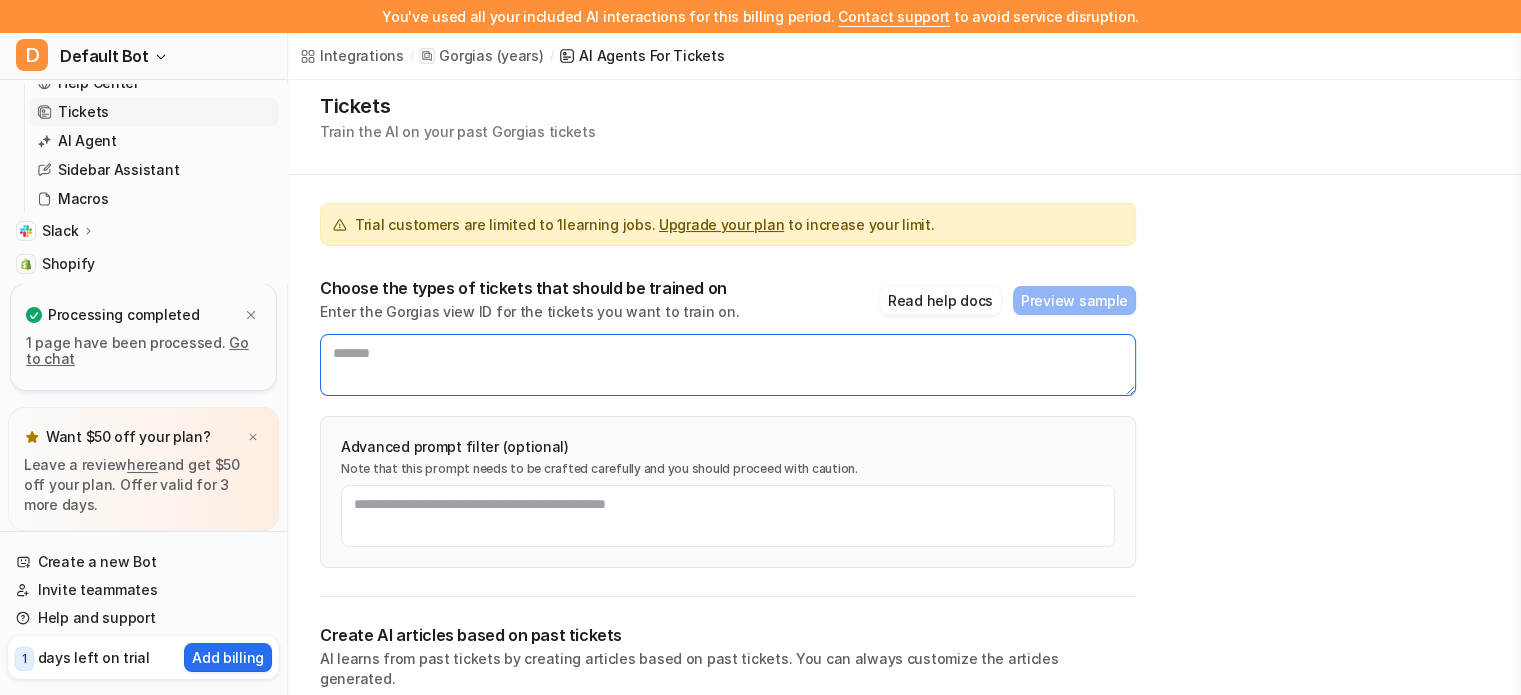 scroll, scrollTop: 53, scrollLeft: 0, axis: vertical 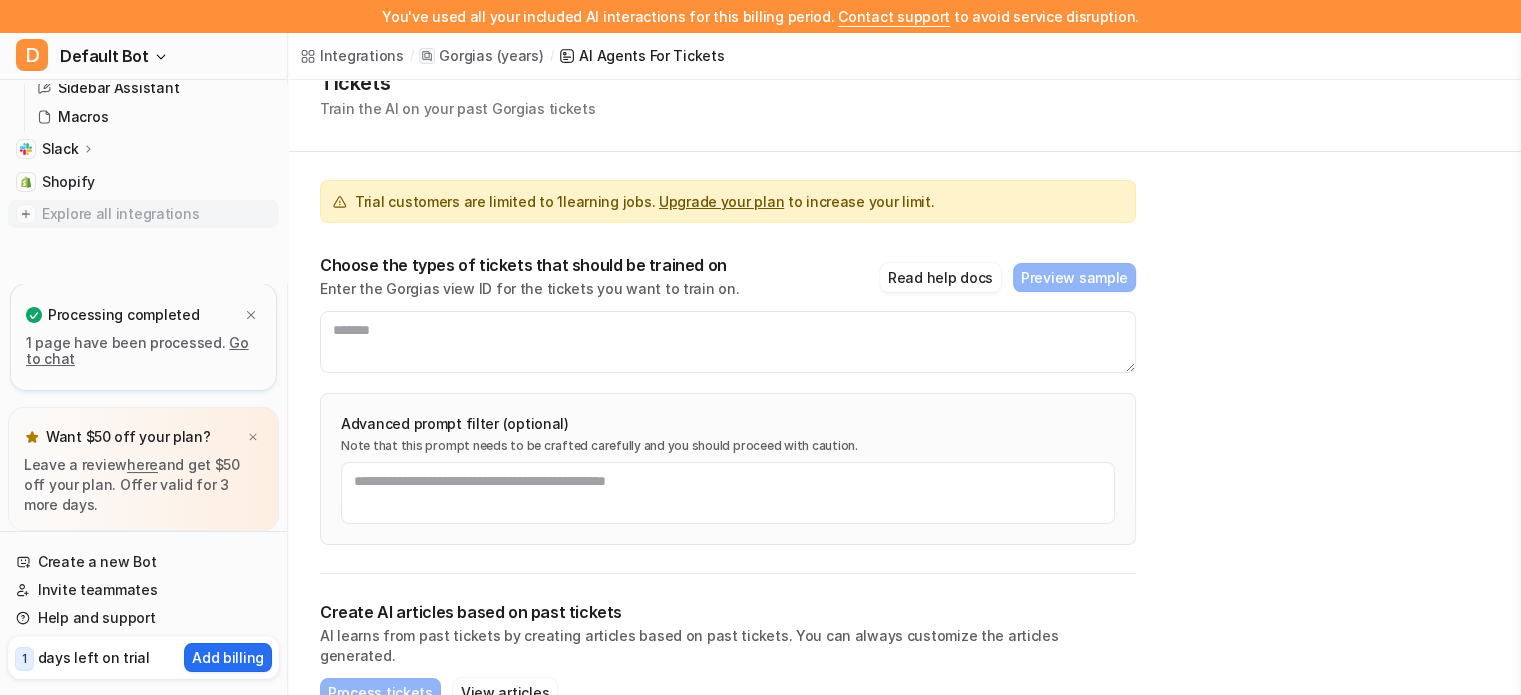 click at bounding box center (26, 214) 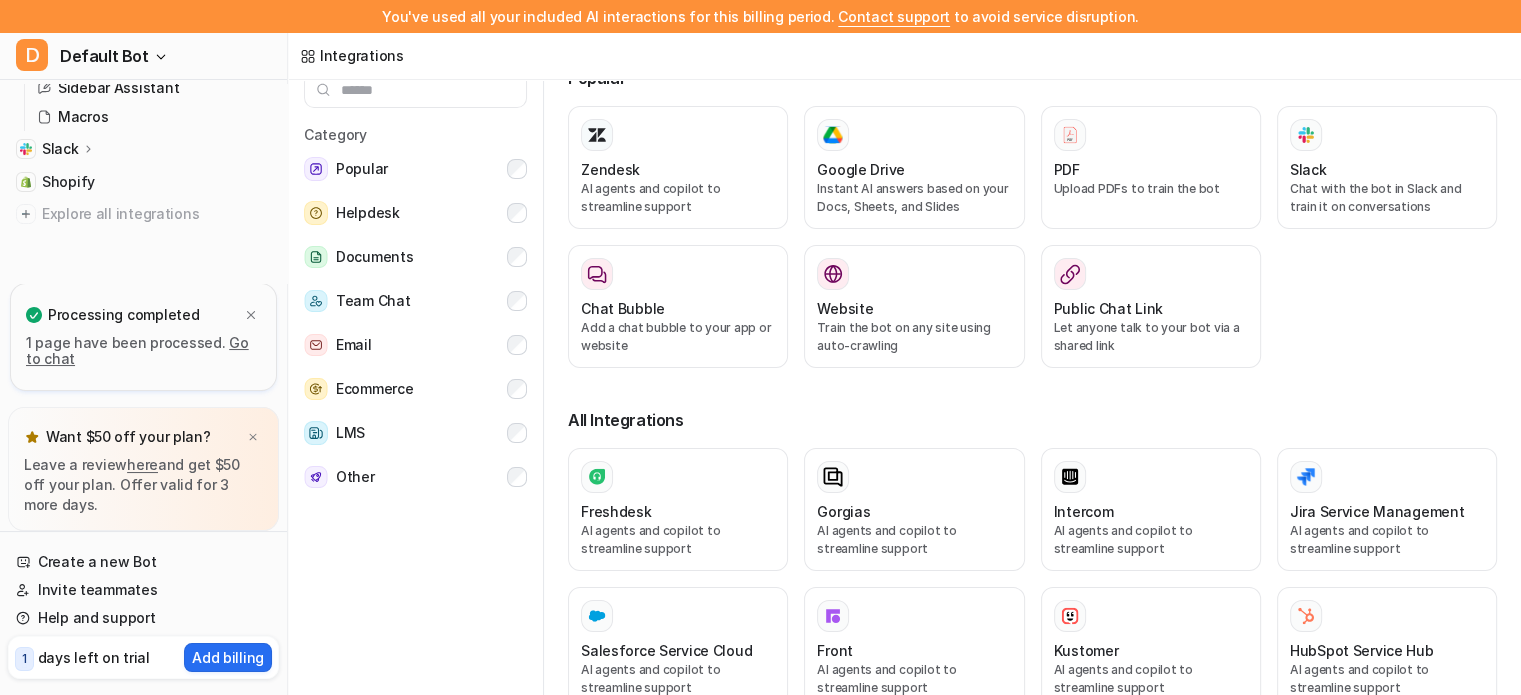 scroll, scrollTop: 40, scrollLeft: 0, axis: vertical 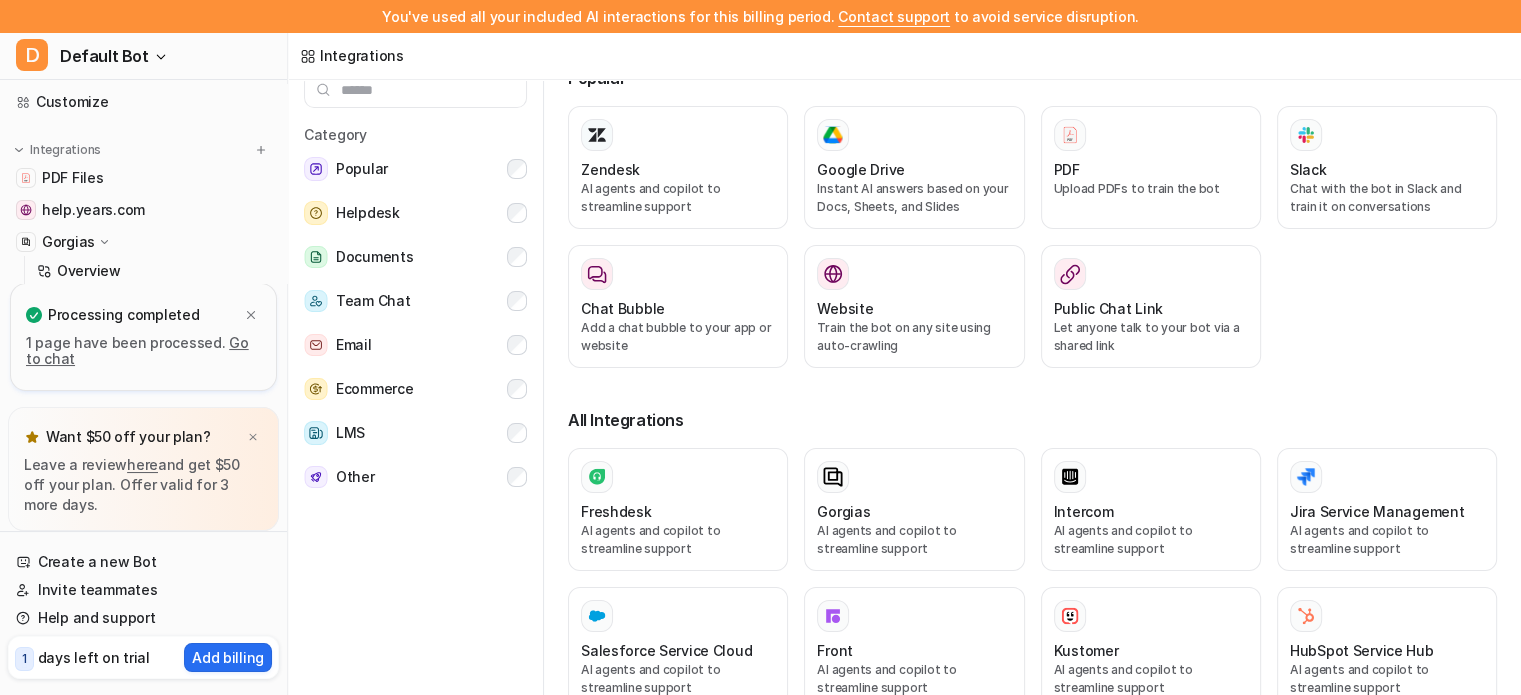 click on "Gorgias" at bounding box center [68, 242] 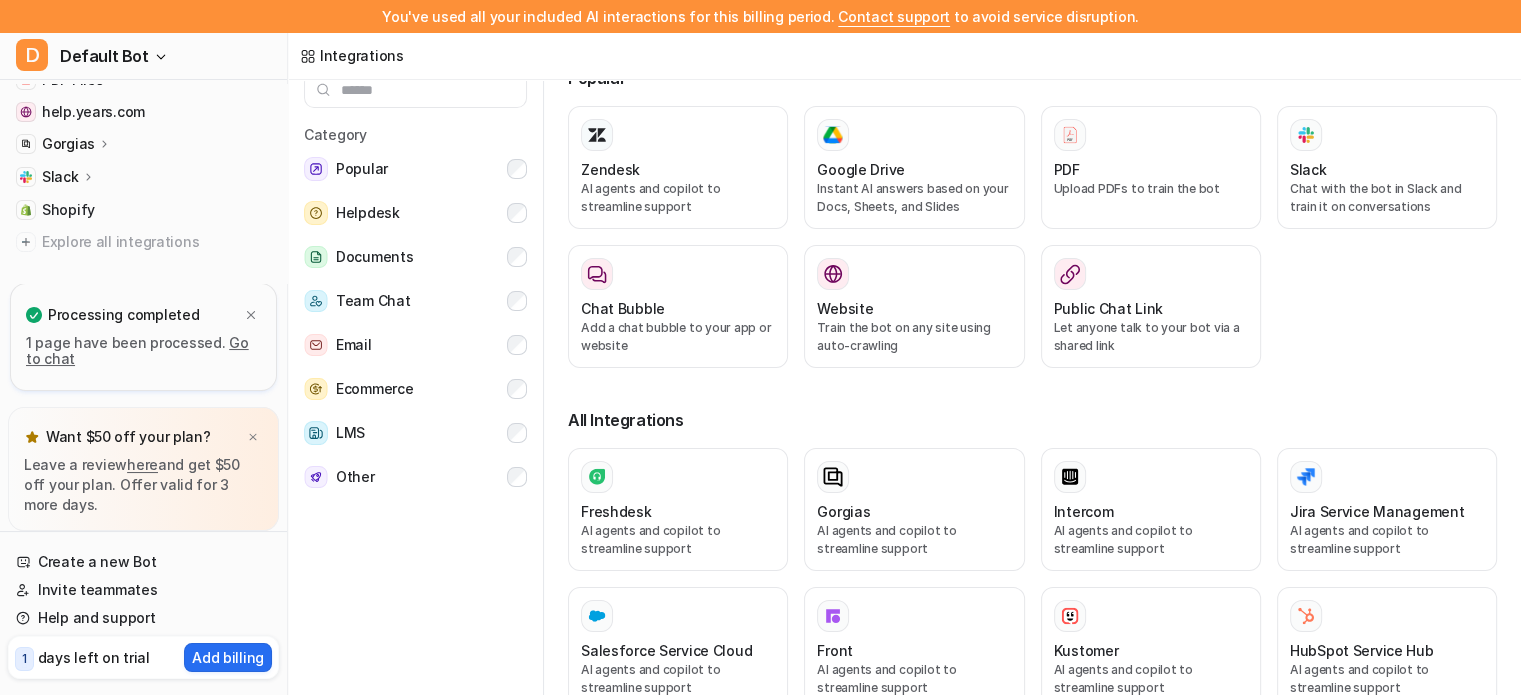 click 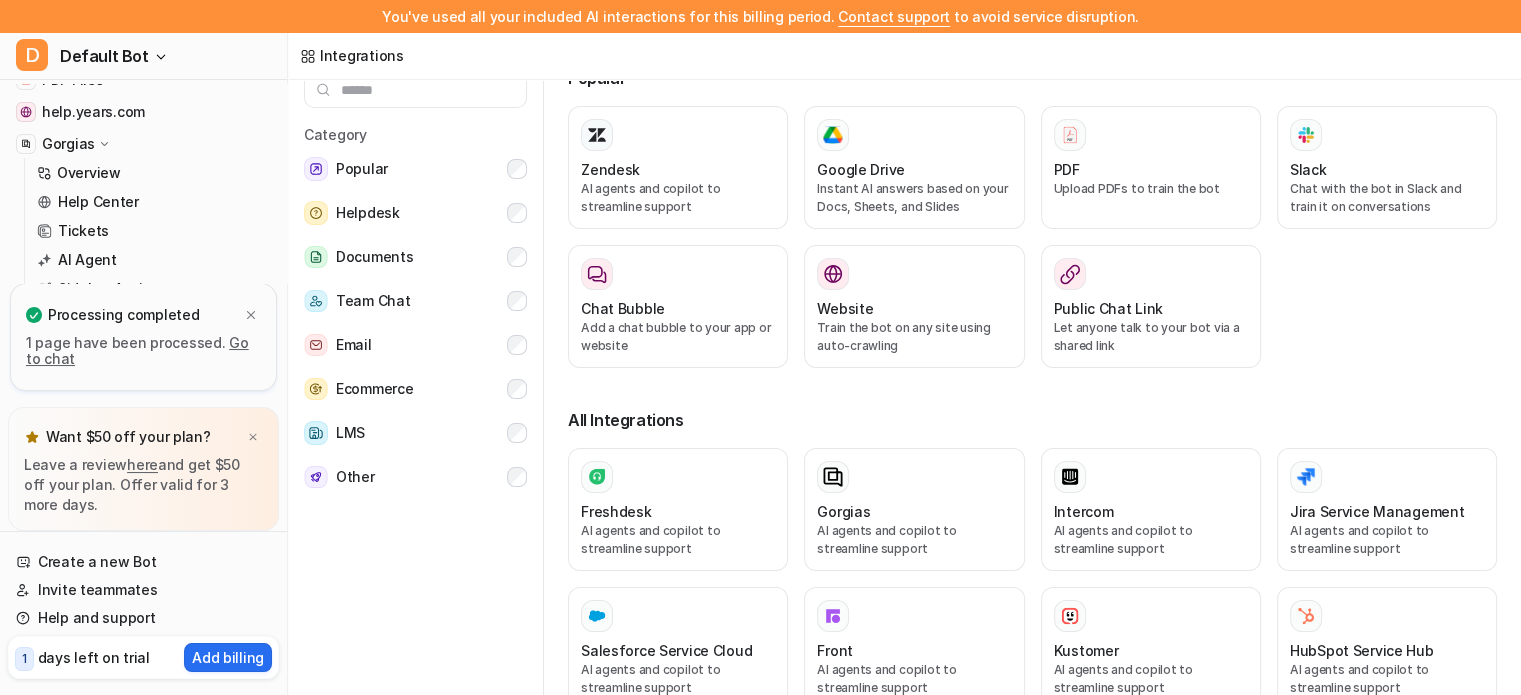 scroll, scrollTop: 219, scrollLeft: 0, axis: vertical 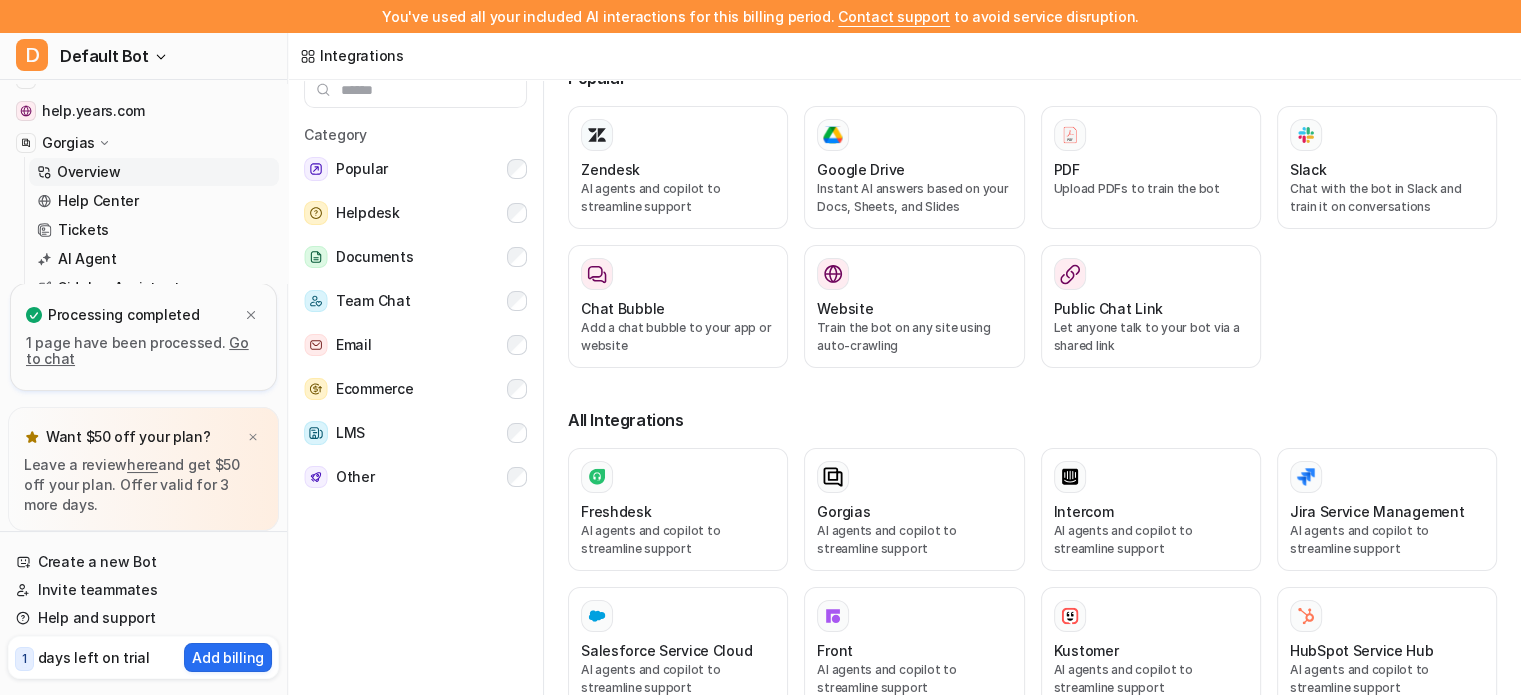 click on "Overview" at bounding box center (89, 172) 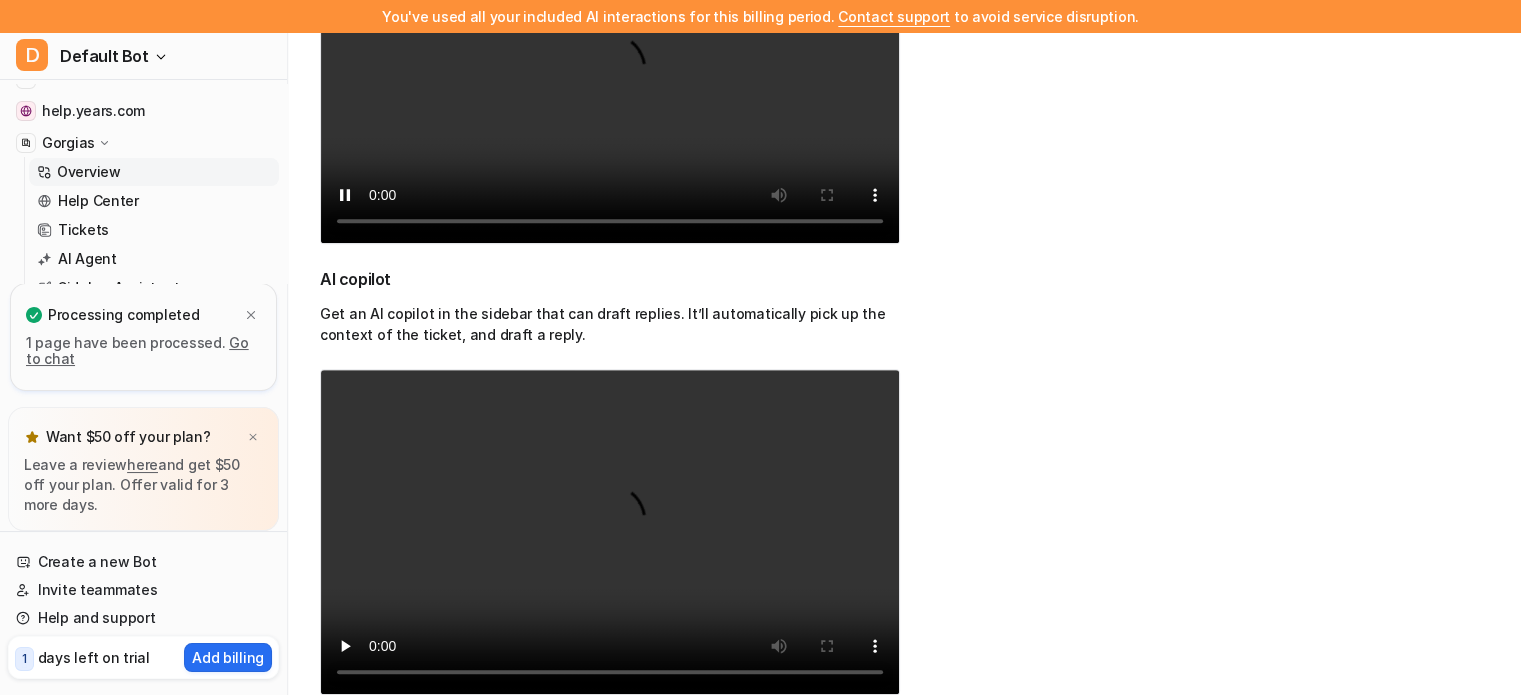 scroll, scrollTop: 823, scrollLeft: 0, axis: vertical 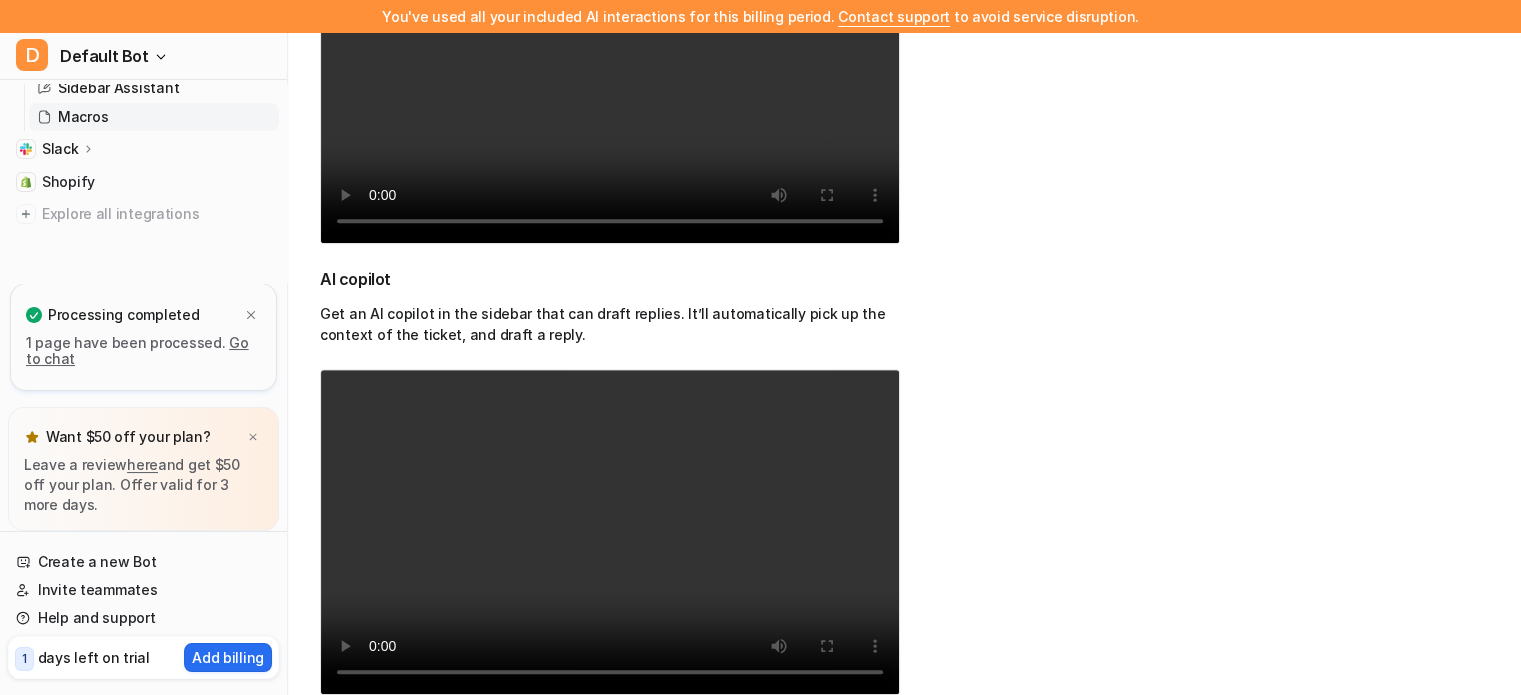 click on "Macros" at bounding box center (83, 117) 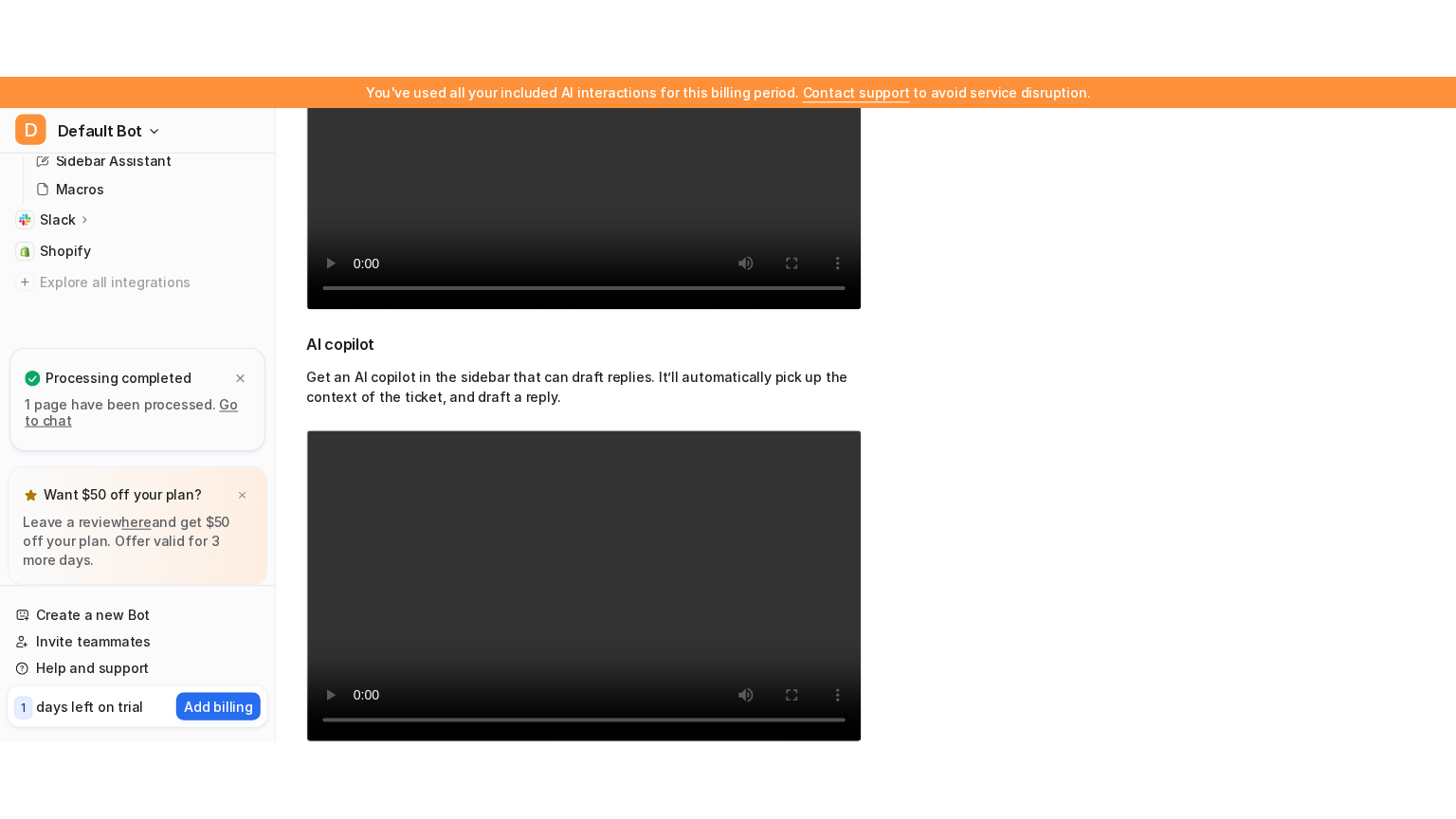scroll, scrollTop: 0, scrollLeft: 0, axis: both 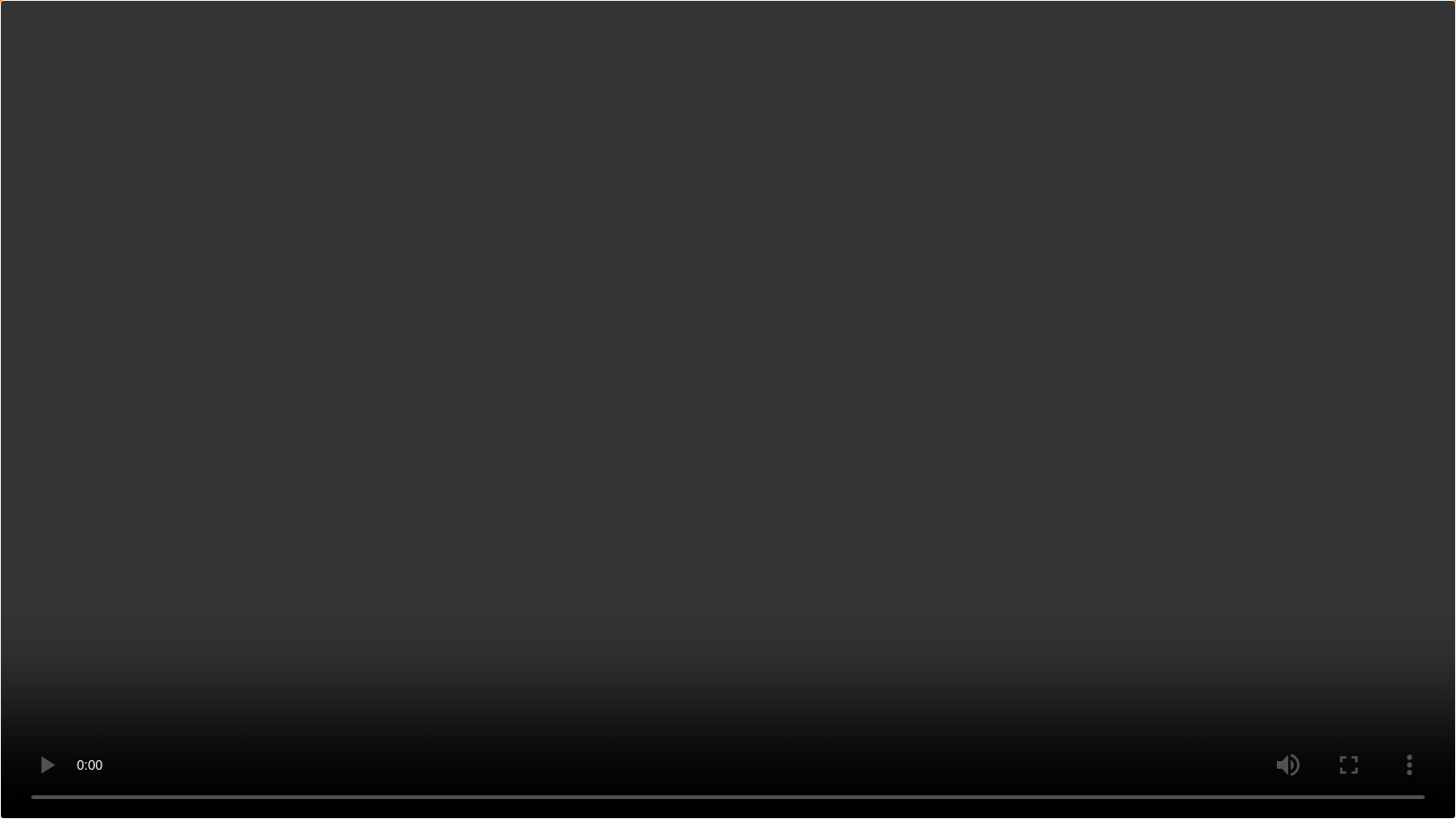 type 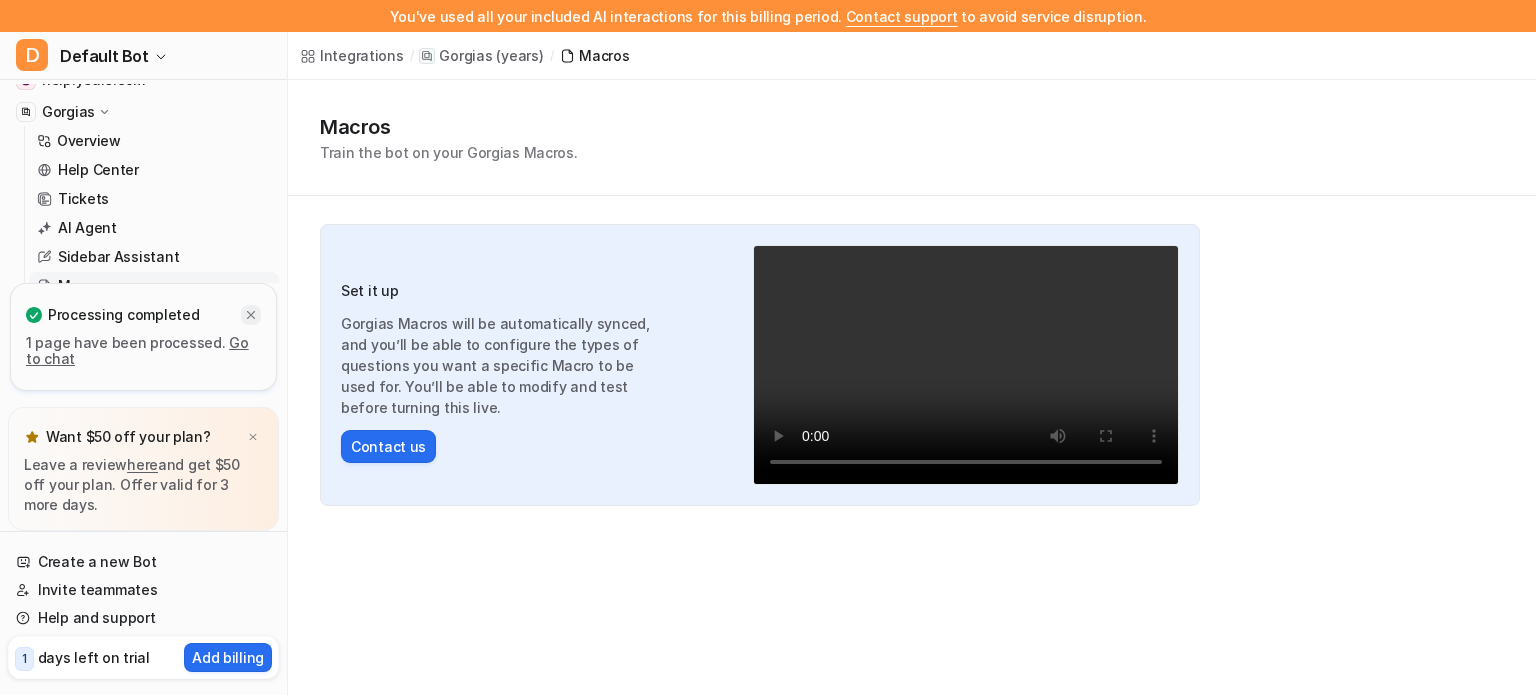 click 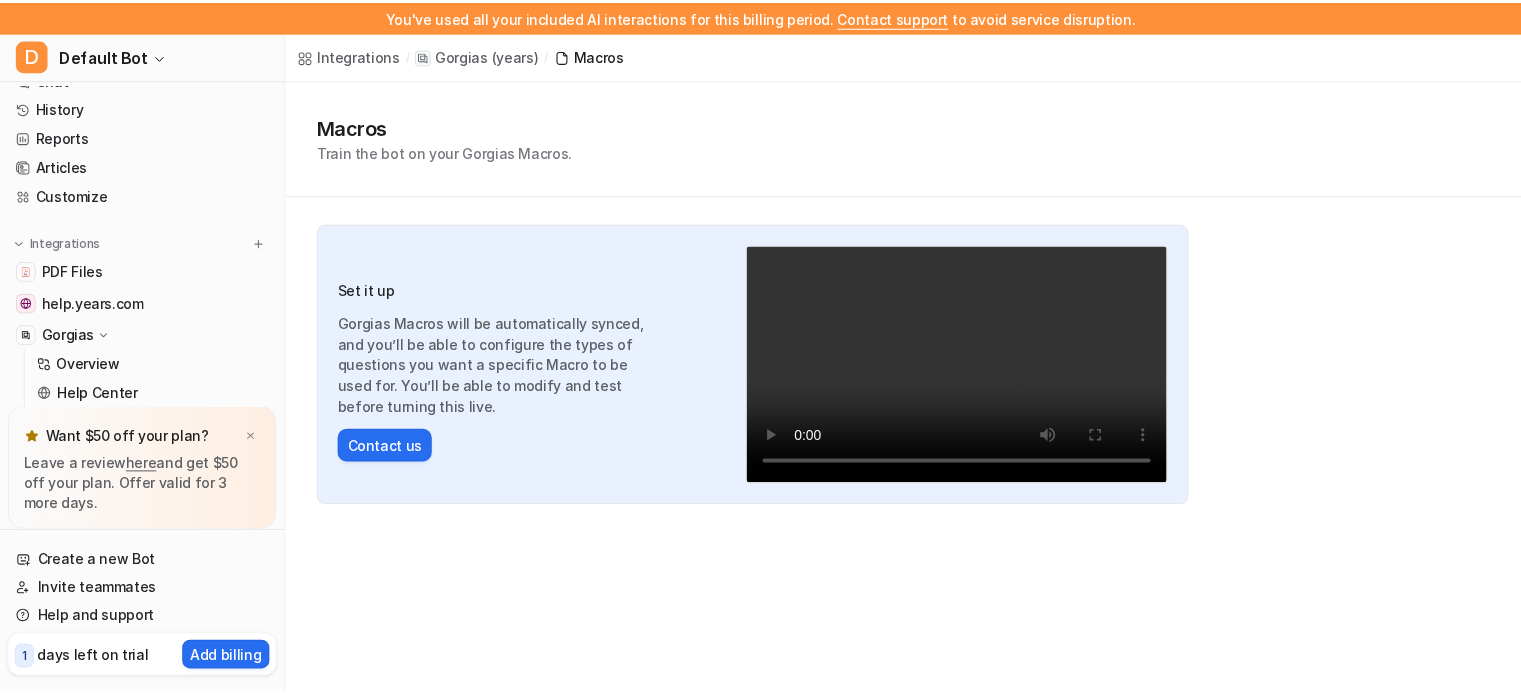 scroll, scrollTop: 0, scrollLeft: 0, axis: both 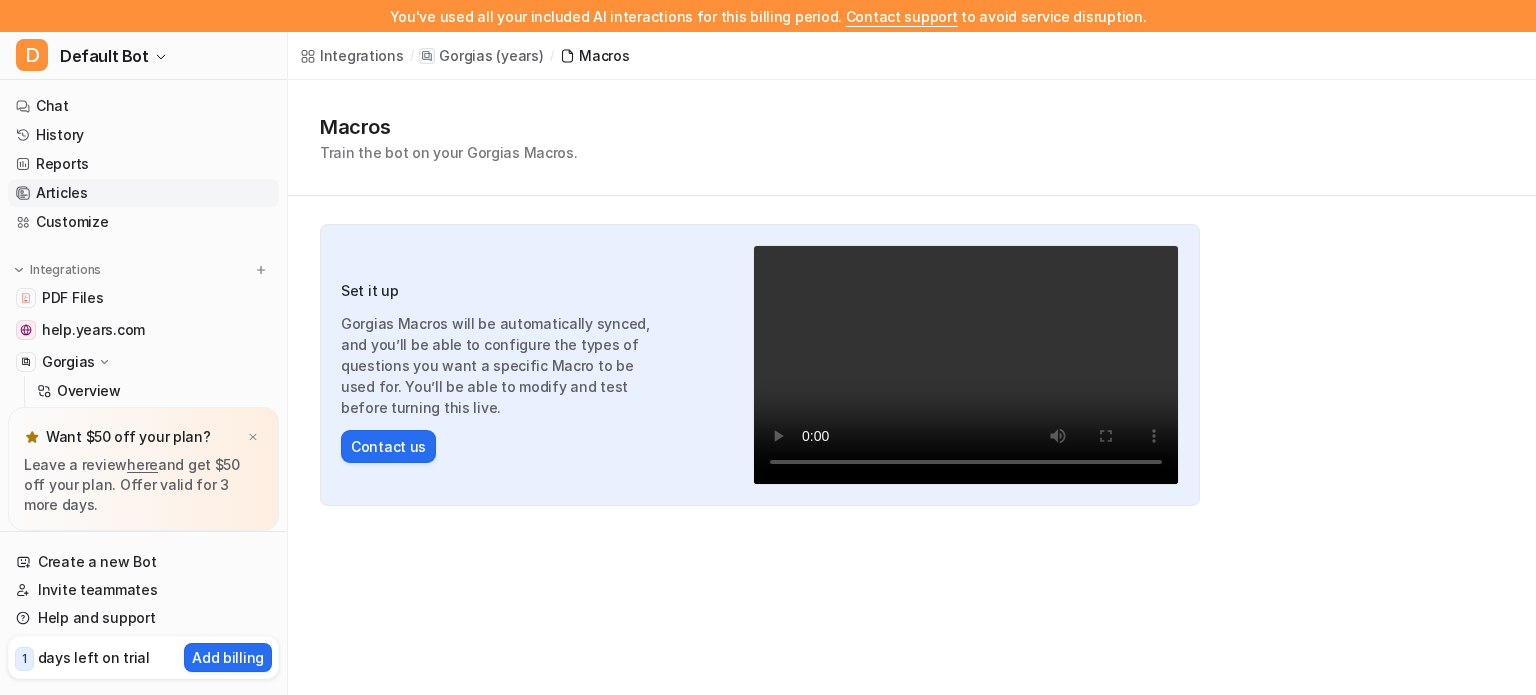 click on "Articles" at bounding box center [143, 193] 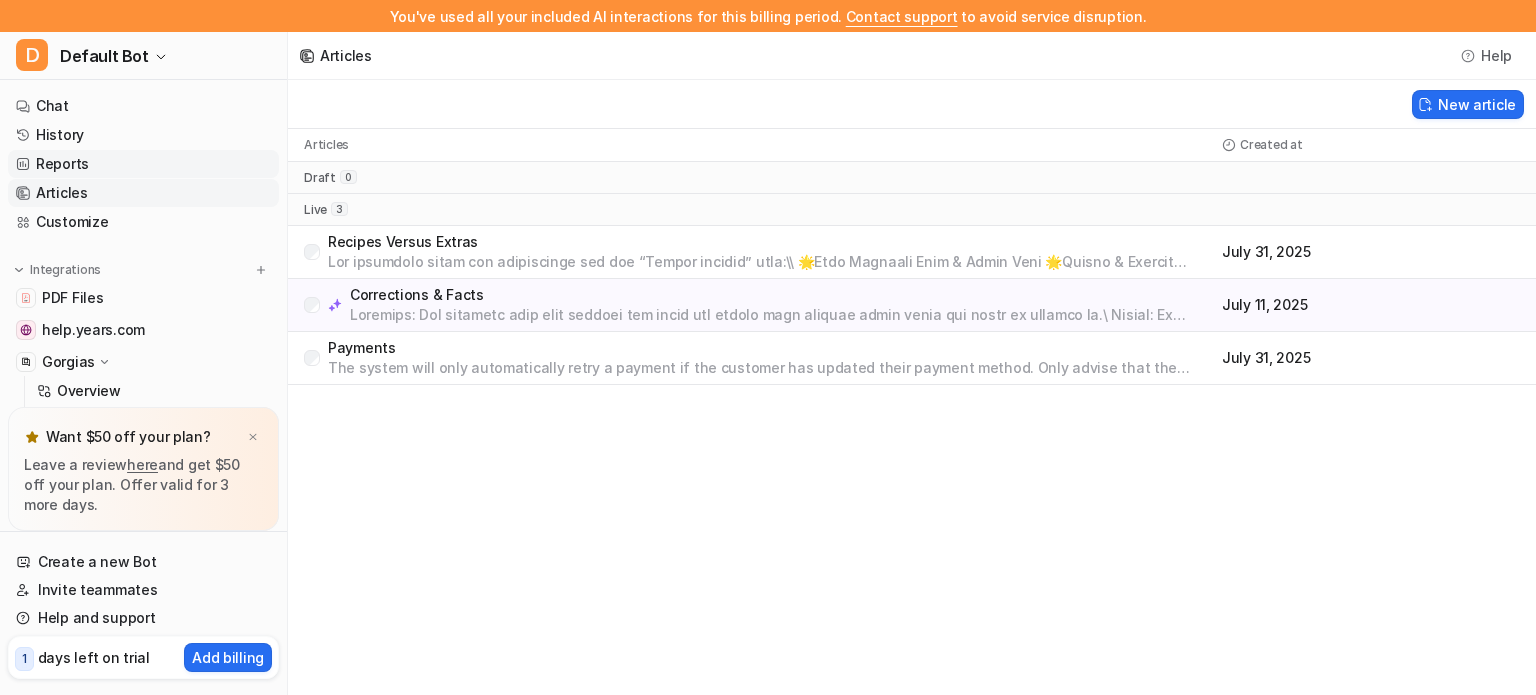 click on "Reports" at bounding box center [143, 164] 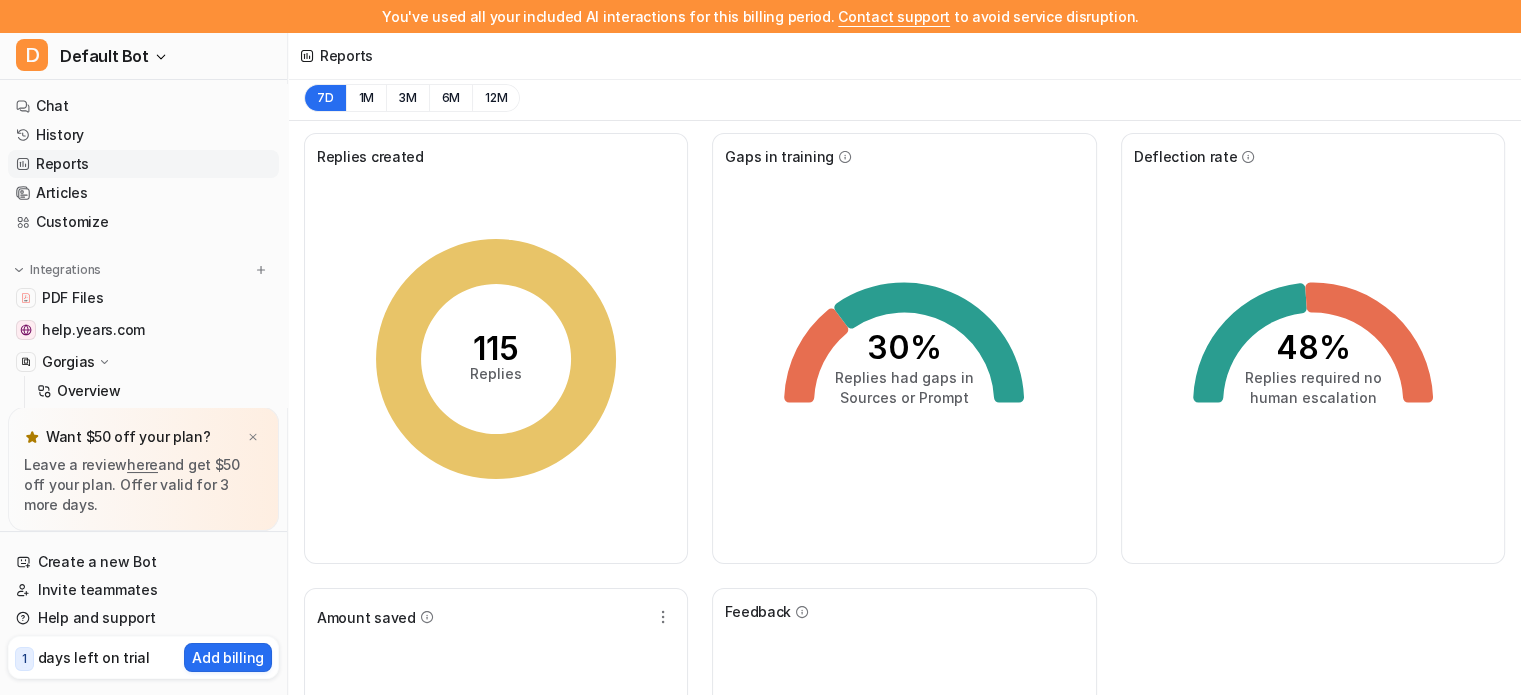 scroll, scrollTop: 0, scrollLeft: 0, axis: both 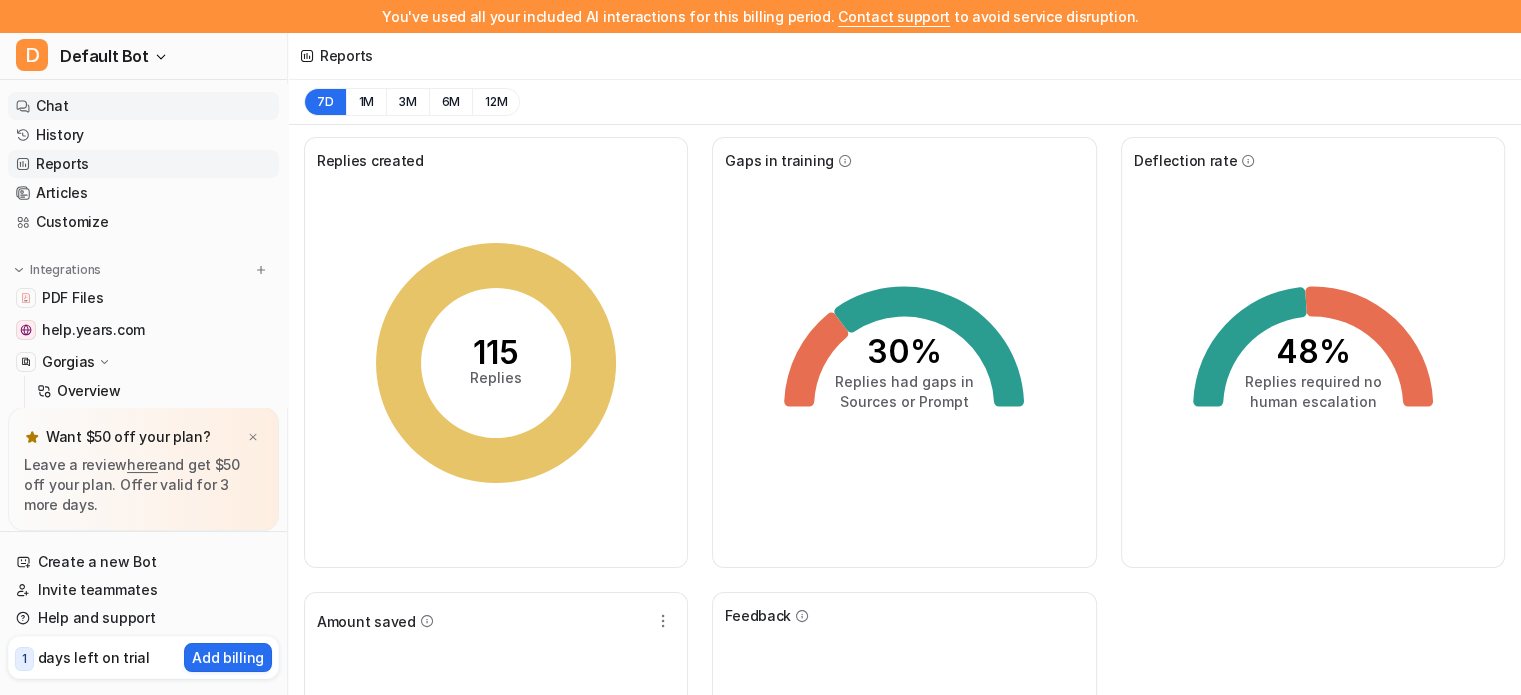 click on "Chat" at bounding box center [143, 106] 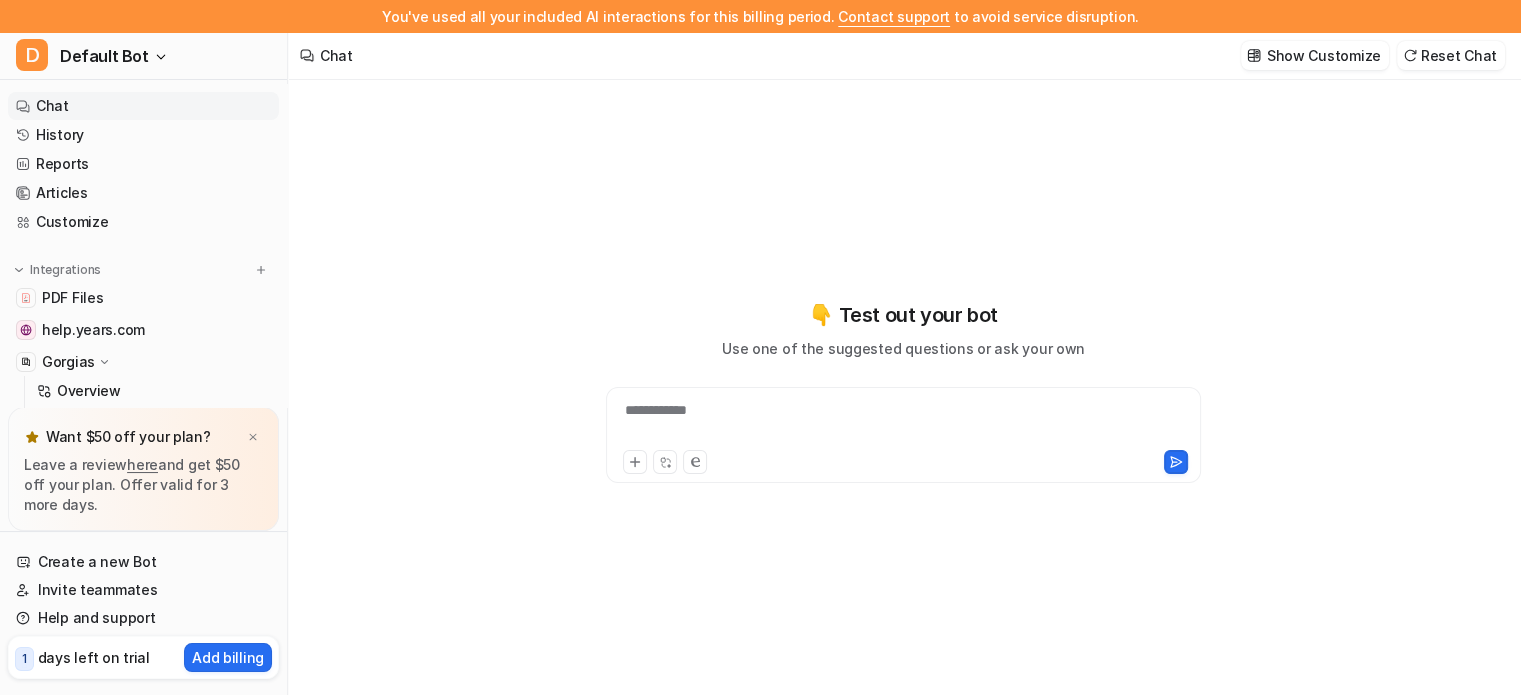 click on "**********" at bounding box center [903, 435] 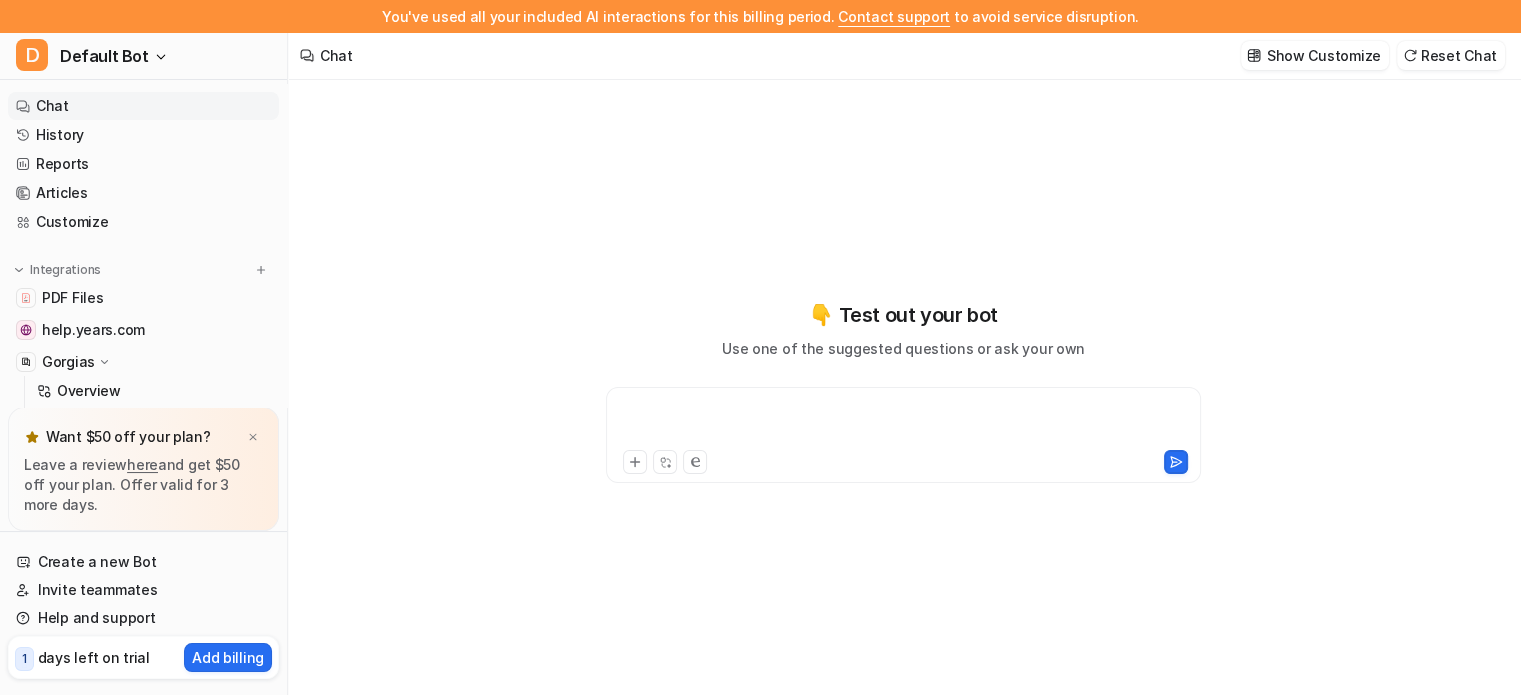 paste 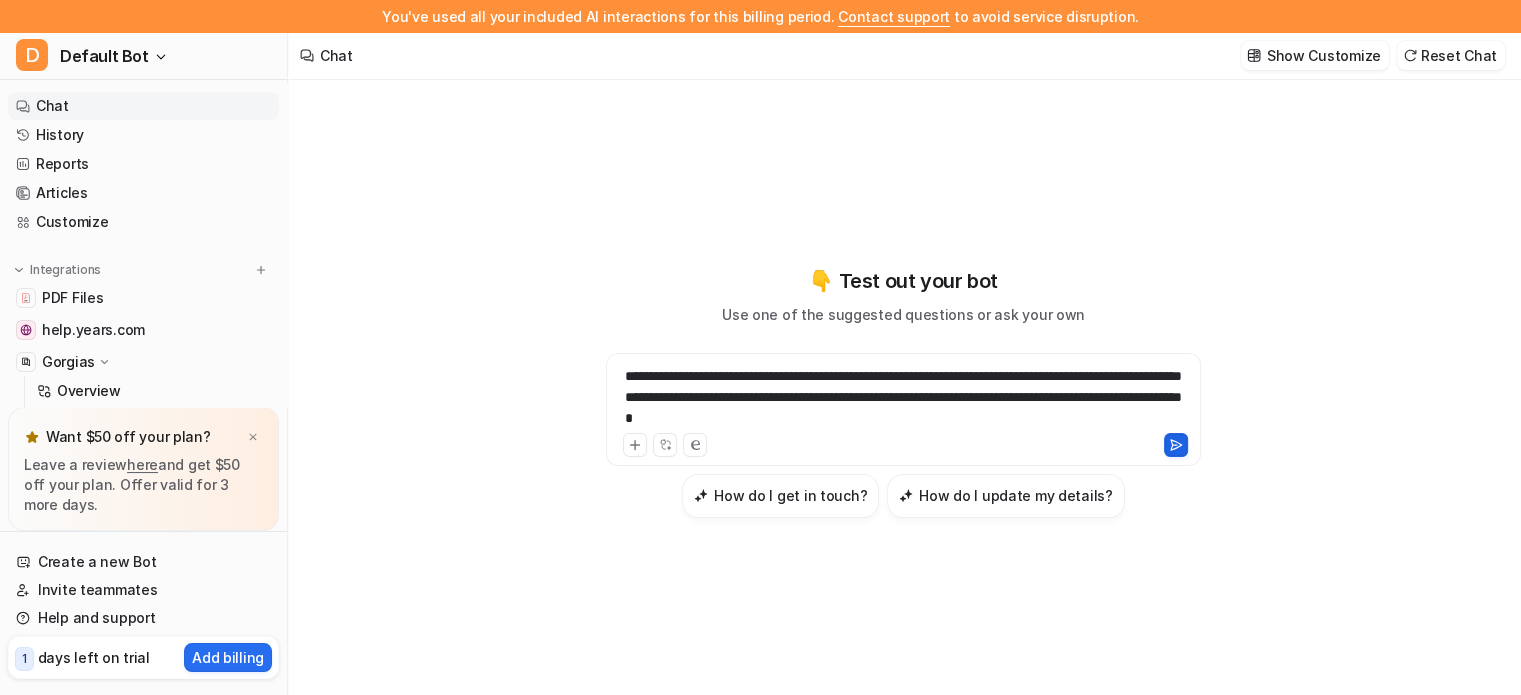 click 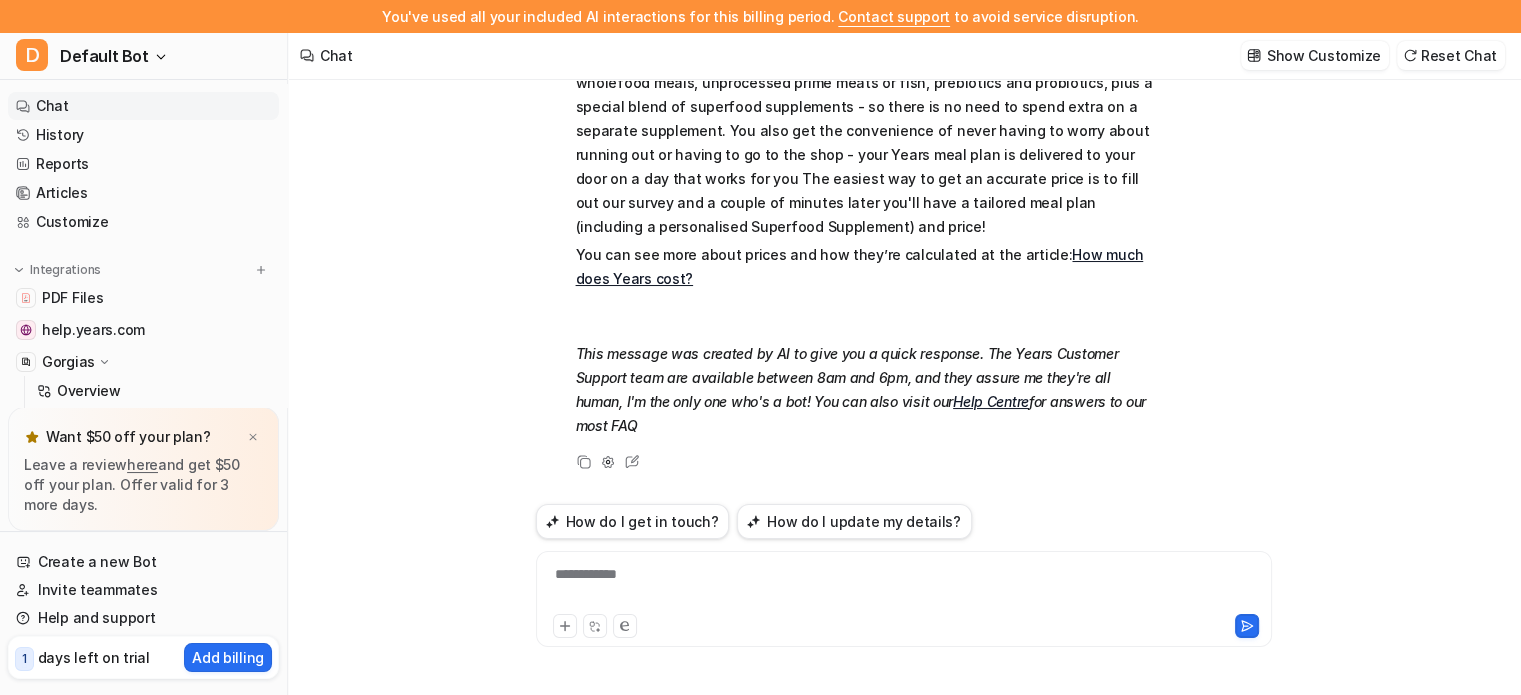 scroll, scrollTop: 228, scrollLeft: 0, axis: vertical 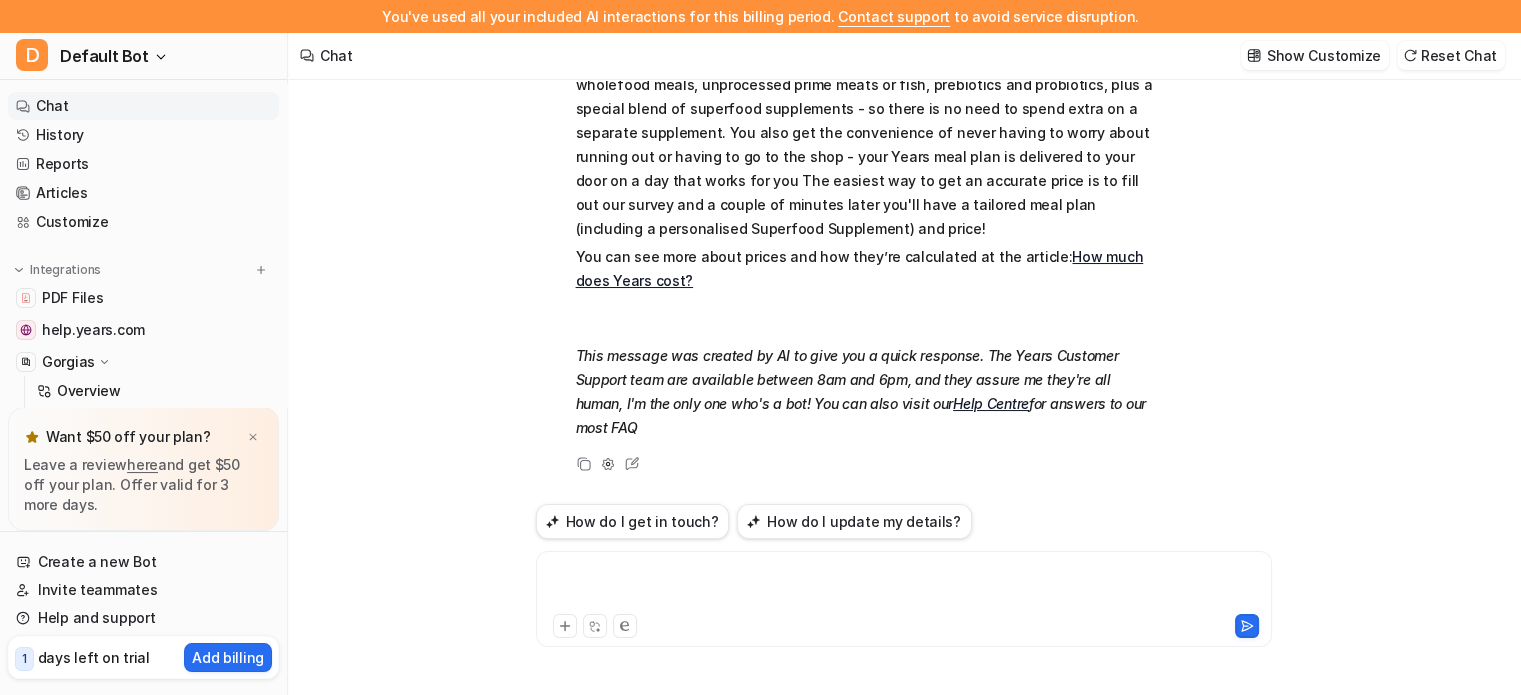 click at bounding box center [904, 587] 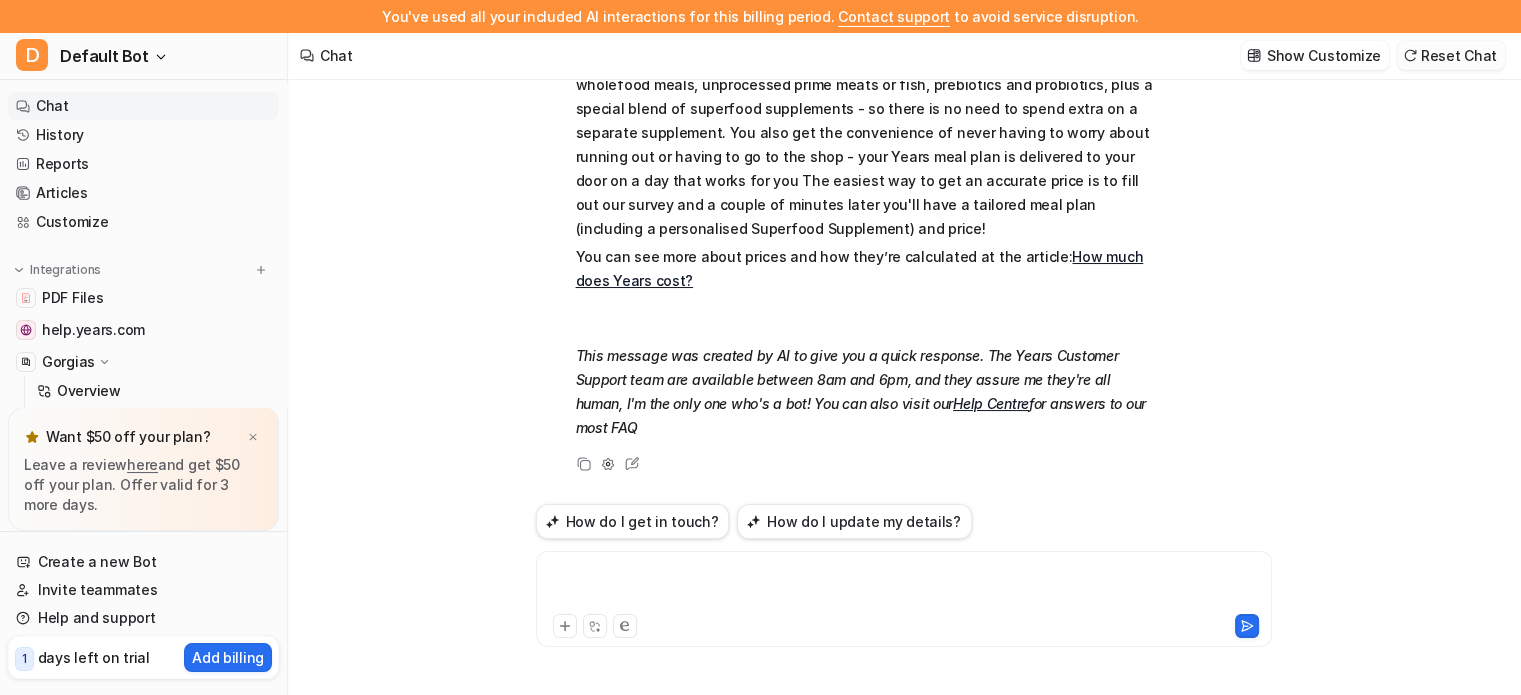 click on "Reset Chat" at bounding box center (1451, 55) 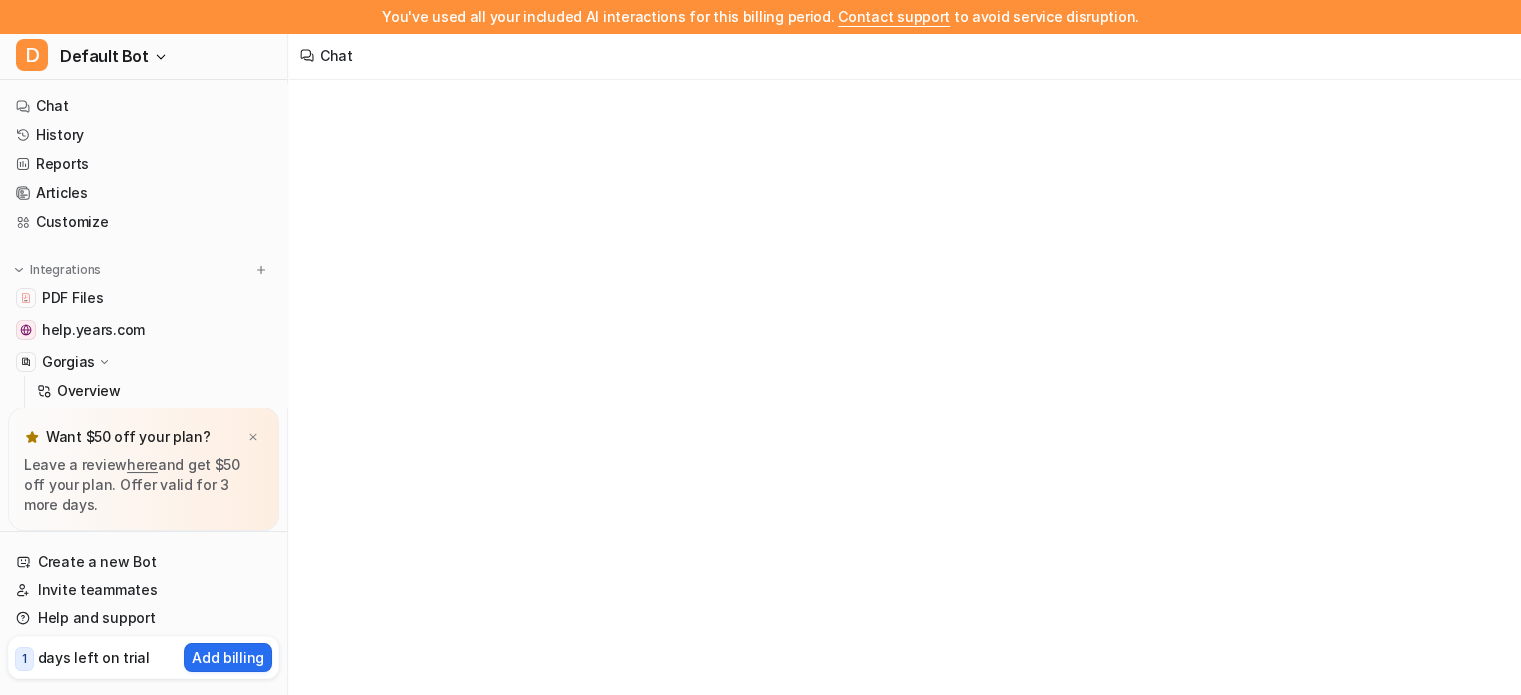 scroll, scrollTop: 0, scrollLeft: 0, axis: both 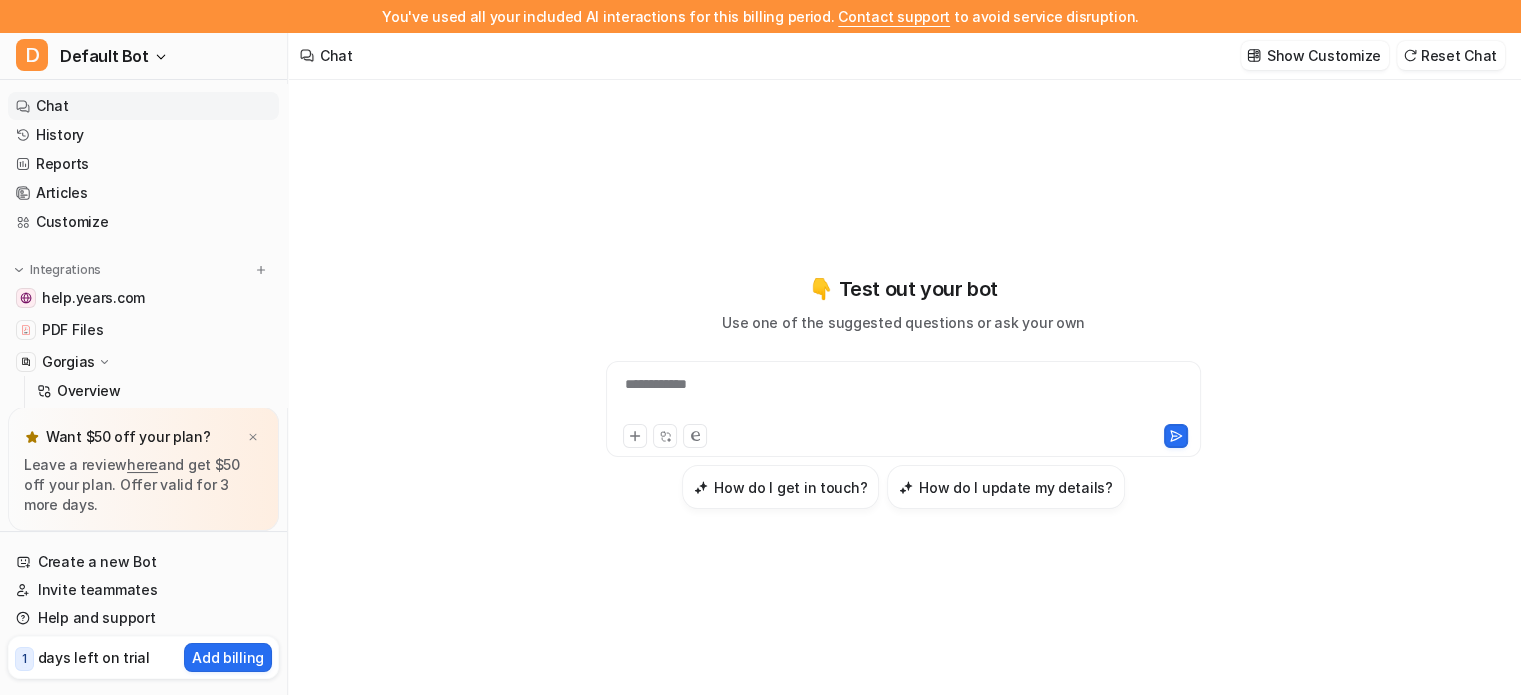 click on "**********" at bounding box center (903, 397) 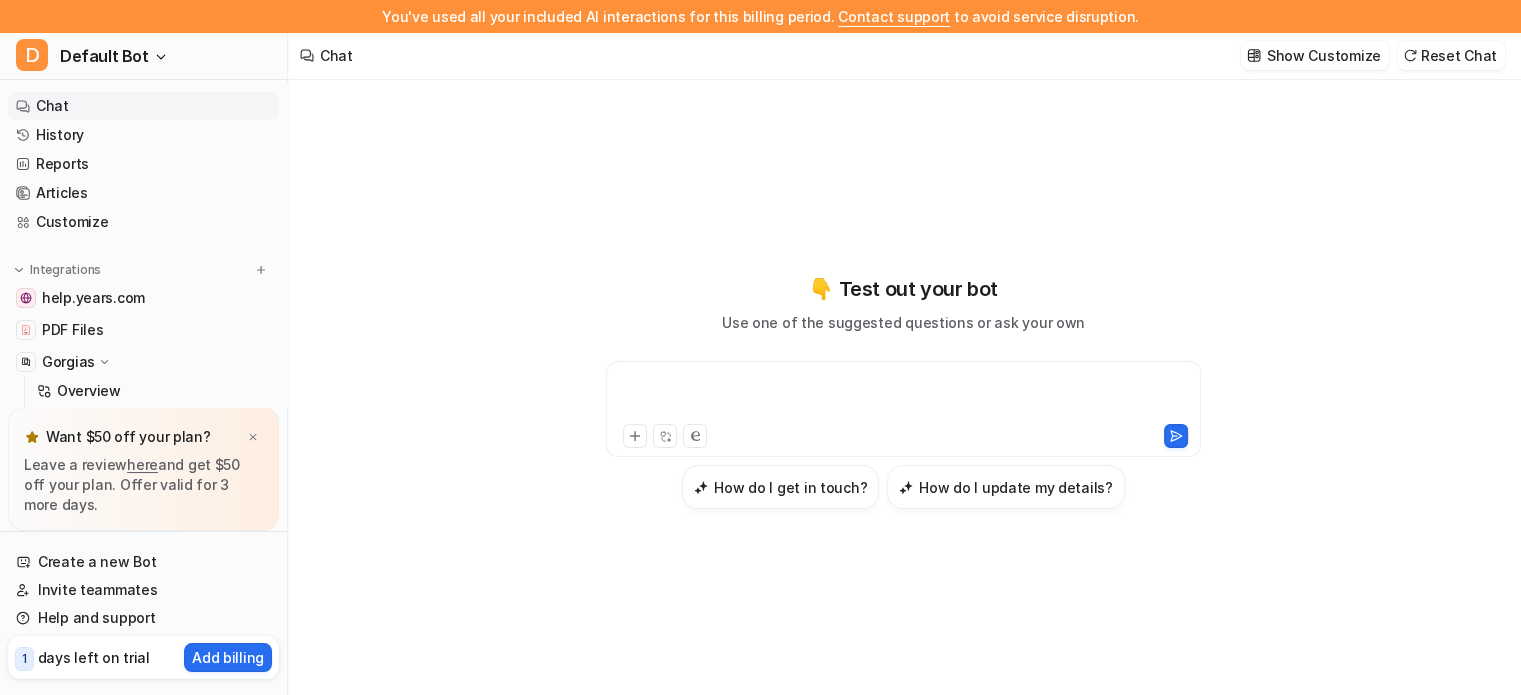 paste 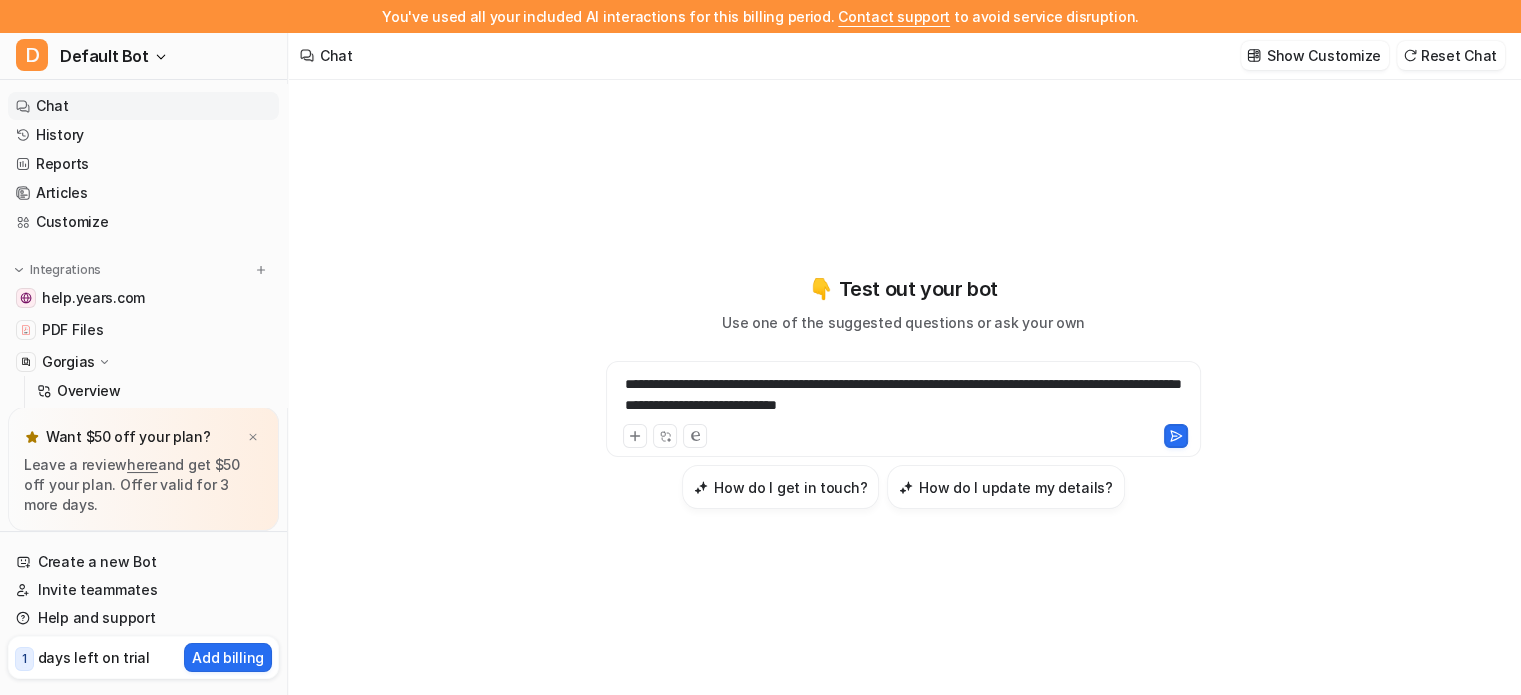 scroll, scrollTop: 32, scrollLeft: 0, axis: vertical 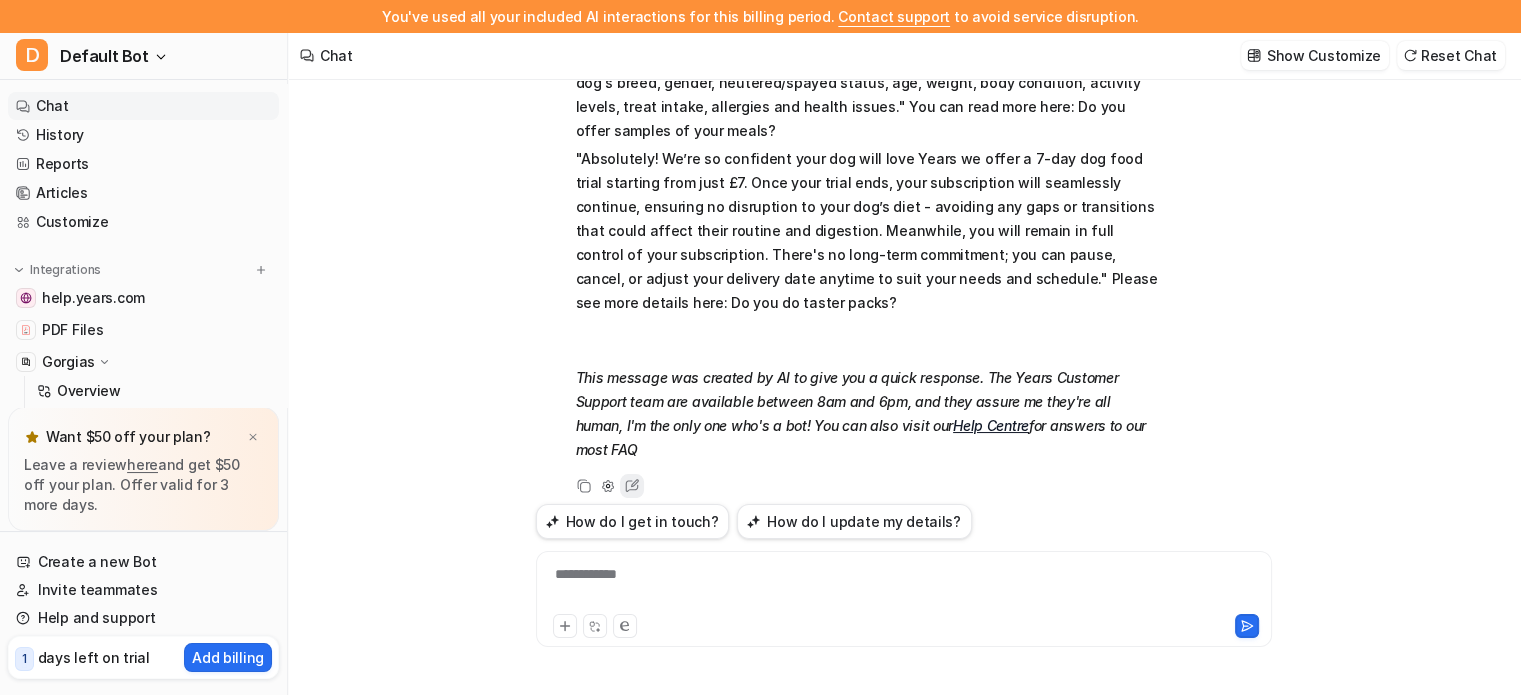click 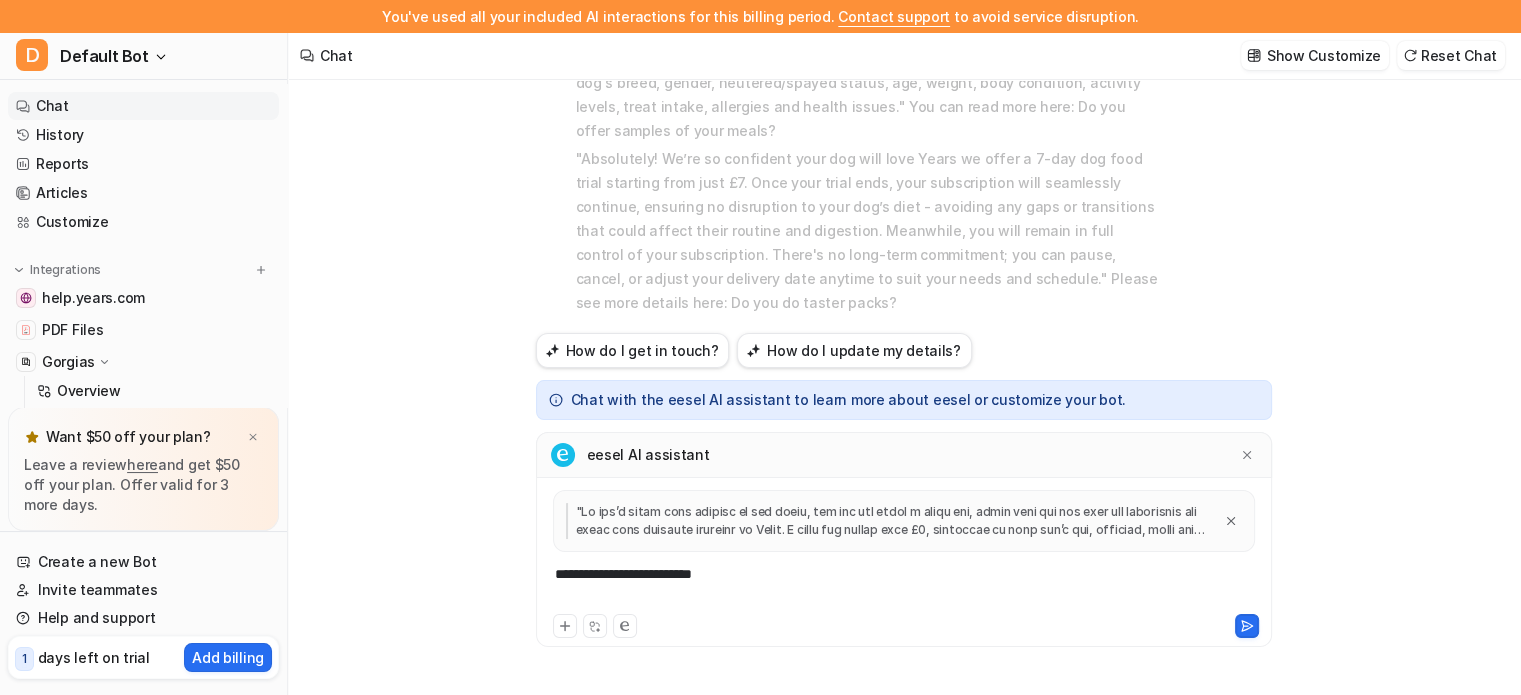 click at bounding box center (889, 521) 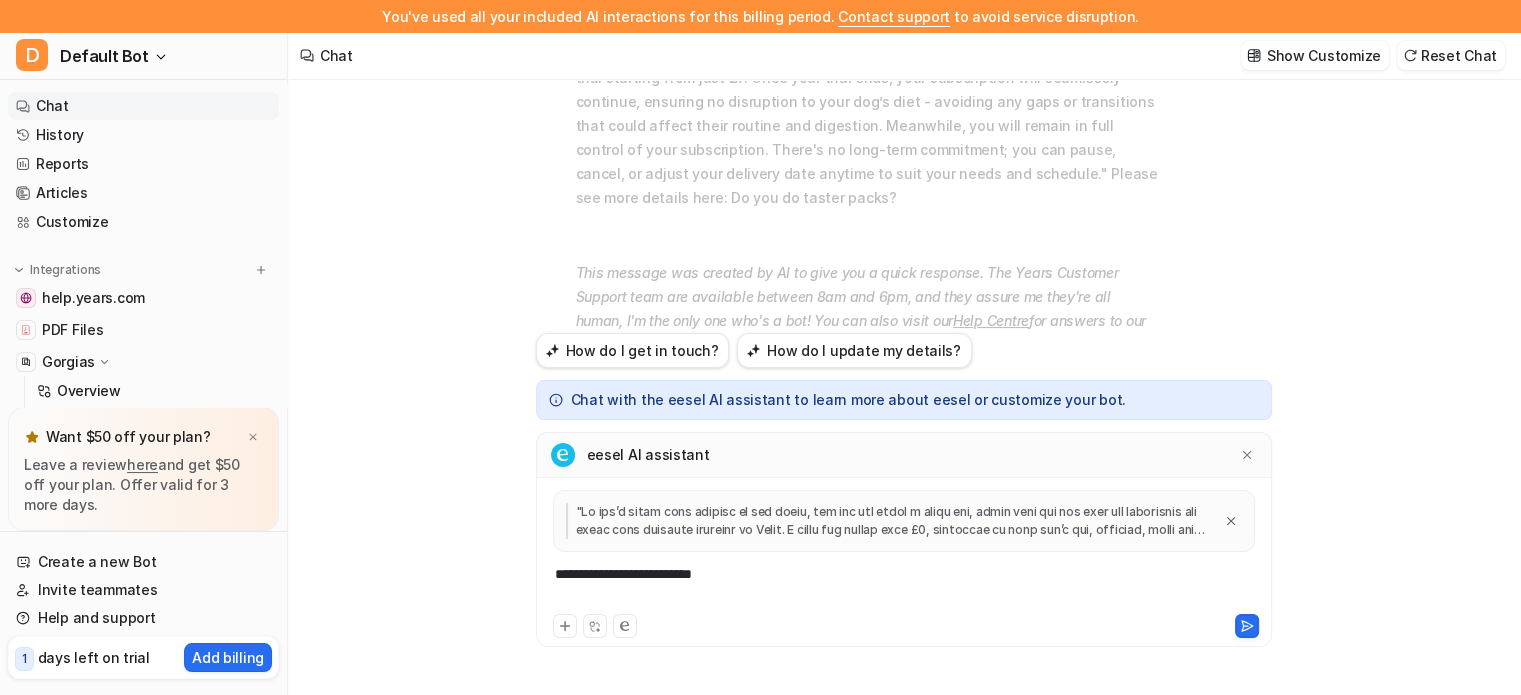 scroll, scrollTop: 336, scrollLeft: 0, axis: vertical 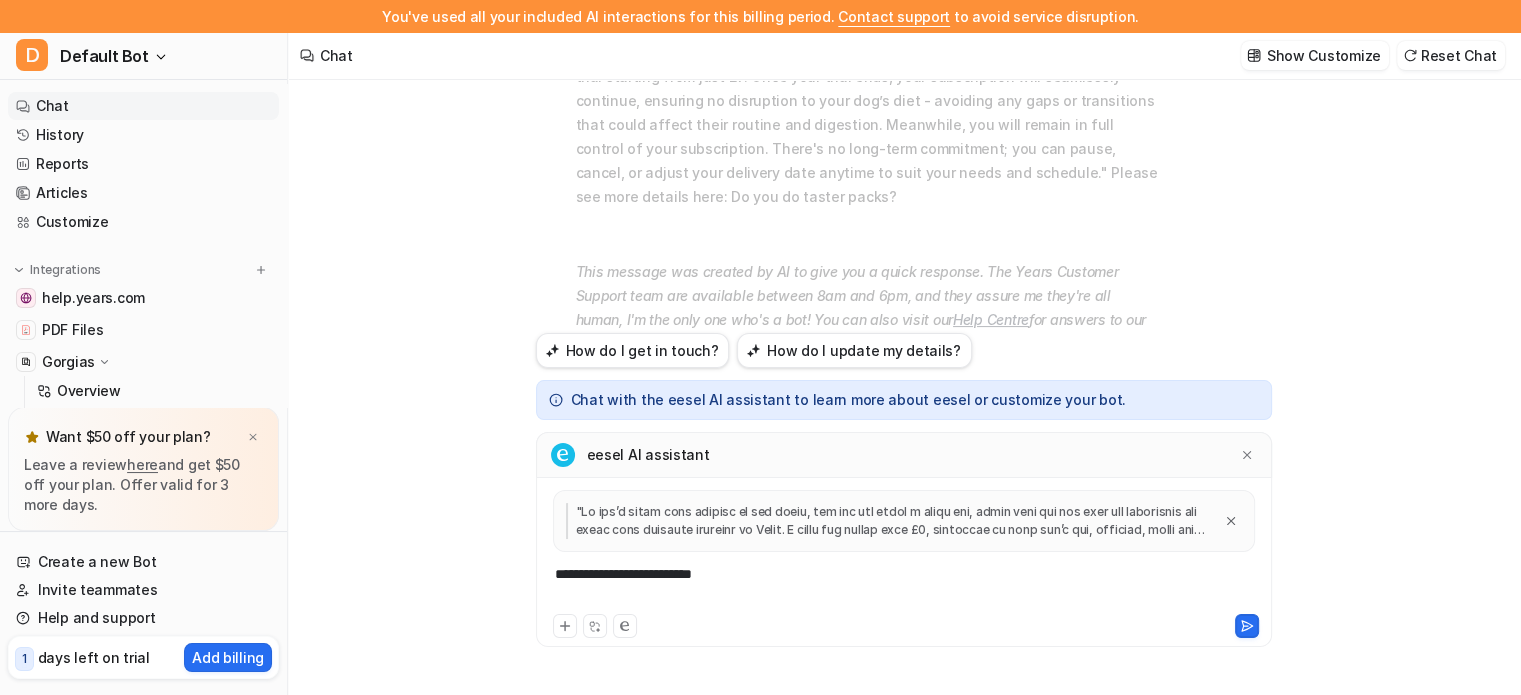 type 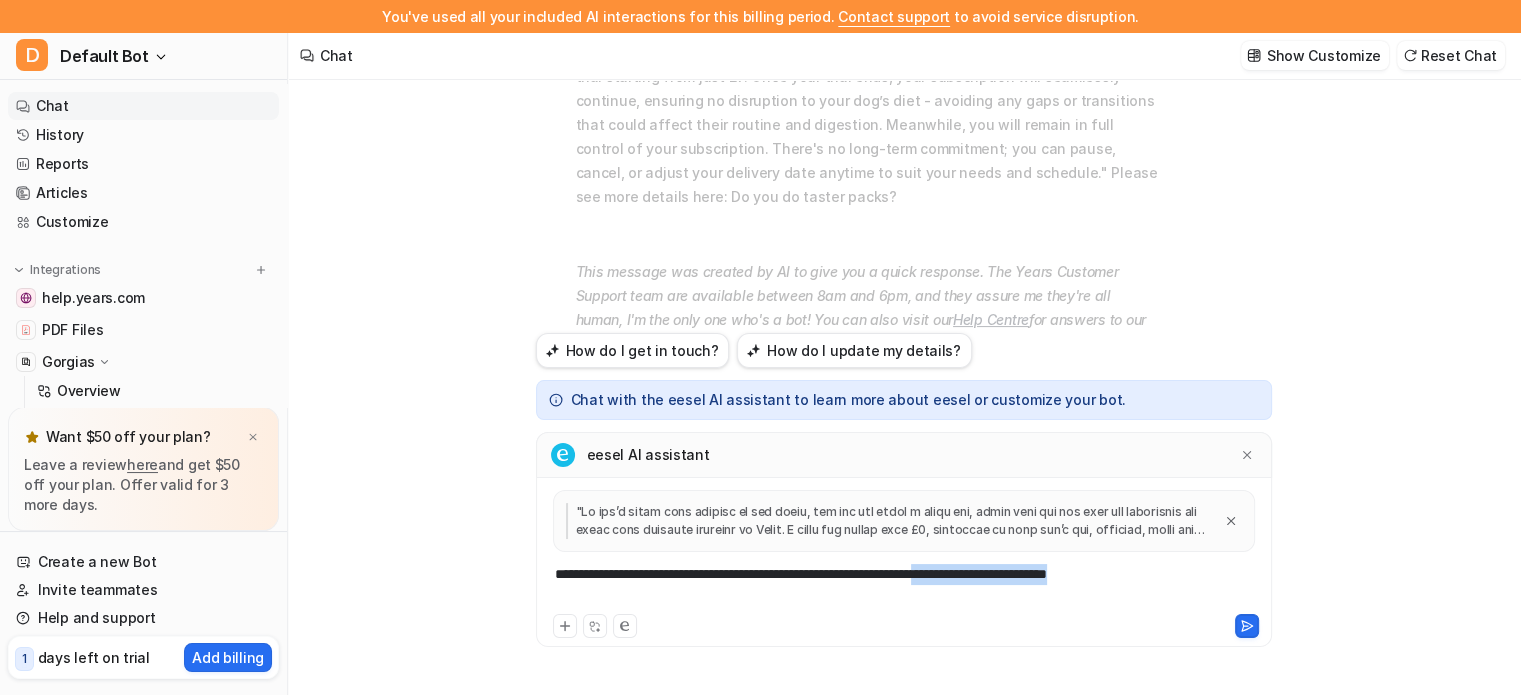 drag, startPoint x: 984, startPoint y: 574, endPoint x: 1205, endPoint y: 587, distance: 221.38202 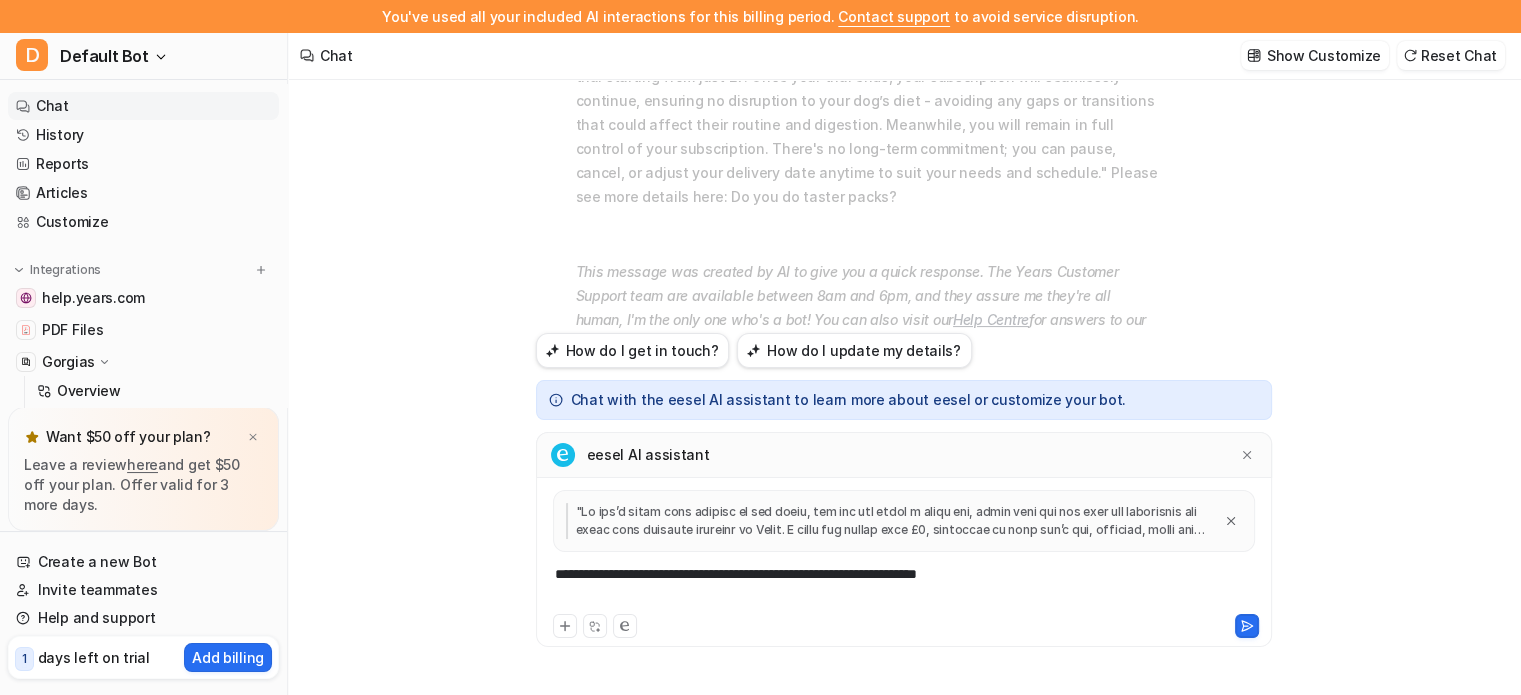 click on "**********" at bounding box center [904, 587] 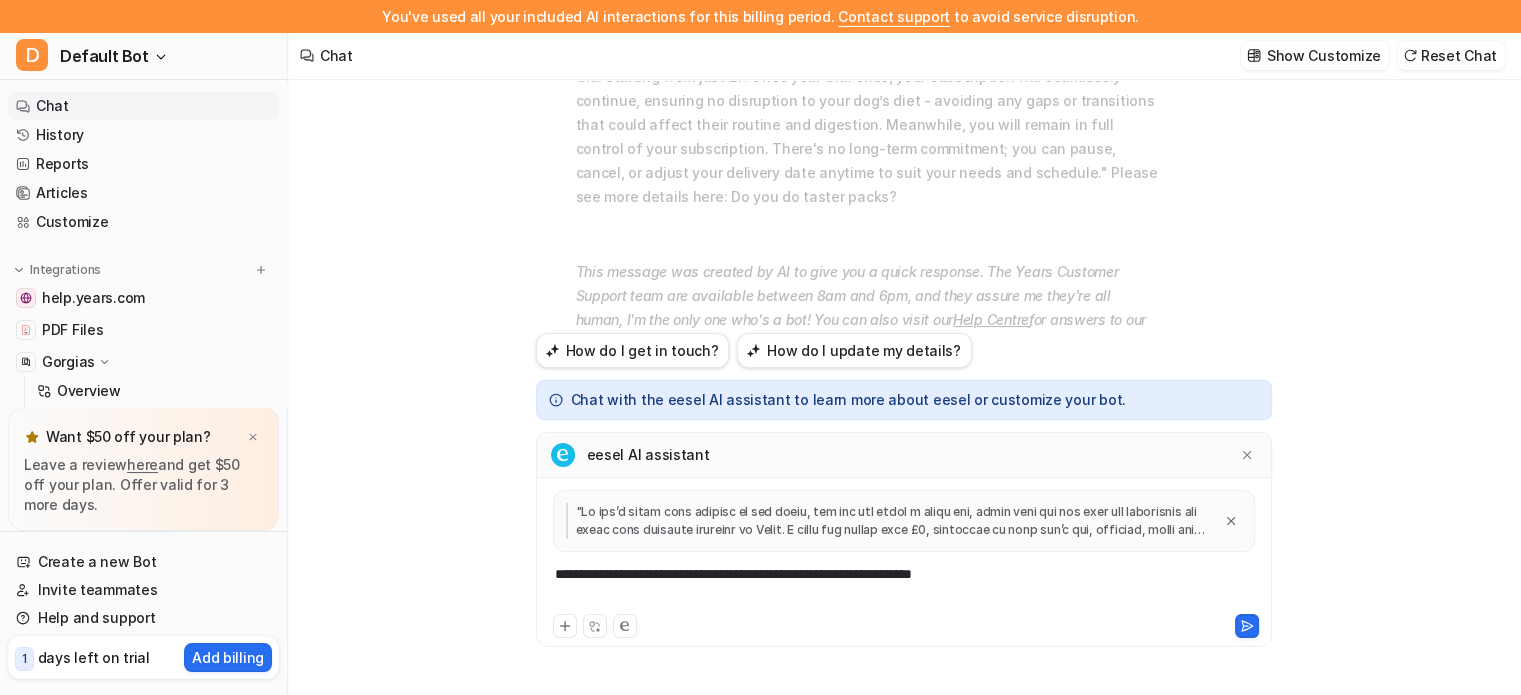 click on "**********" at bounding box center [904, 587] 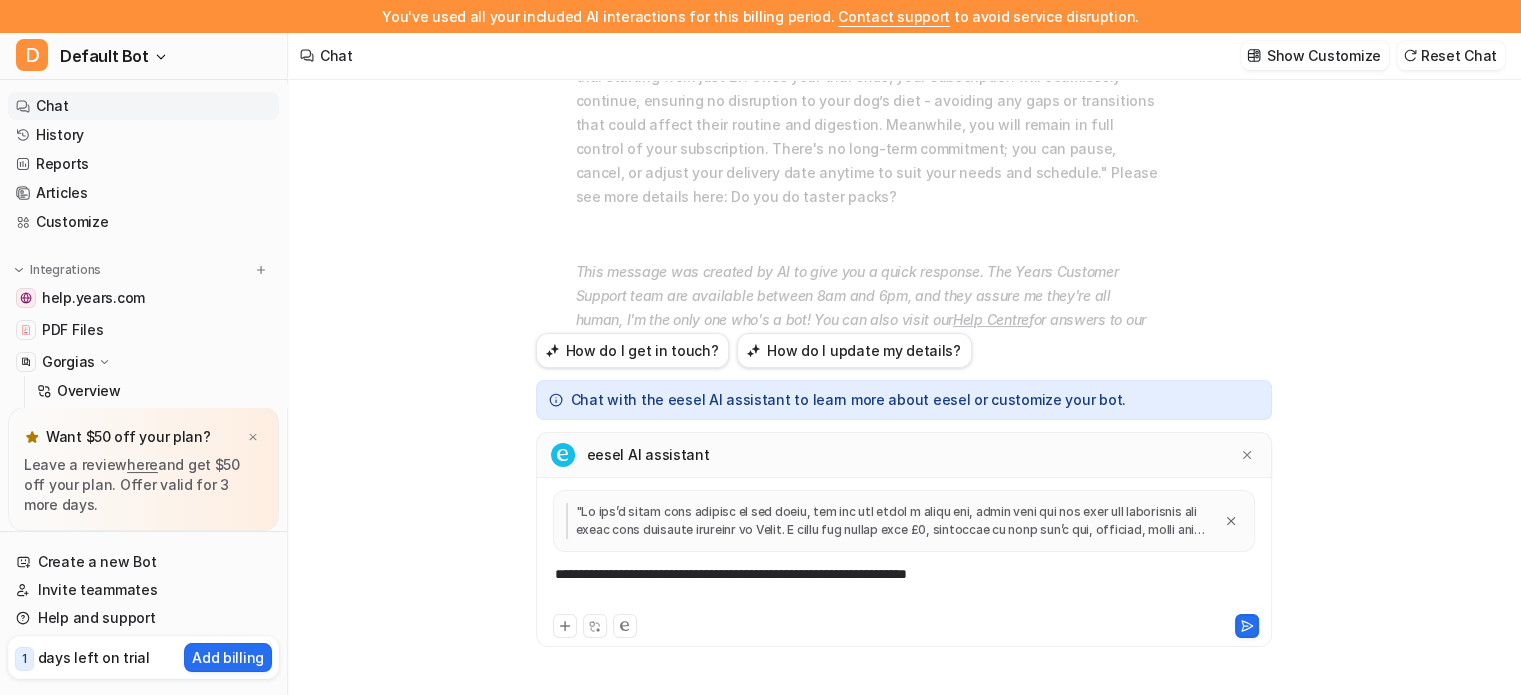 click on "**********" at bounding box center [904, 587] 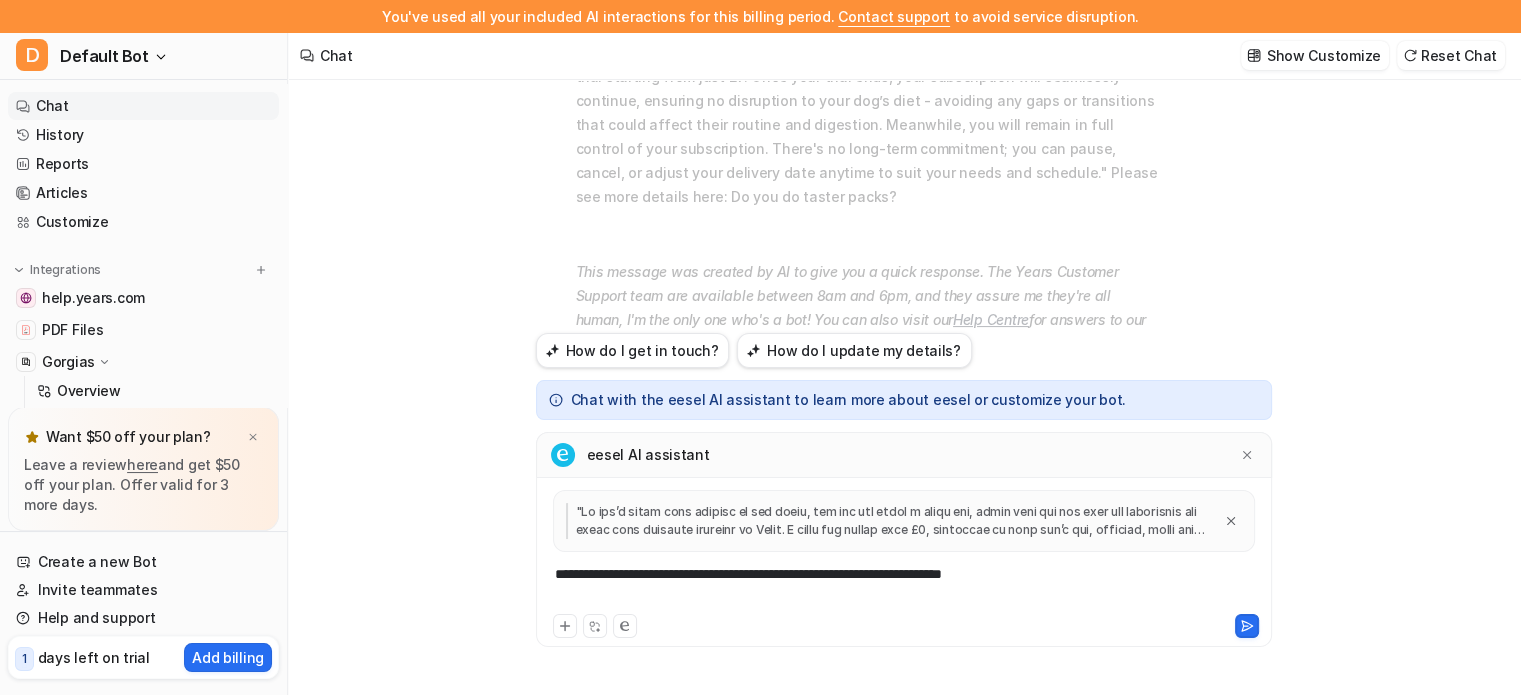 click on "**********" at bounding box center [904, 587] 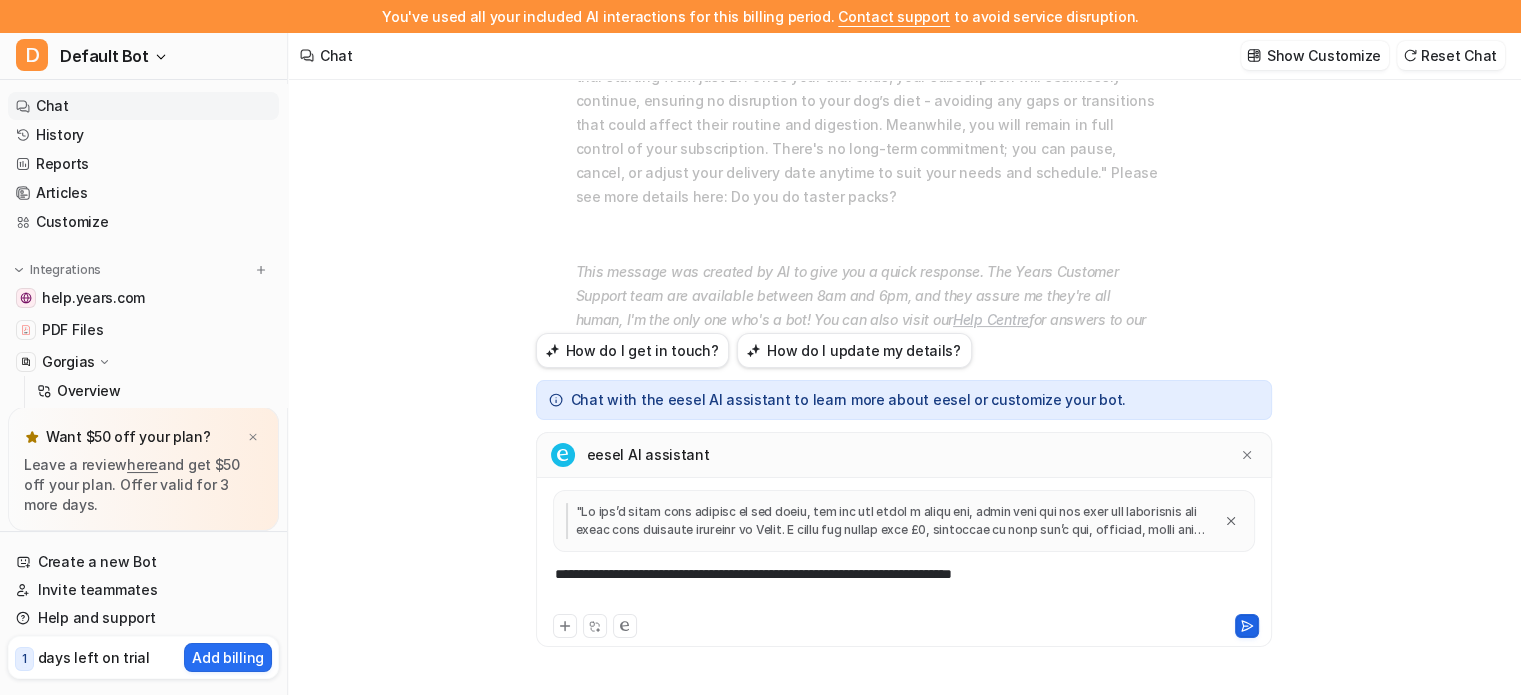 click 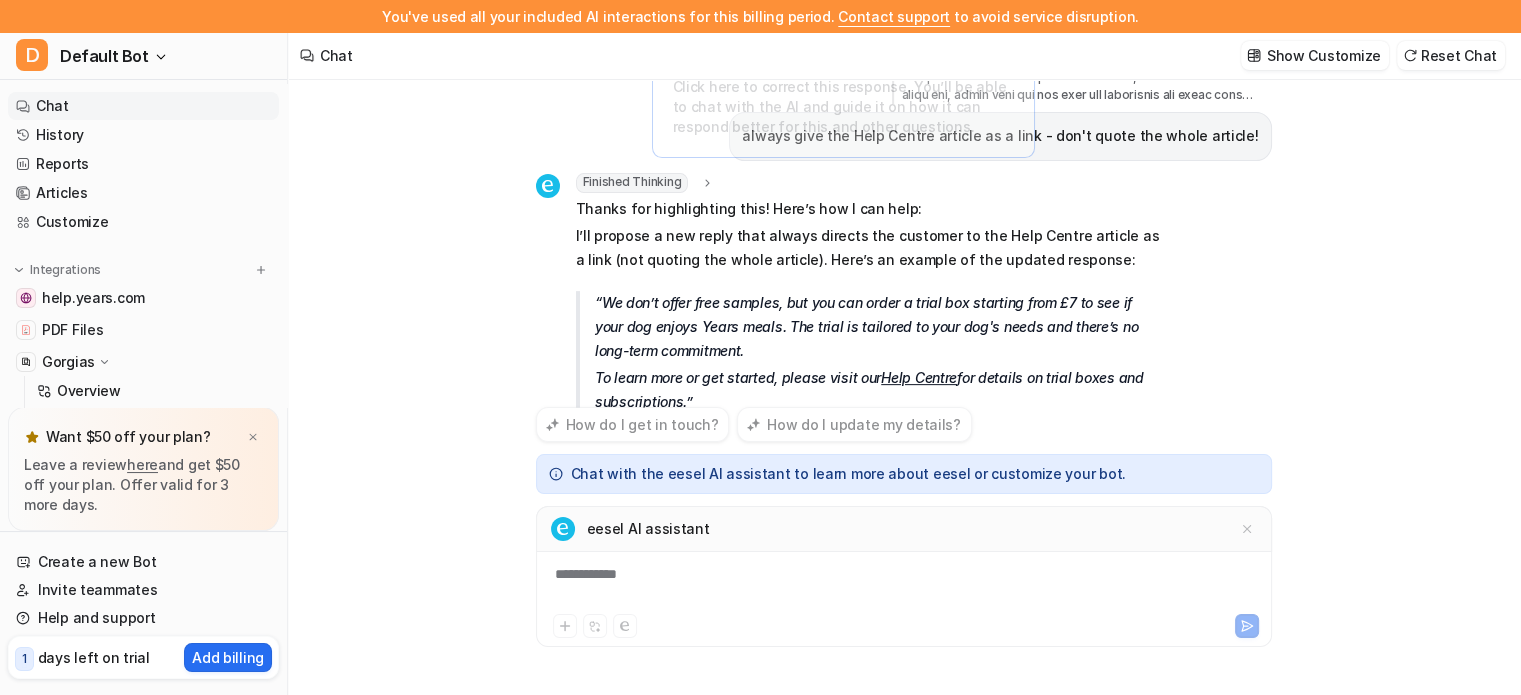 scroll, scrollTop: 723, scrollLeft: 0, axis: vertical 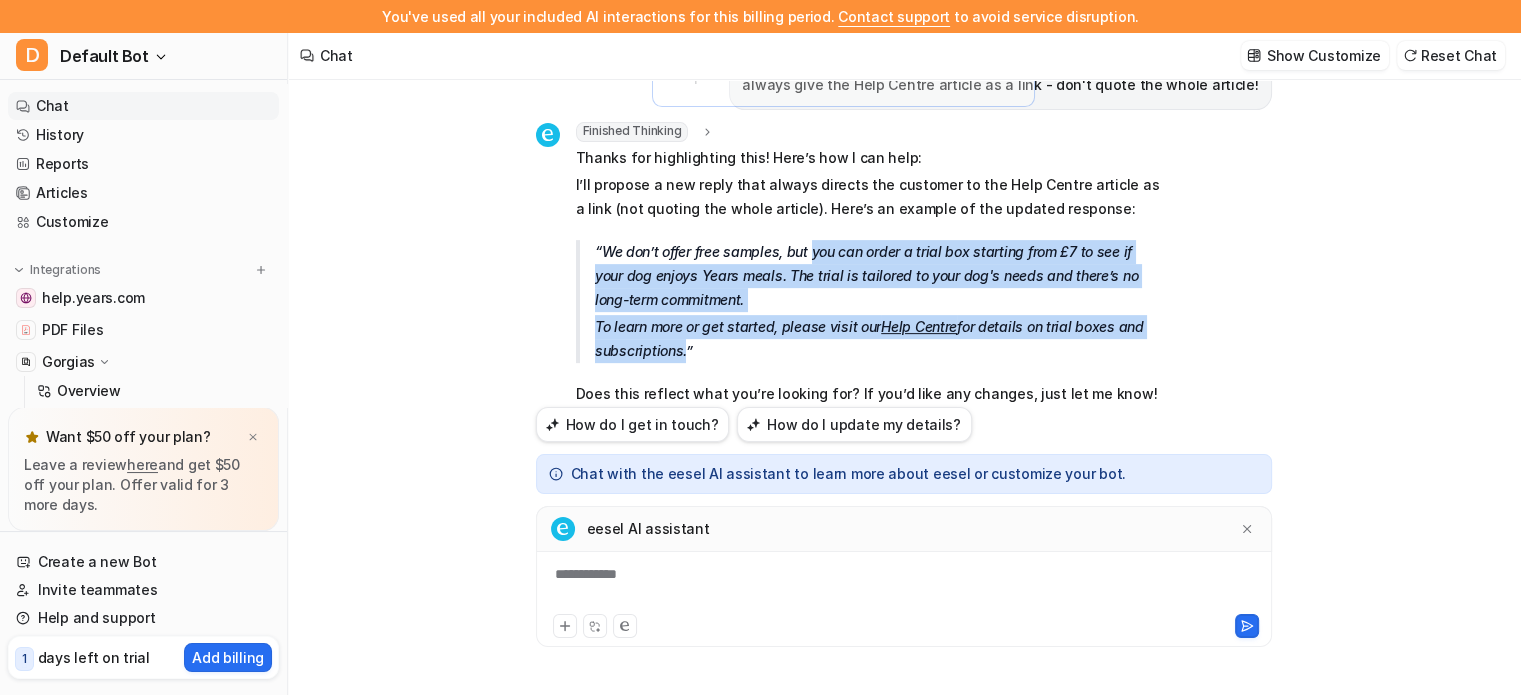 drag, startPoint x: 682, startPoint y: 327, endPoint x: 814, endPoint y: 222, distance: 168.66832 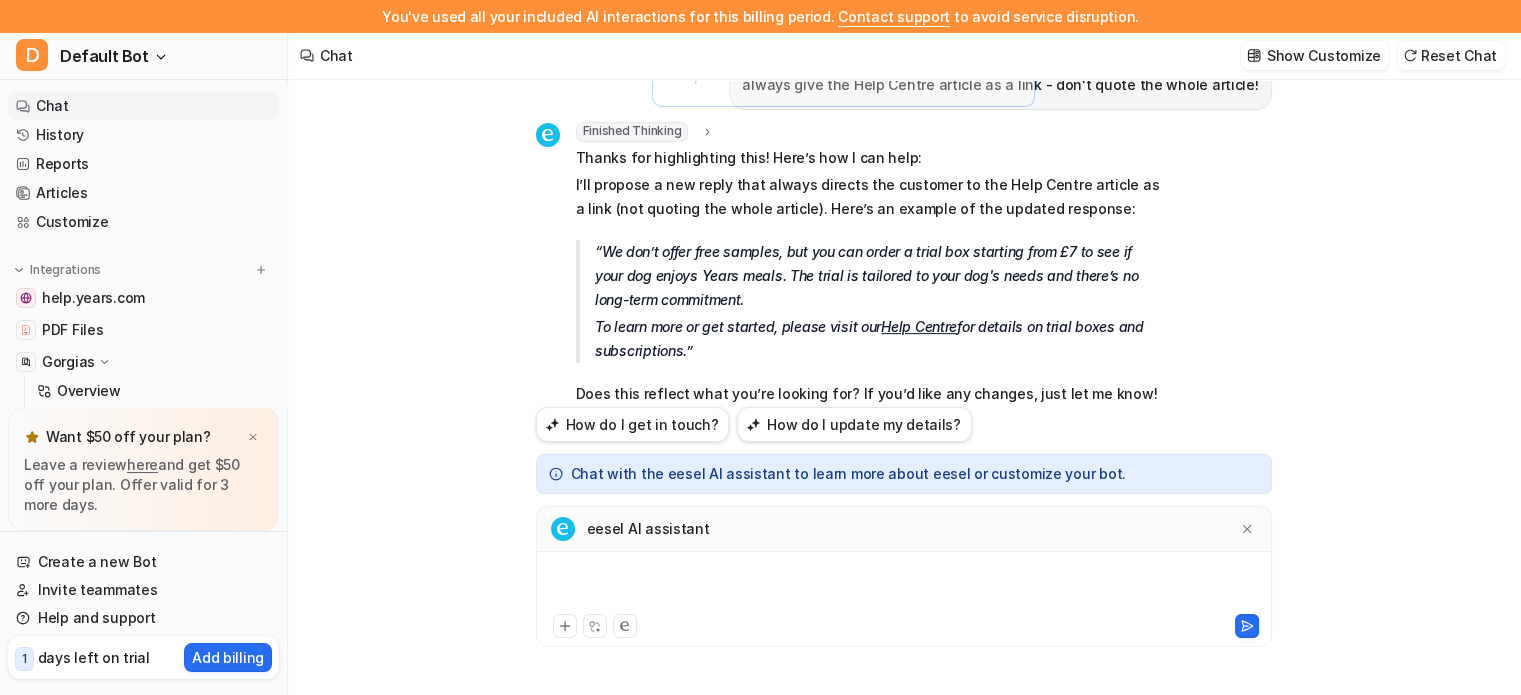 click at bounding box center (904, 587) 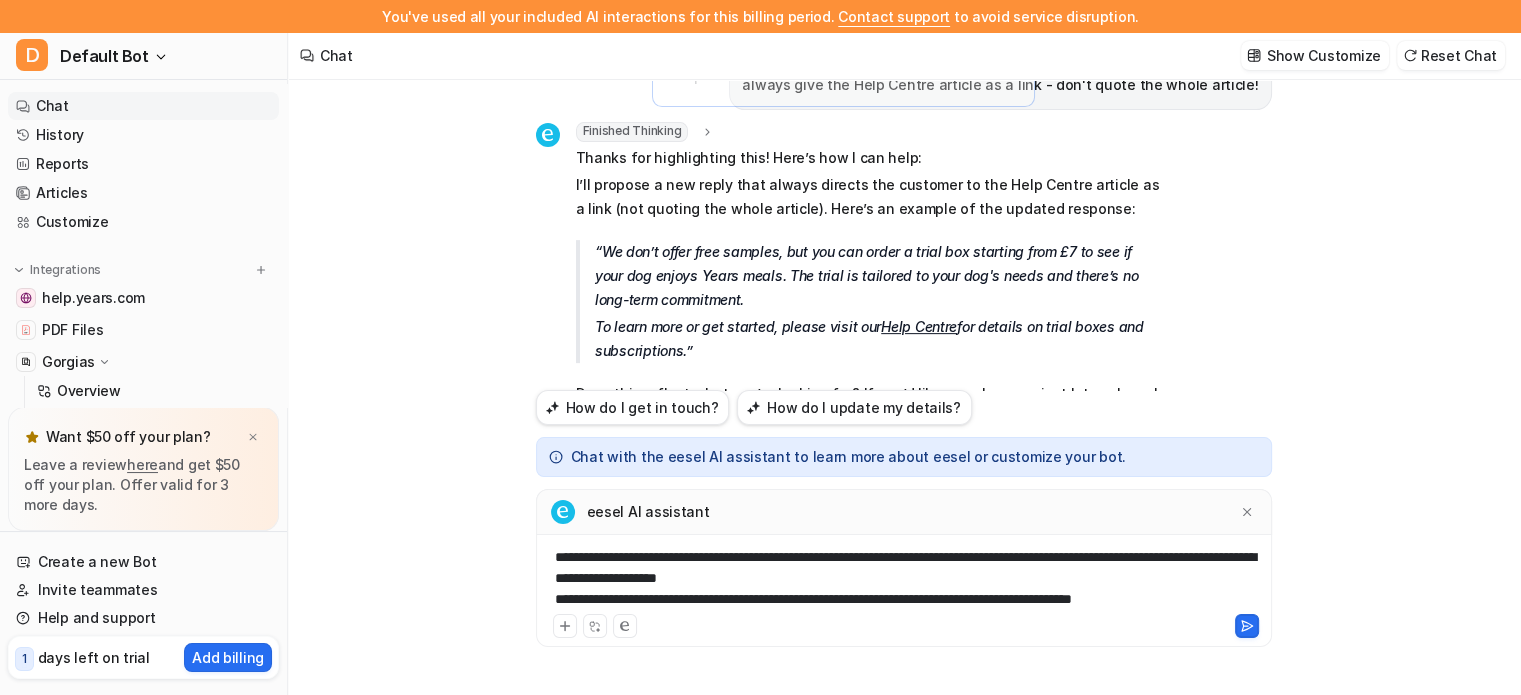 drag, startPoint x: 876, startPoint y: 579, endPoint x: 871, endPoint y: 591, distance: 13 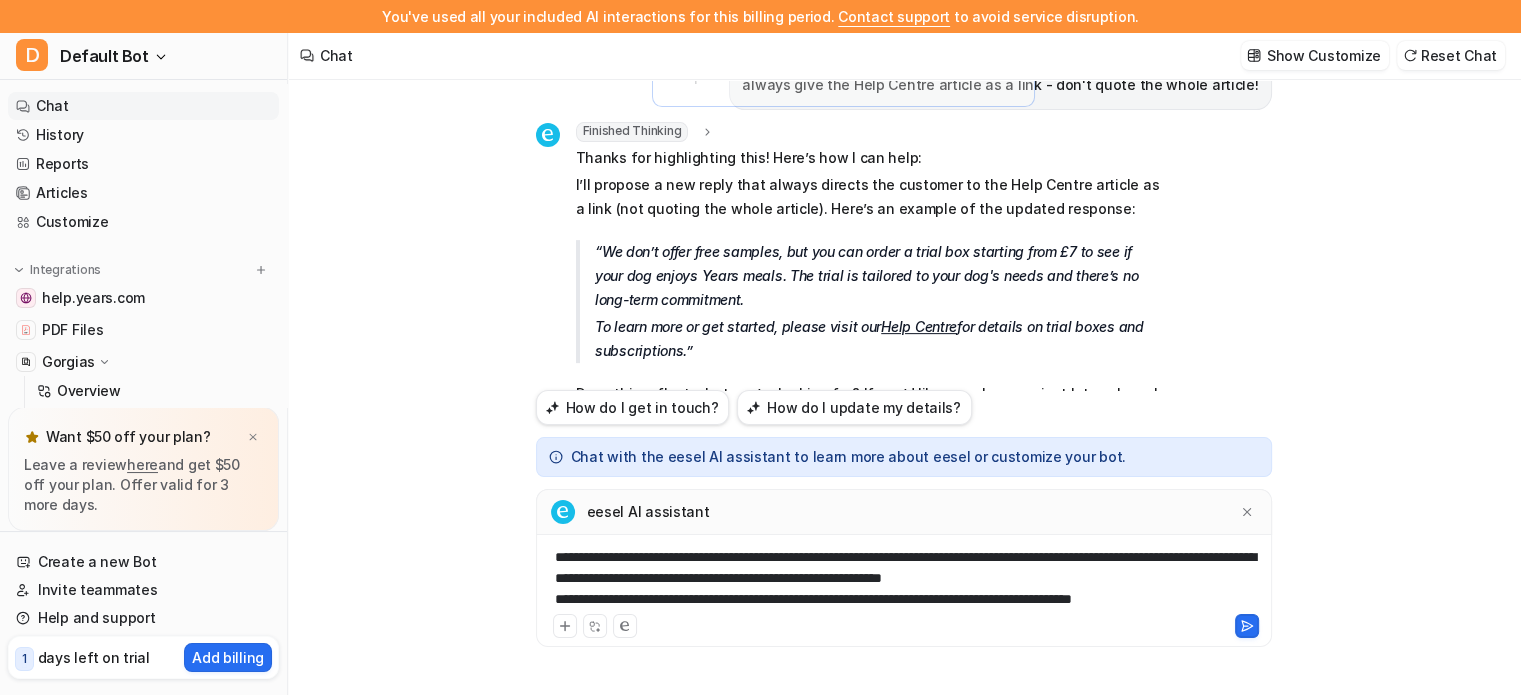 click on "**********" at bounding box center [904, 578] 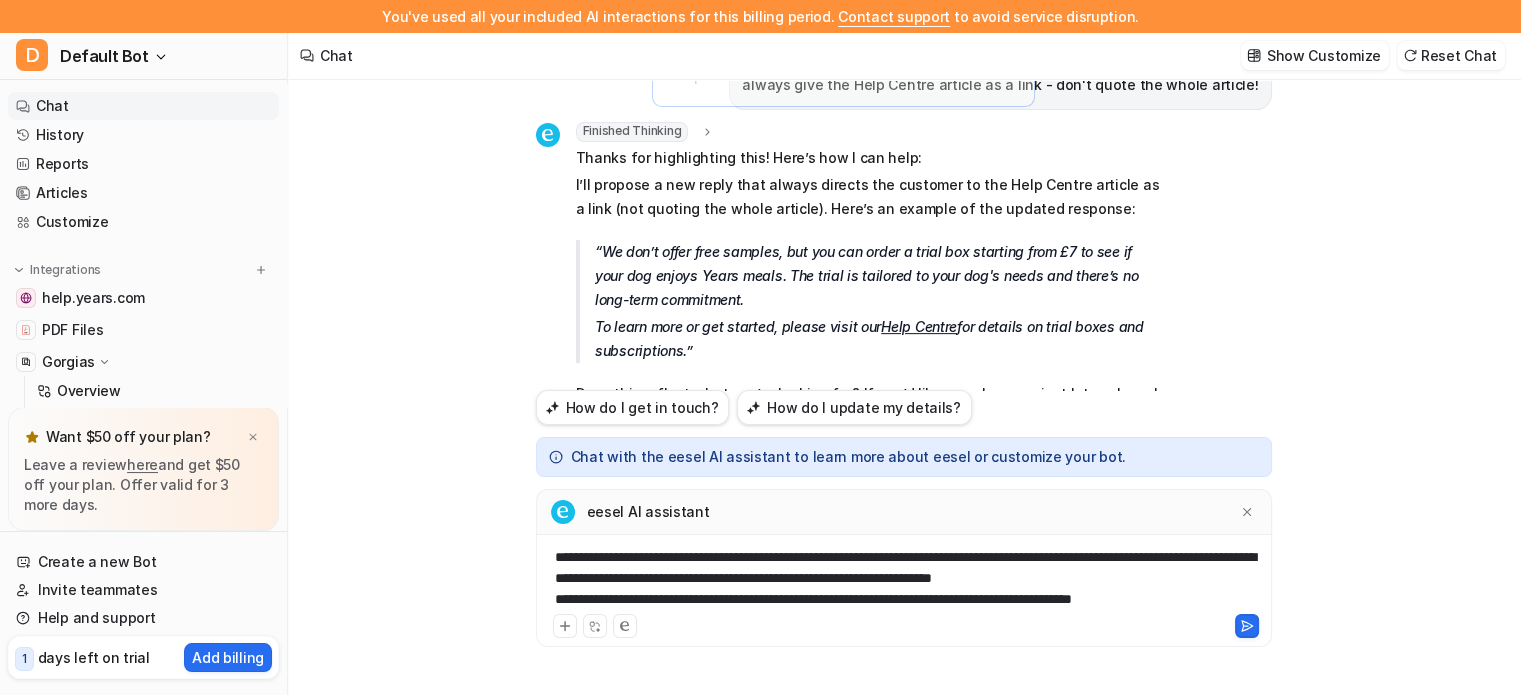 click on "**********" at bounding box center (904, 578) 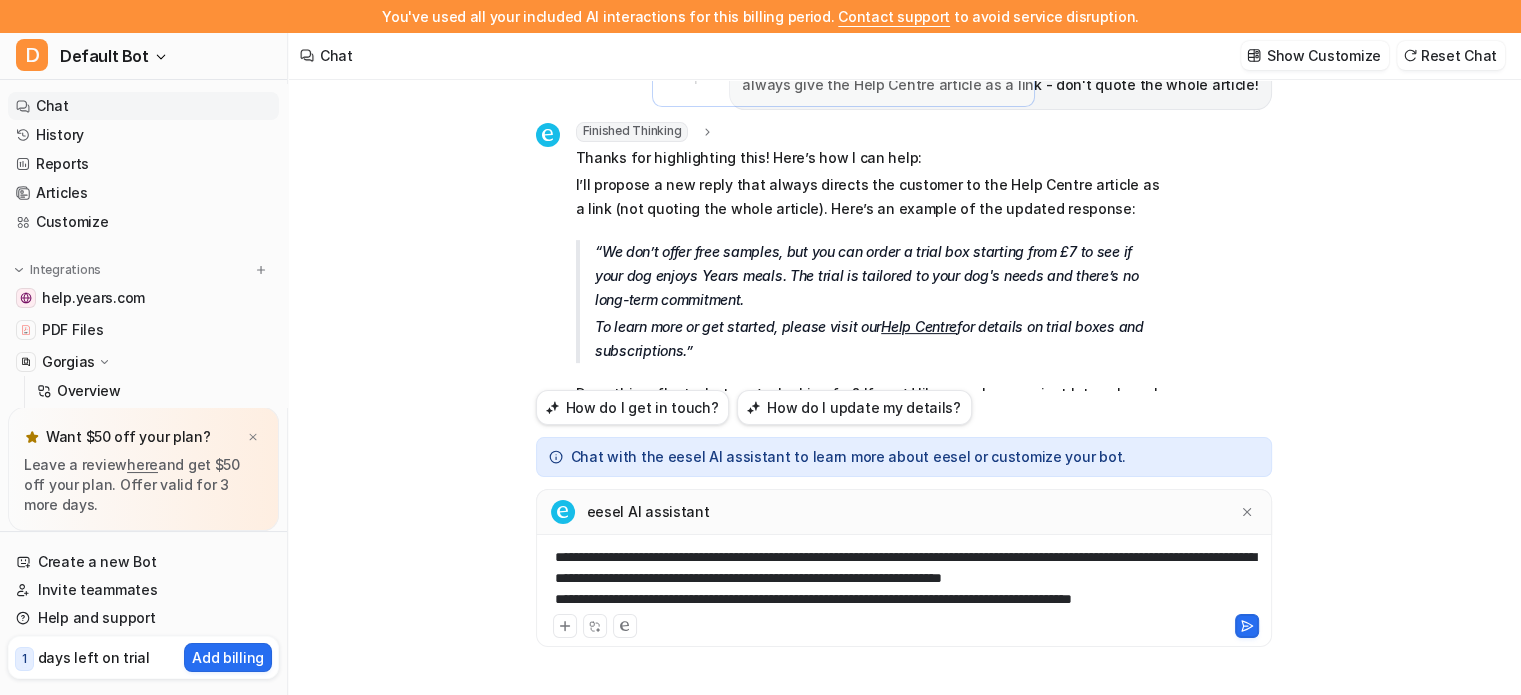 click on "**********" at bounding box center [904, 578] 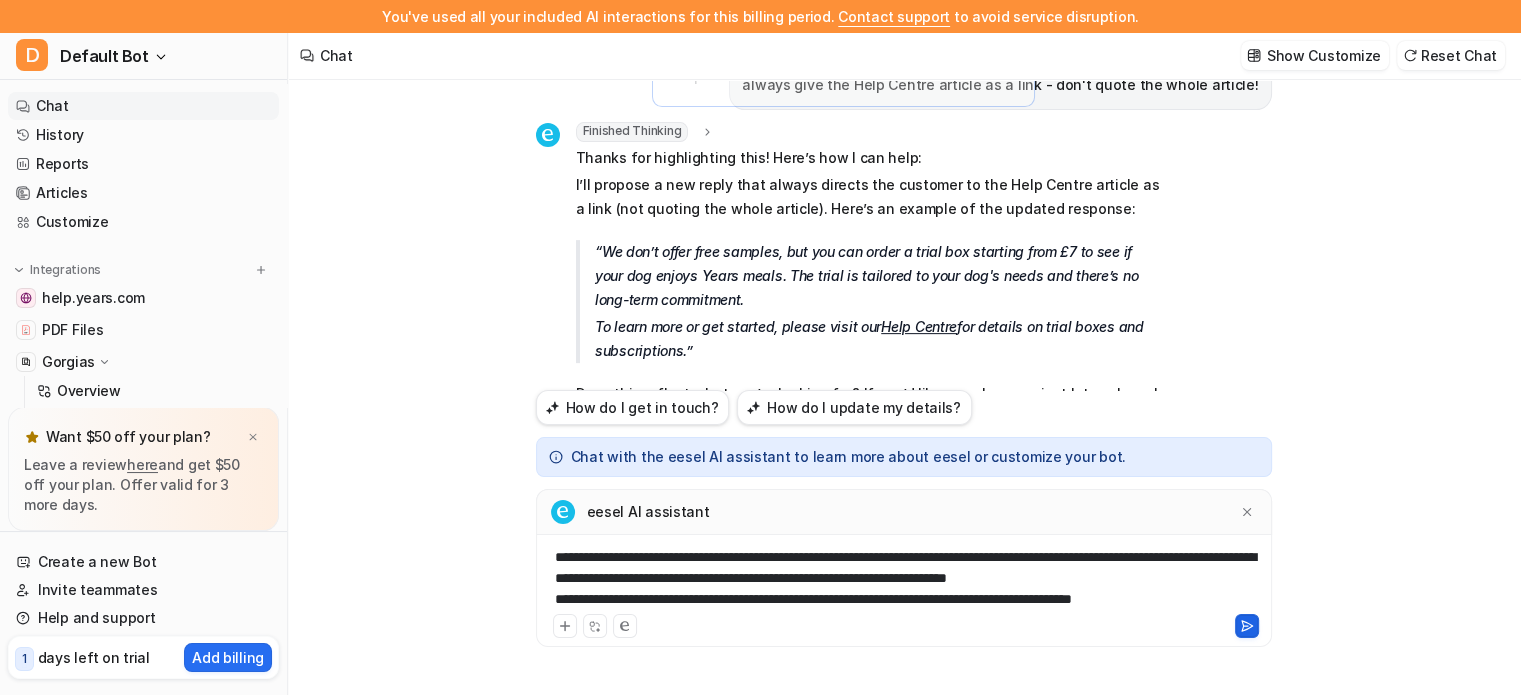 click 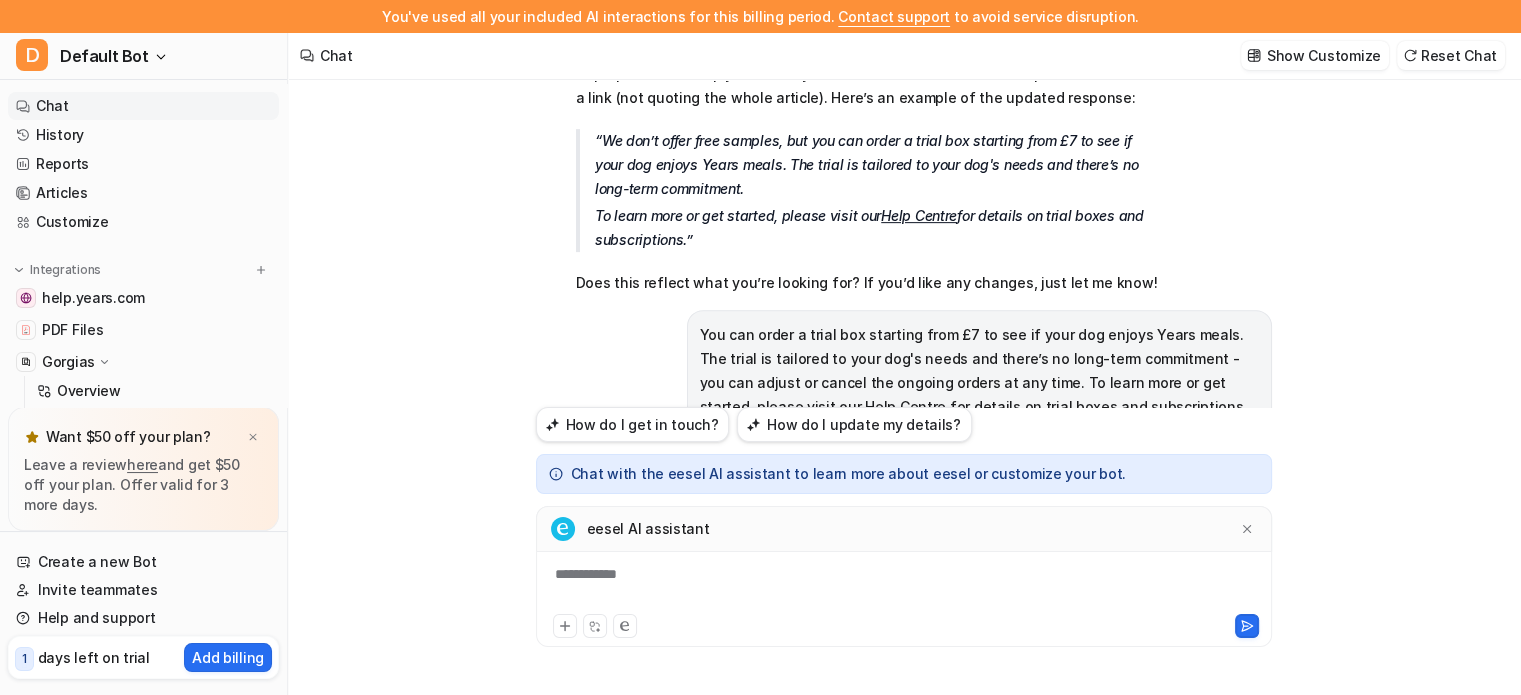 scroll, scrollTop: 833, scrollLeft: 0, axis: vertical 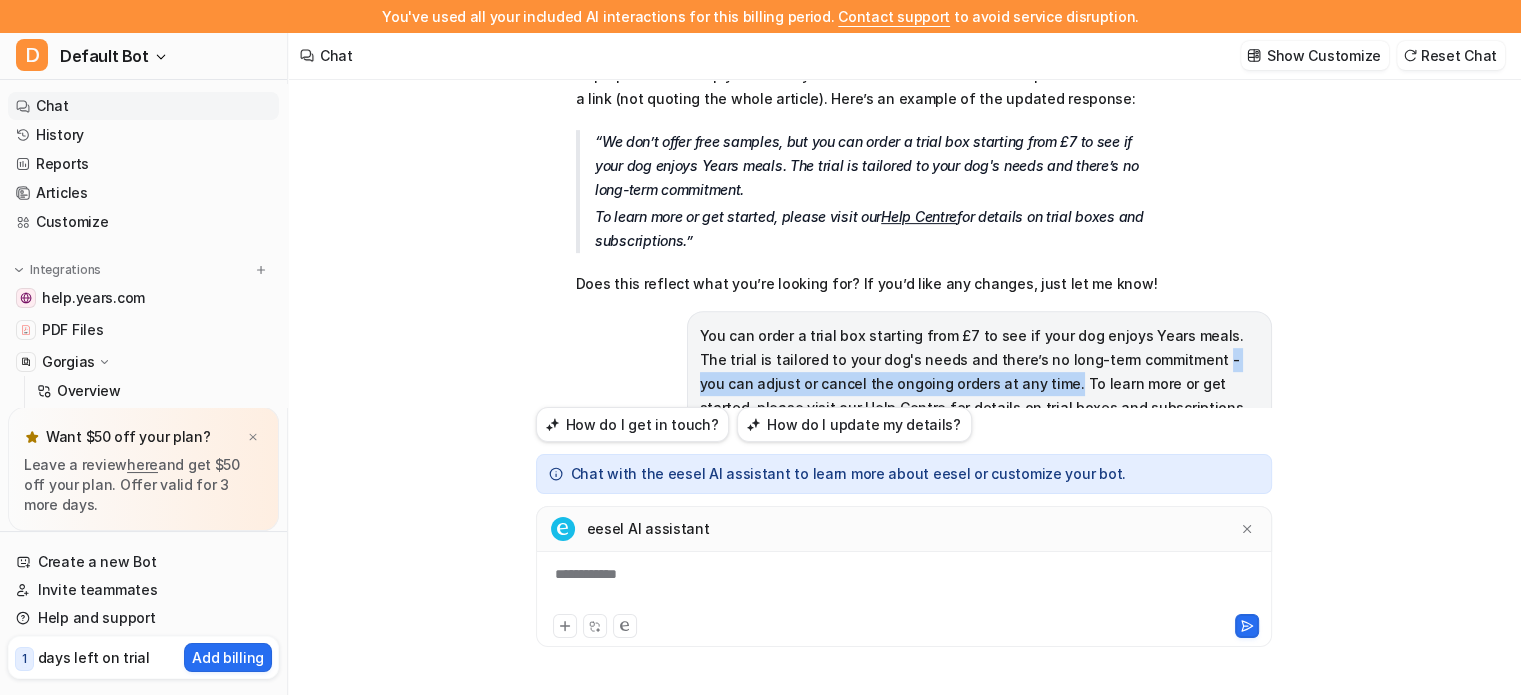 drag, startPoint x: 1000, startPoint y: 360, endPoint x: 1172, endPoint y: 335, distance: 173.80736 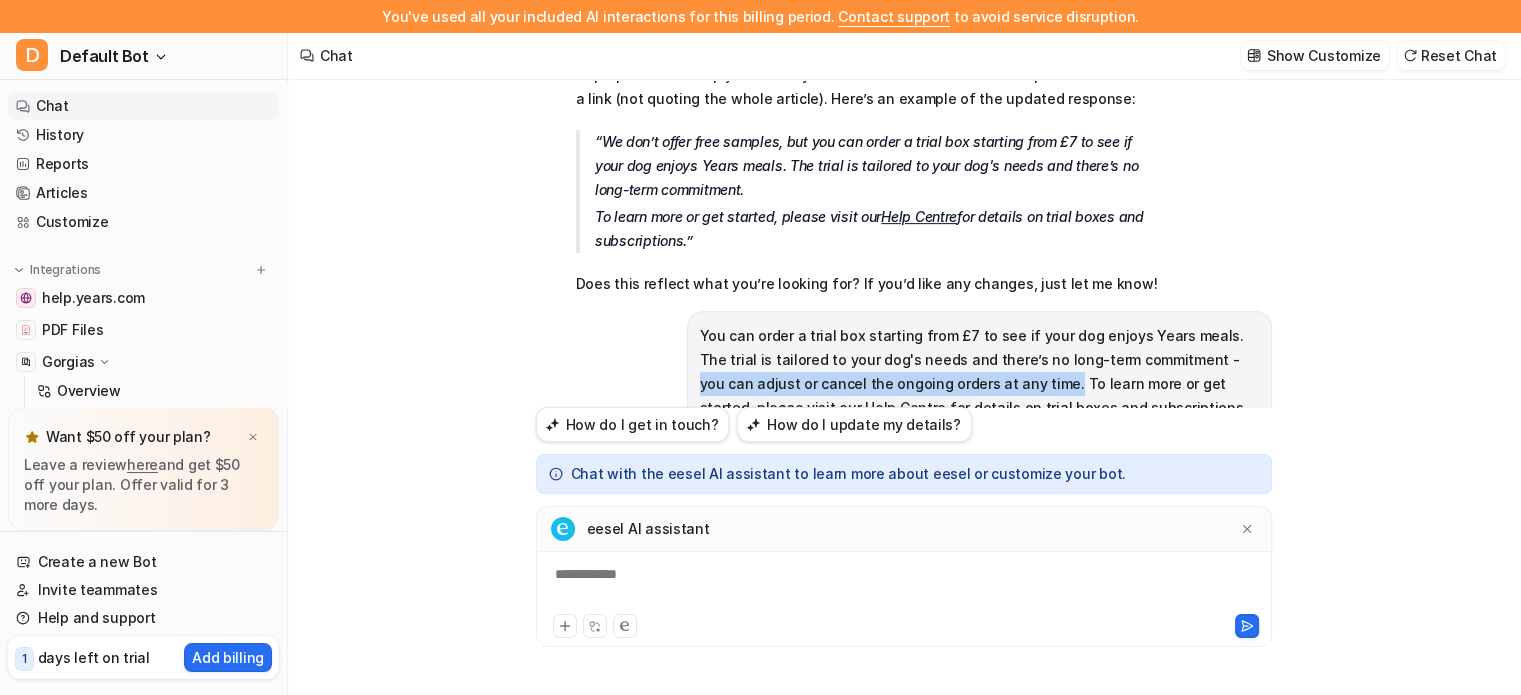 copy on "you can adjust or cancel the ongoing orders at any time." 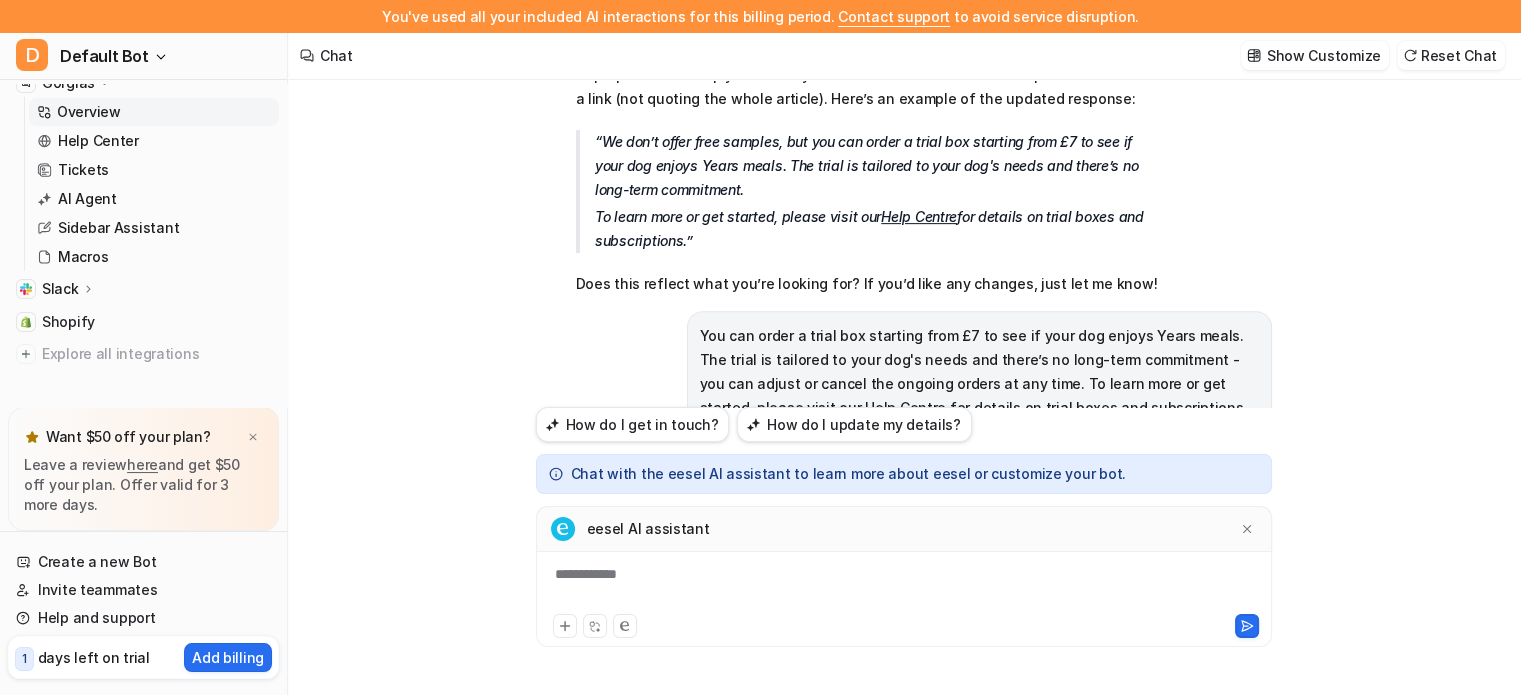 scroll, scrollTop: 295, scrollLeft: 0, axis: vertical 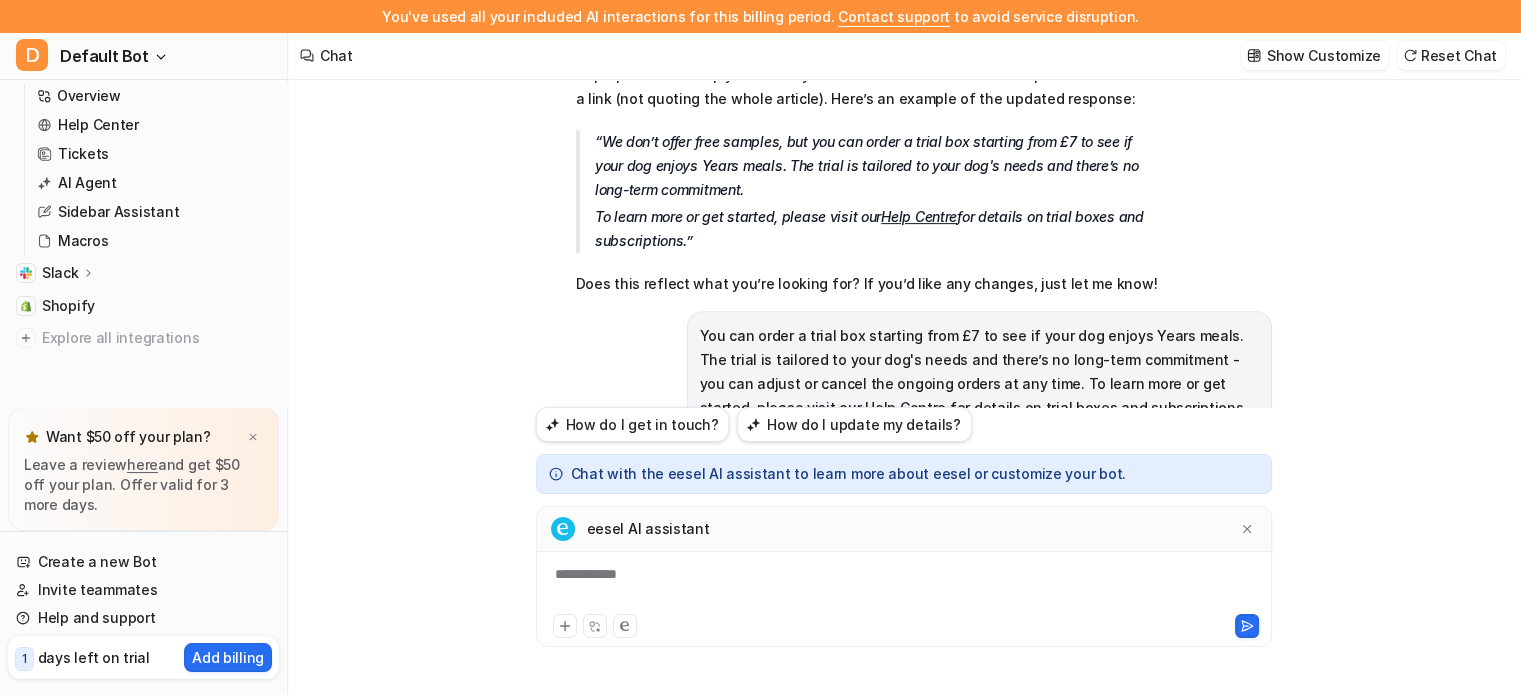 click 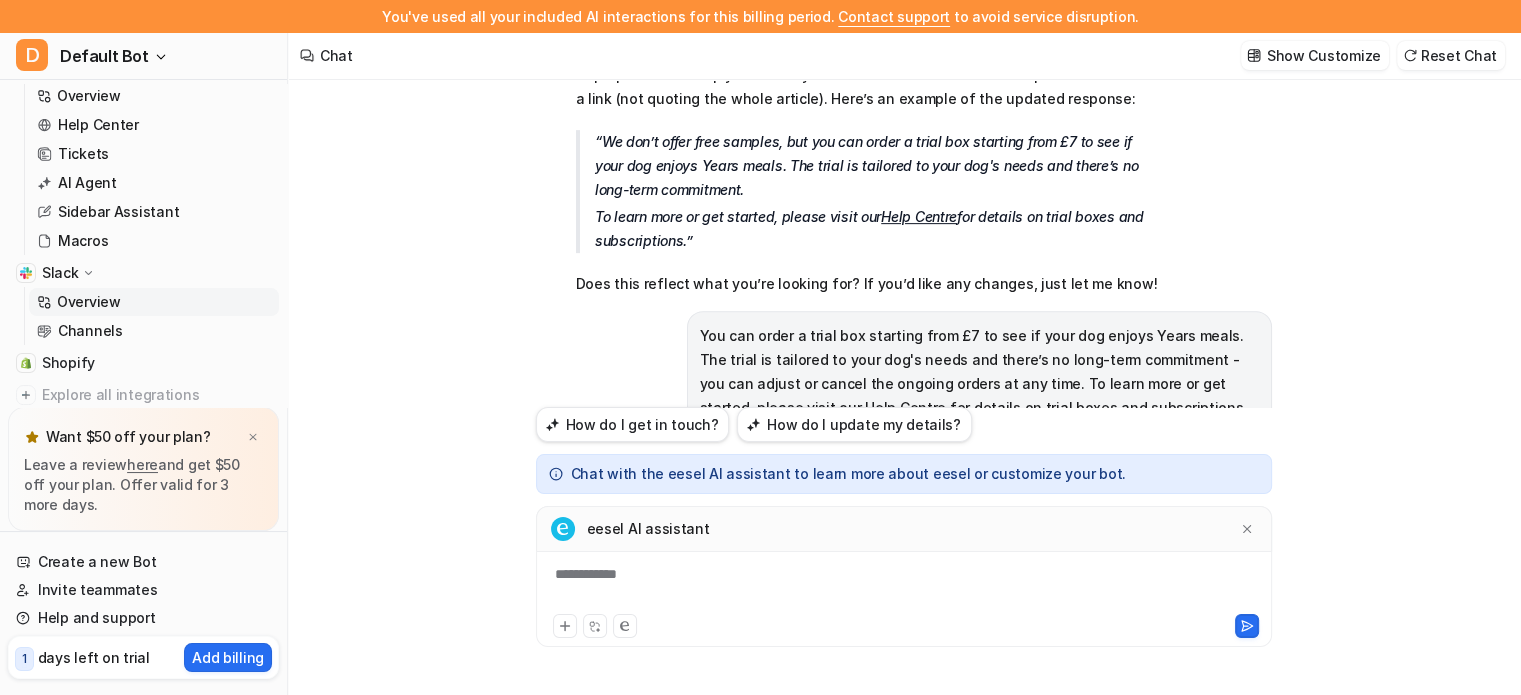 click on "Overview" at bounding box center (89, 302) 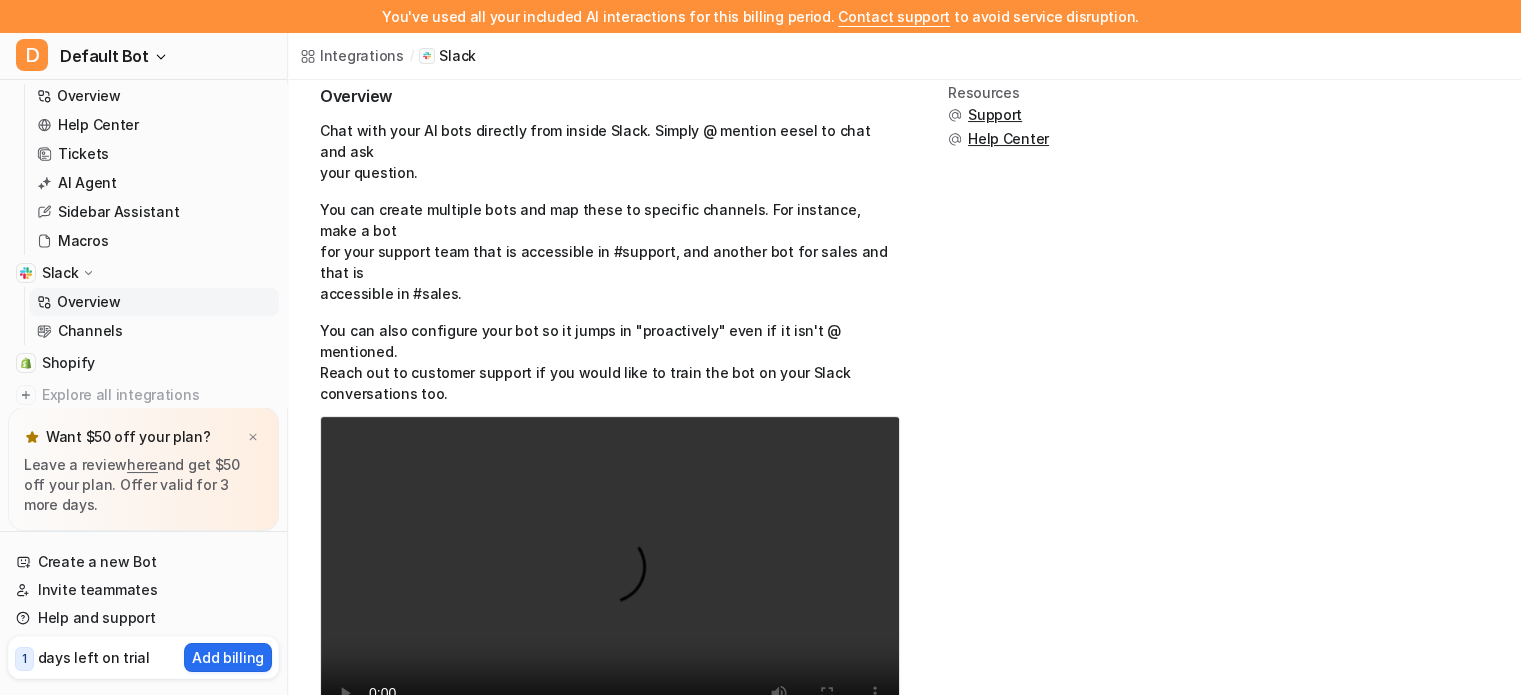 scroll, scrollTop: 376, scrollLeft: 0, axis: vertical 